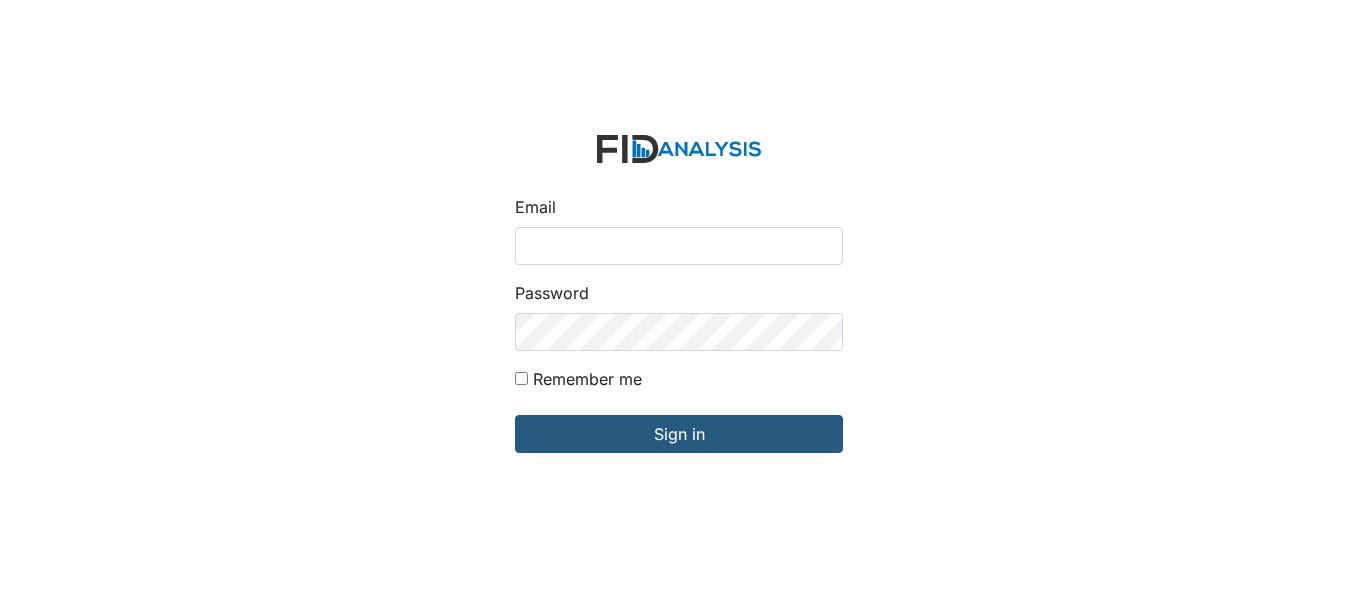 scroll, scrollTop: 0, scrollLeft: 0, axis: both 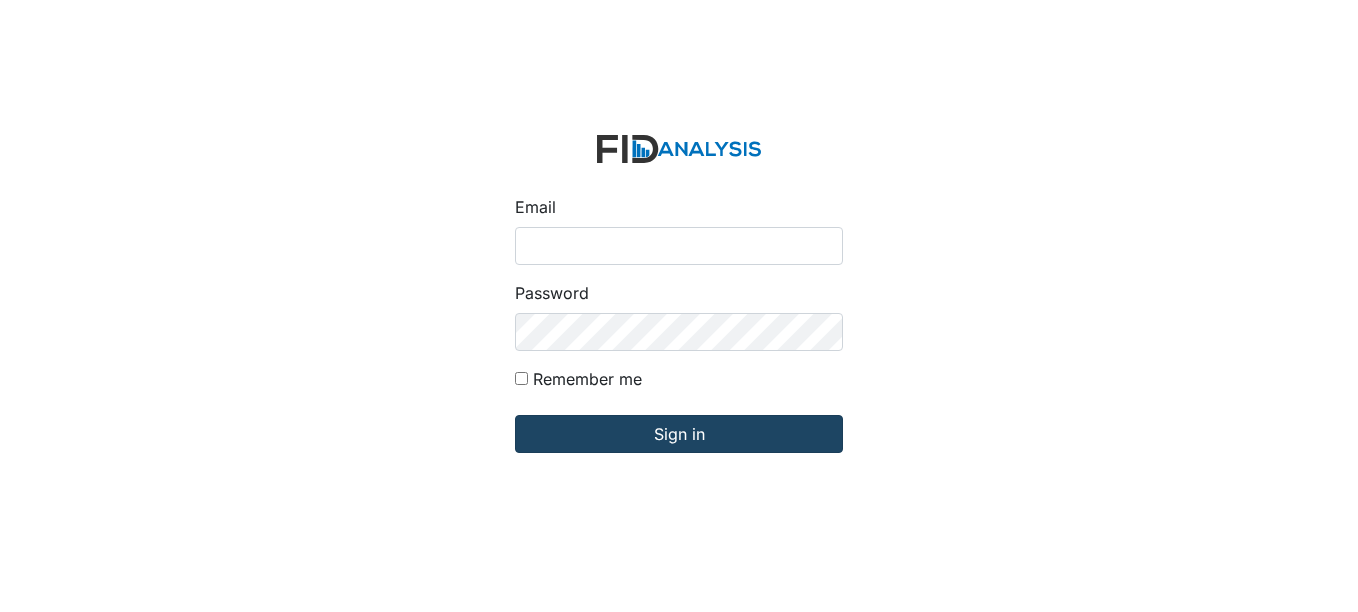 type on "[USERNAME]@example.com" 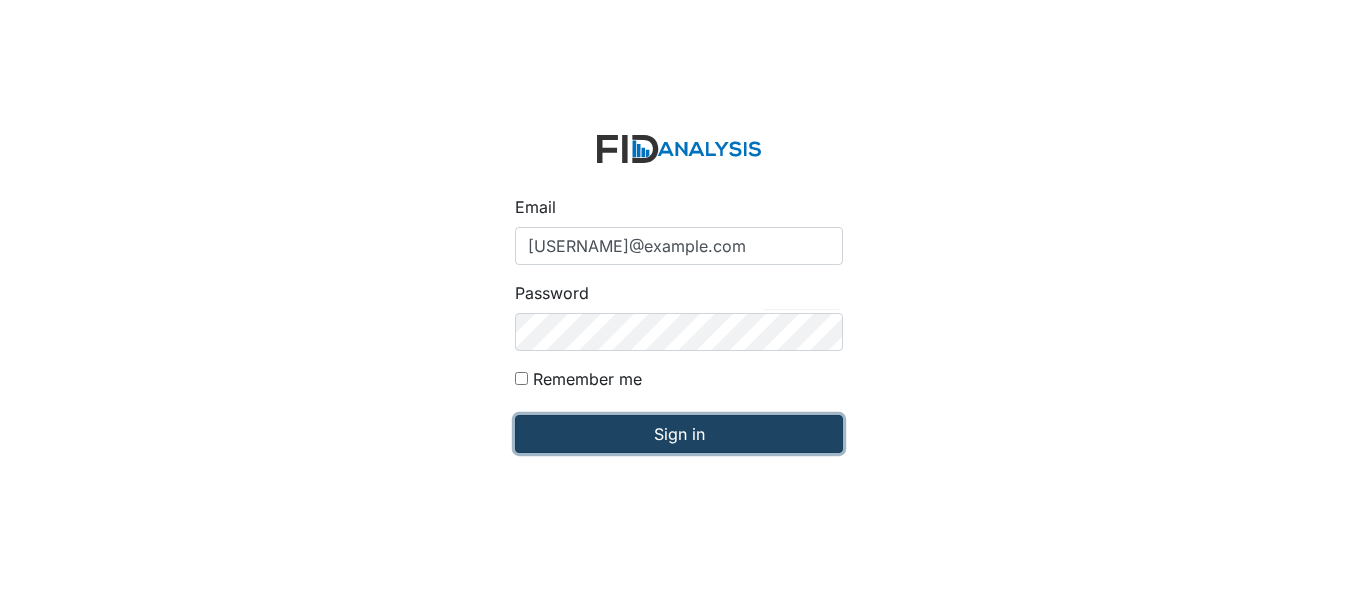 click on "Sign in" at bounding box center (679, 434) 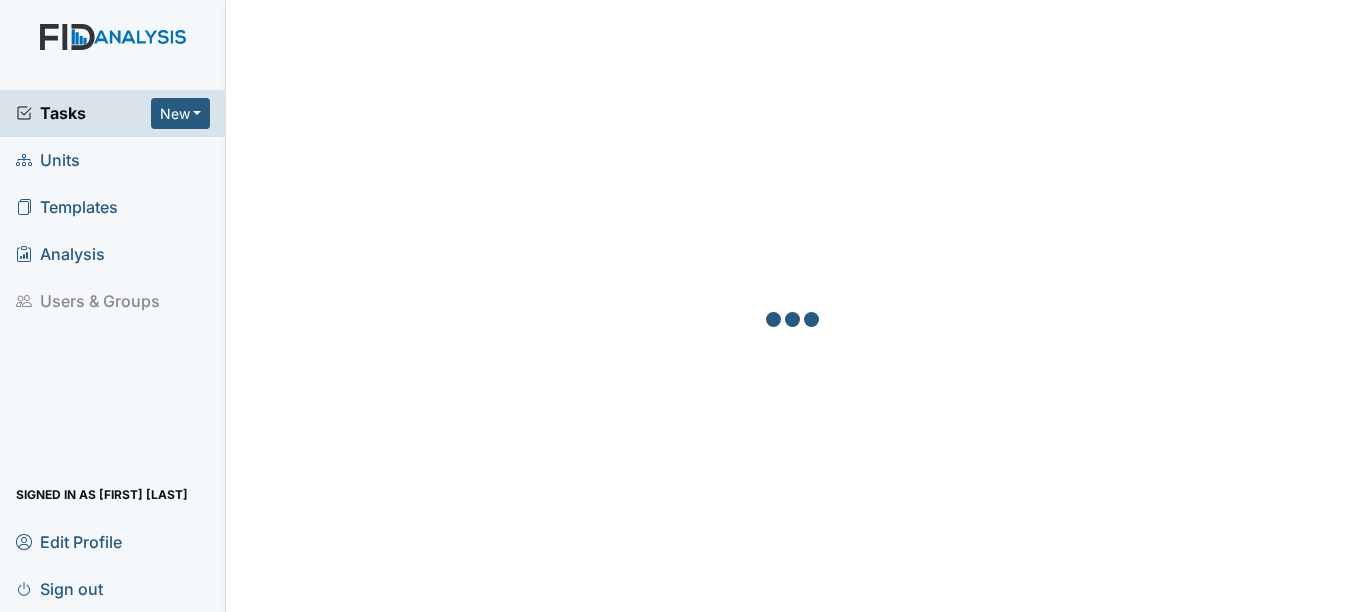 scroll, scrollTop: 0, scrollLeft: 0, axis: both 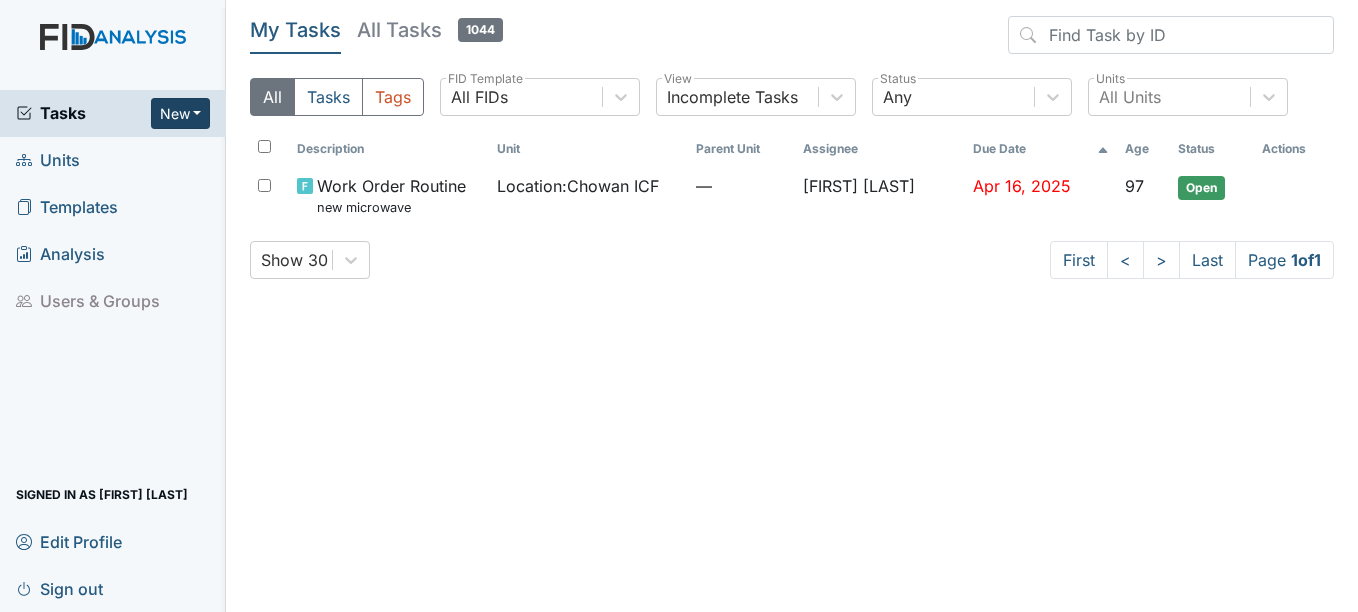 click on "New" at bounding box center [181, 113] 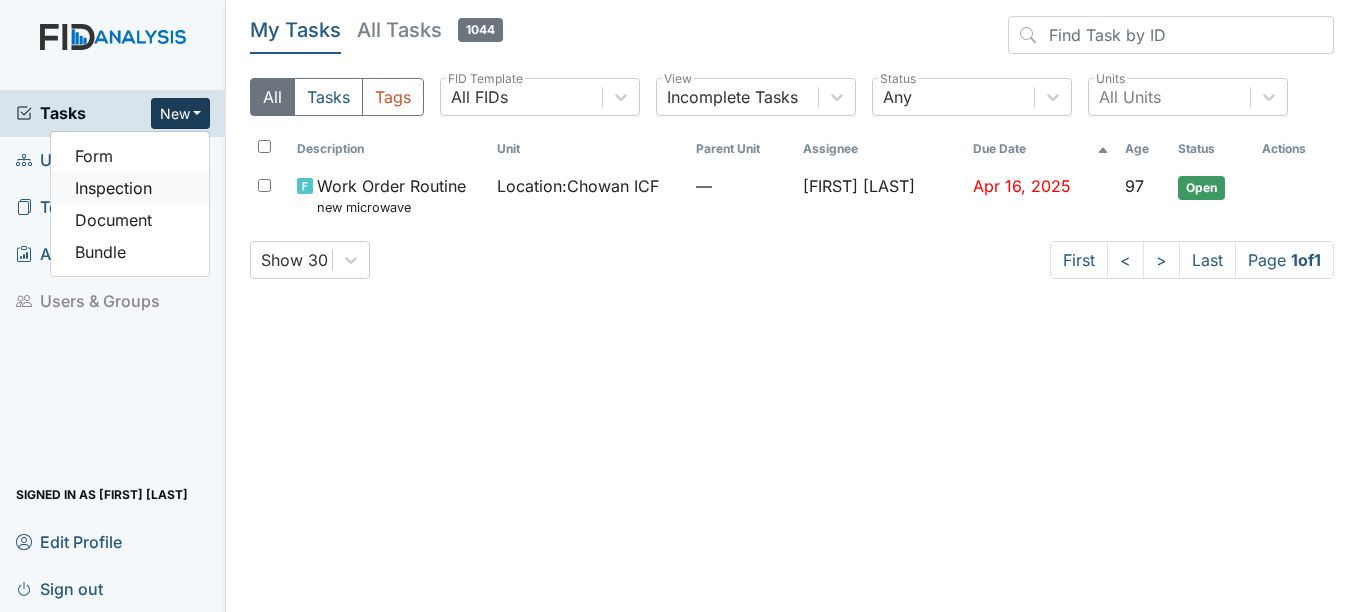 click on "Inspection" at bounding box center (130, 188) 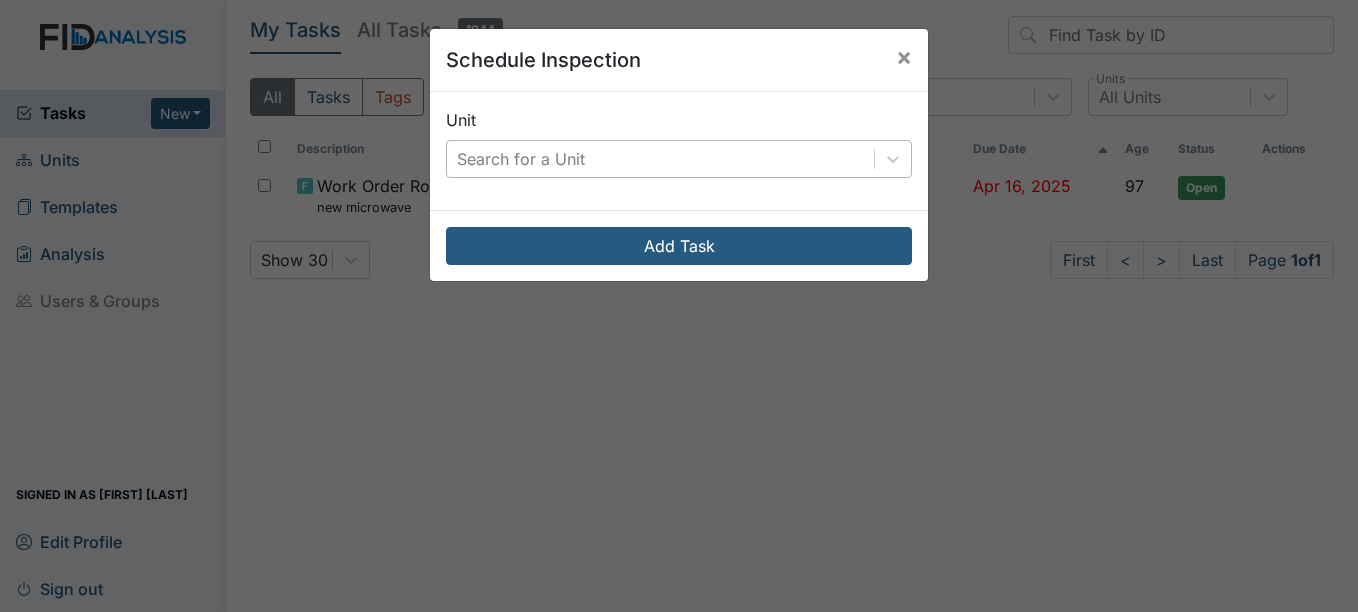 click on "Search for a Unit" at bounding box center (521, 159) 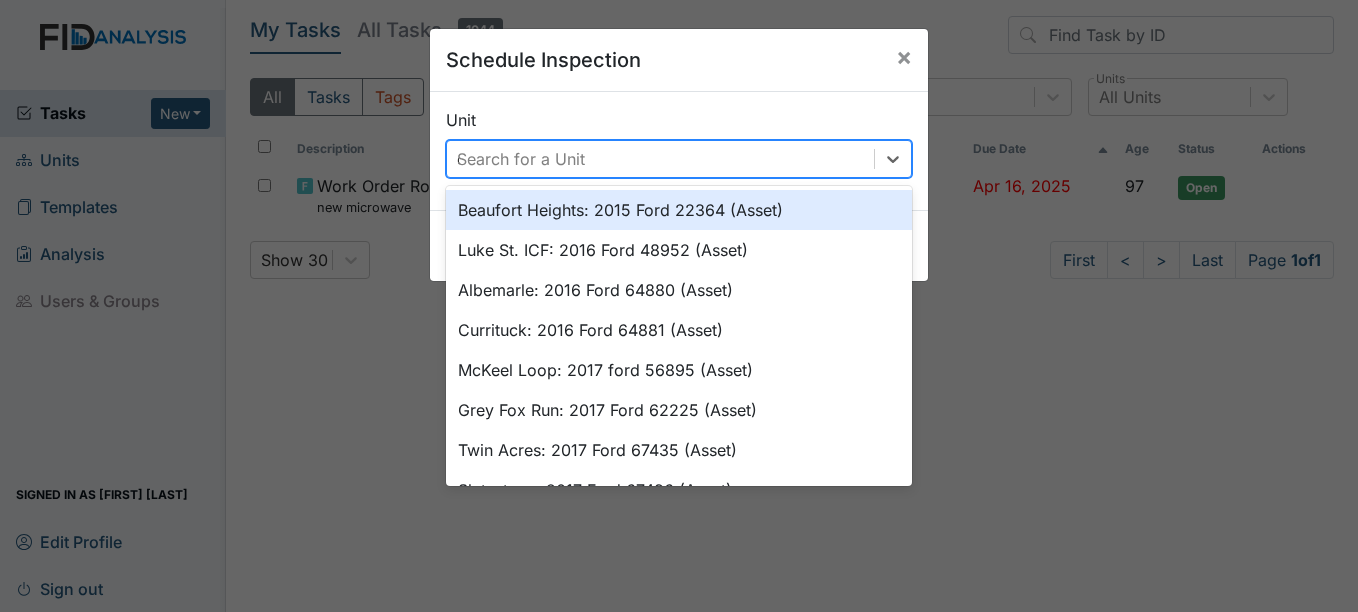 scroll, scrollTop: 0, scrollLeft: 0, axis: both 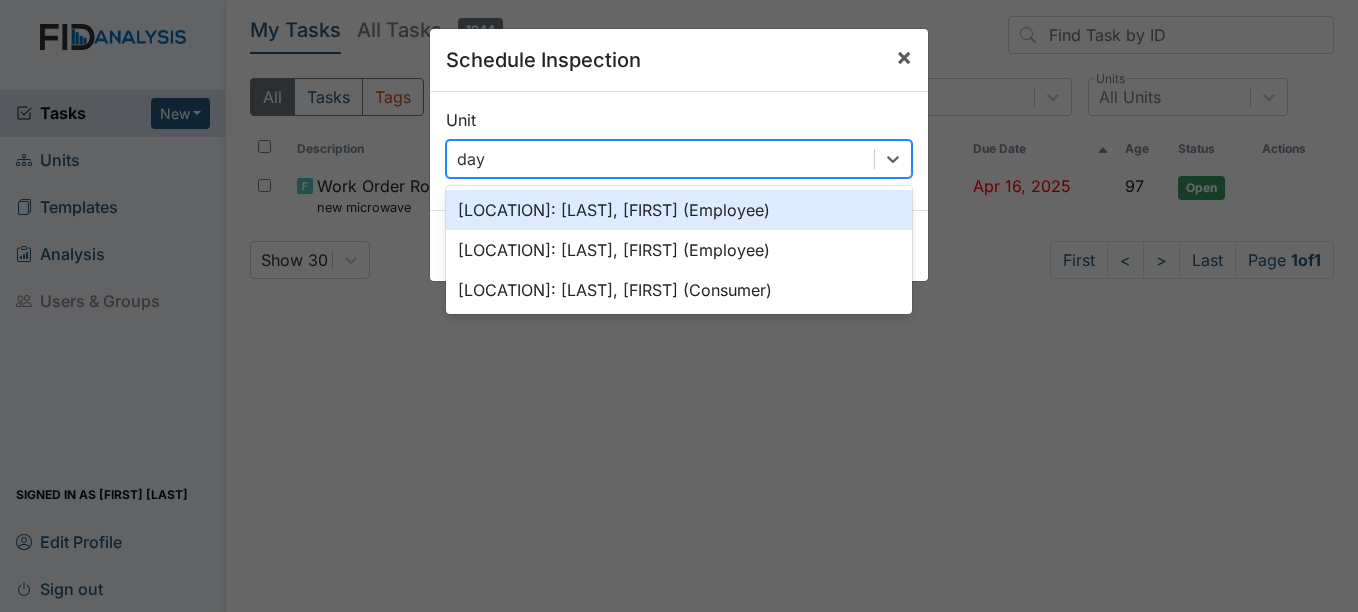 type on "day" 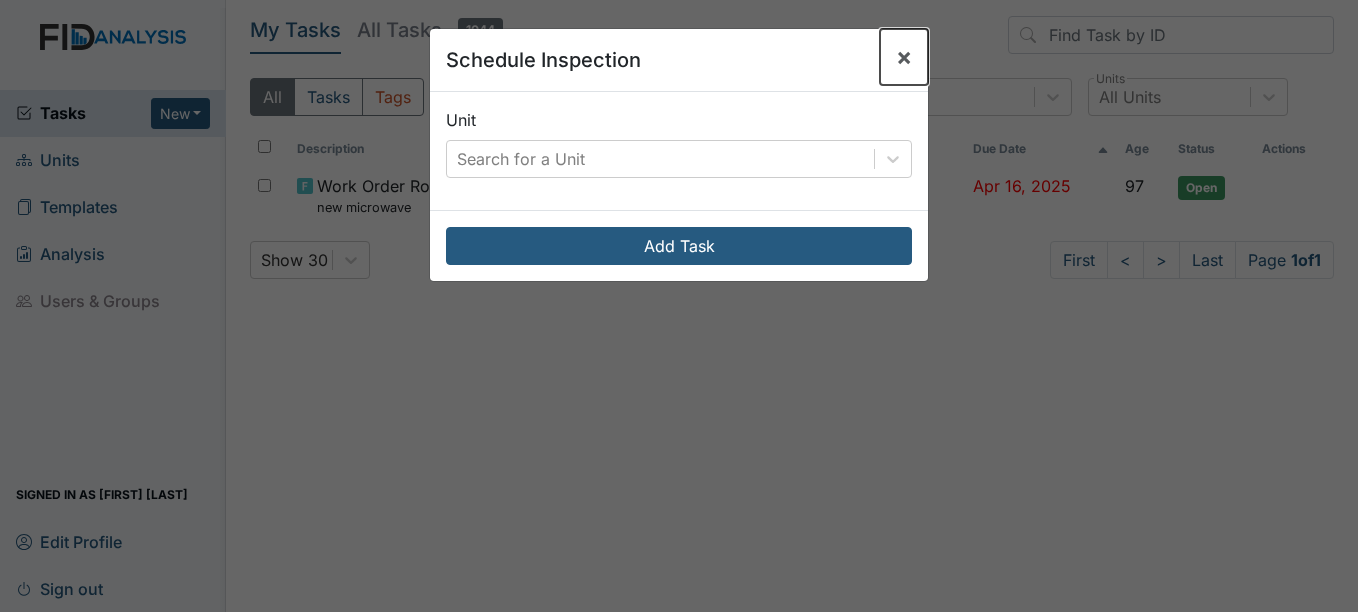 click on "×" at bounding box center [904, 56] 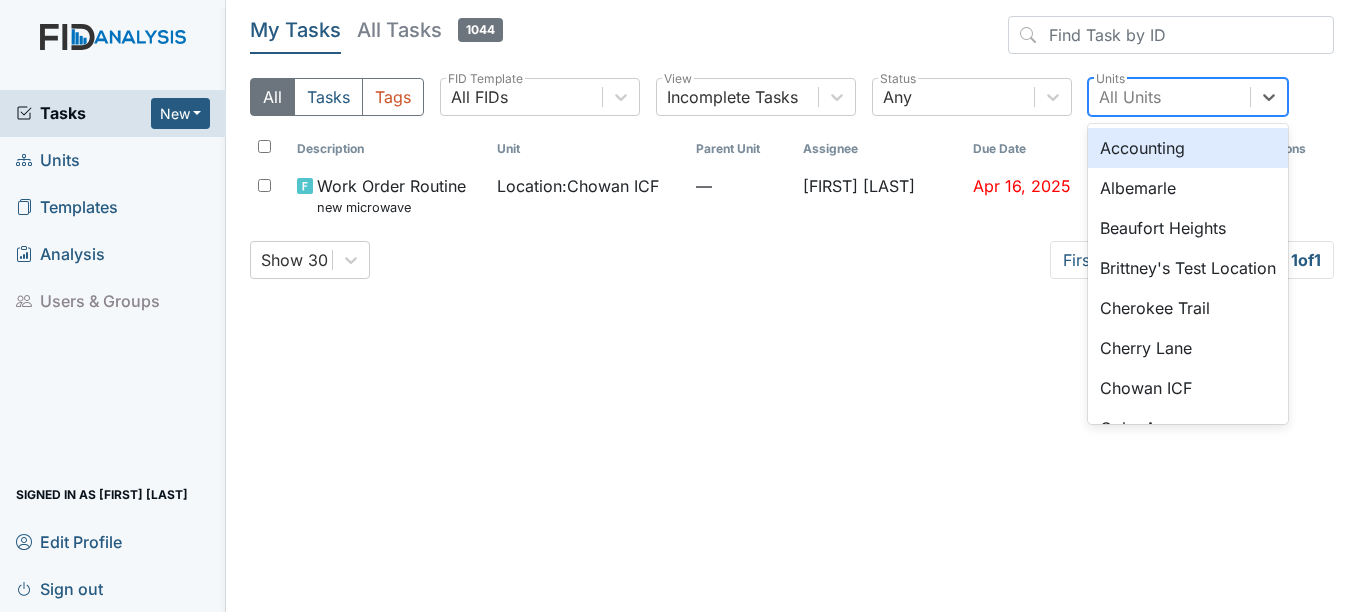 click on "All Units" at bounding box center [1130, 97] 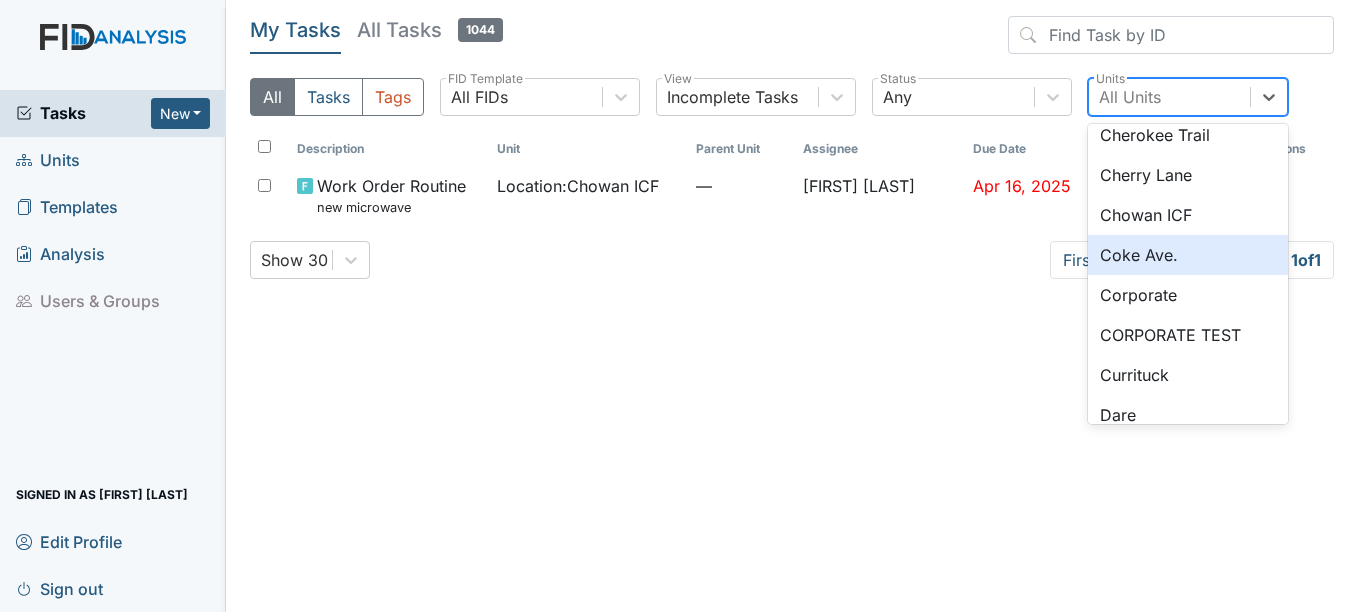 scroll, scrollTop: 200, scrollLeft: 0, axis: vertical 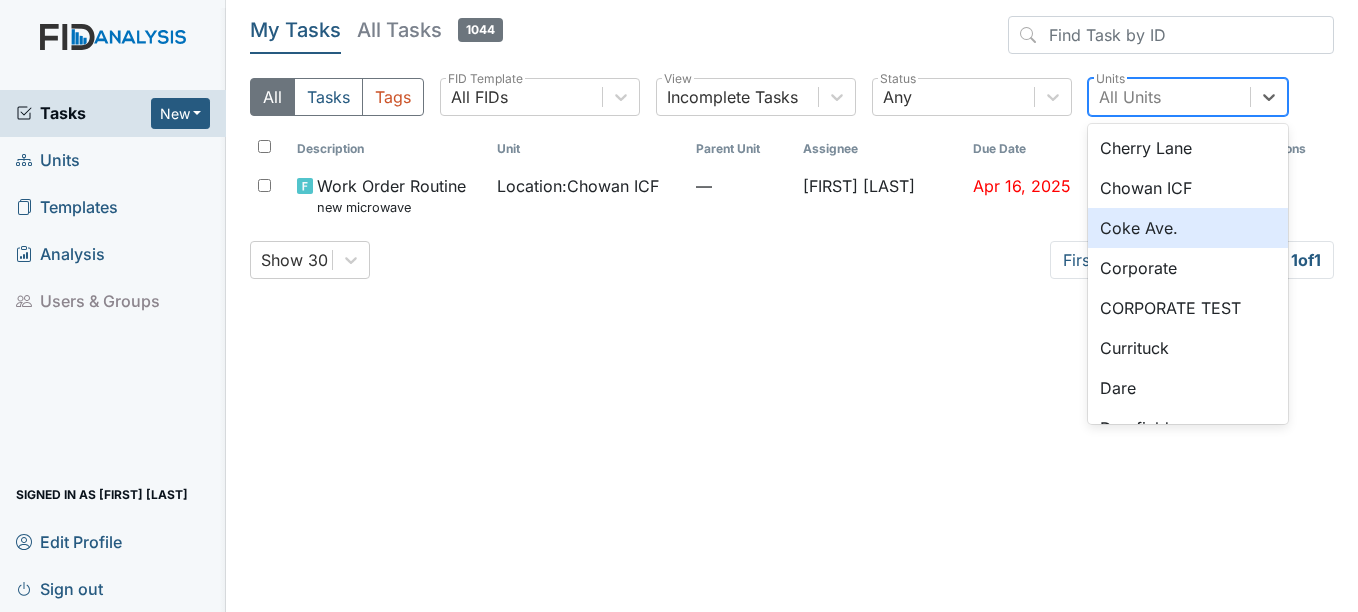 drag, startPoint x: 816, startPoint y: 381, endPoint x: 644, endPoint y: 255, distance: 213.2135 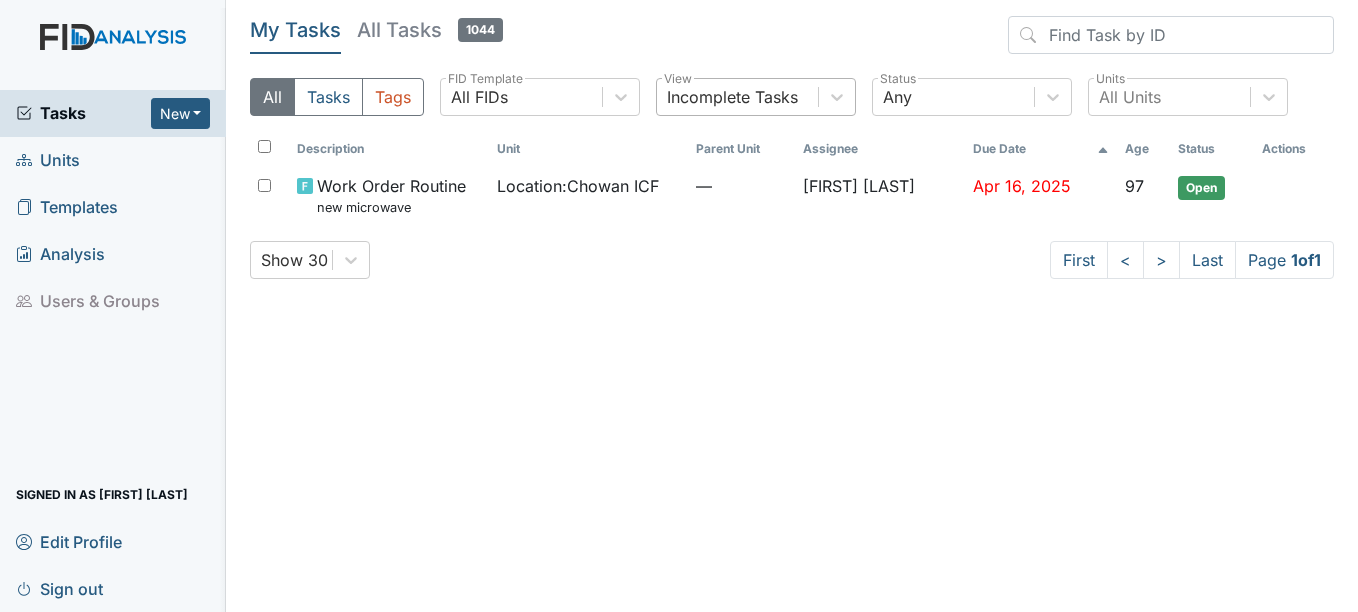 click on "Incomplete Tasks" at bounding box center [479, 97] 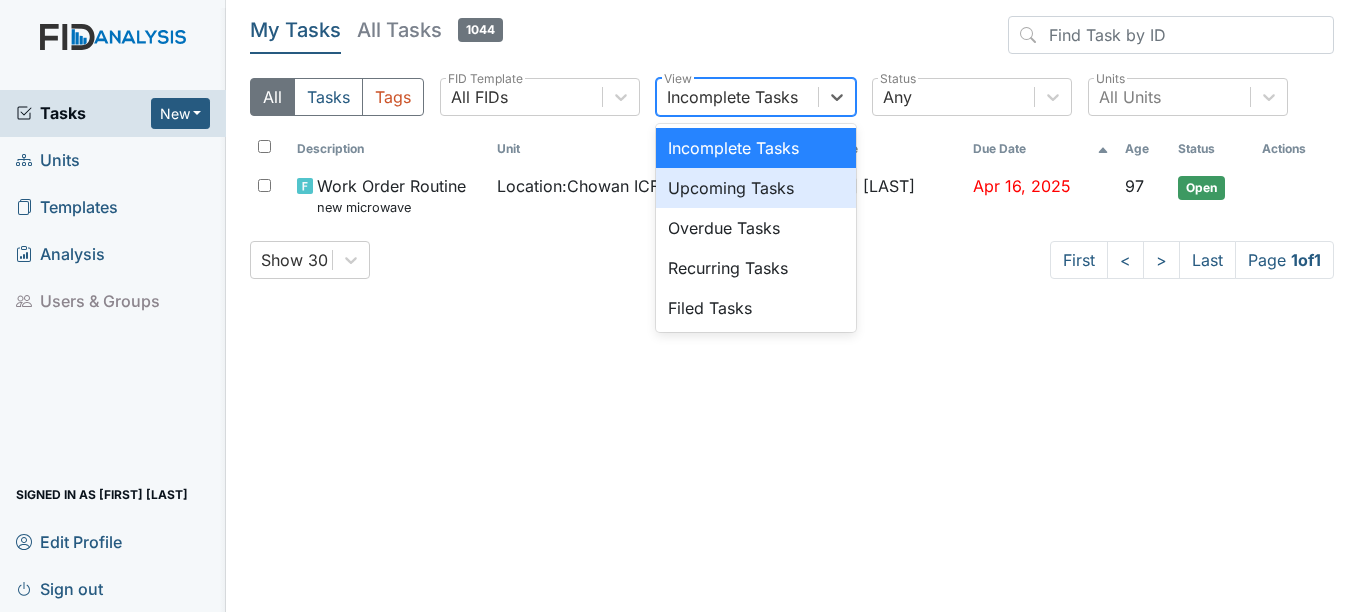 click on "Upcoming Tasks" at bounding box center (756, 188) 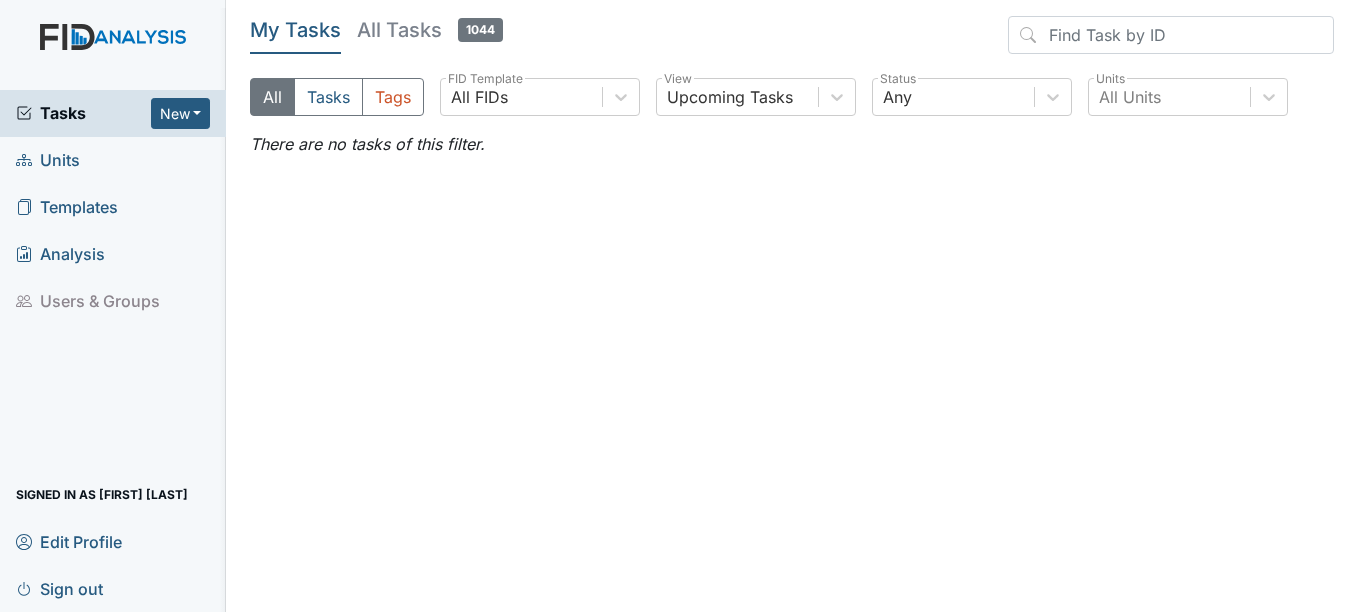 click on "All   Tasks   Tags   All FIDs FID Template Upcoming Tasks View Any Status All Units Units" at bounding box center [792, 105] 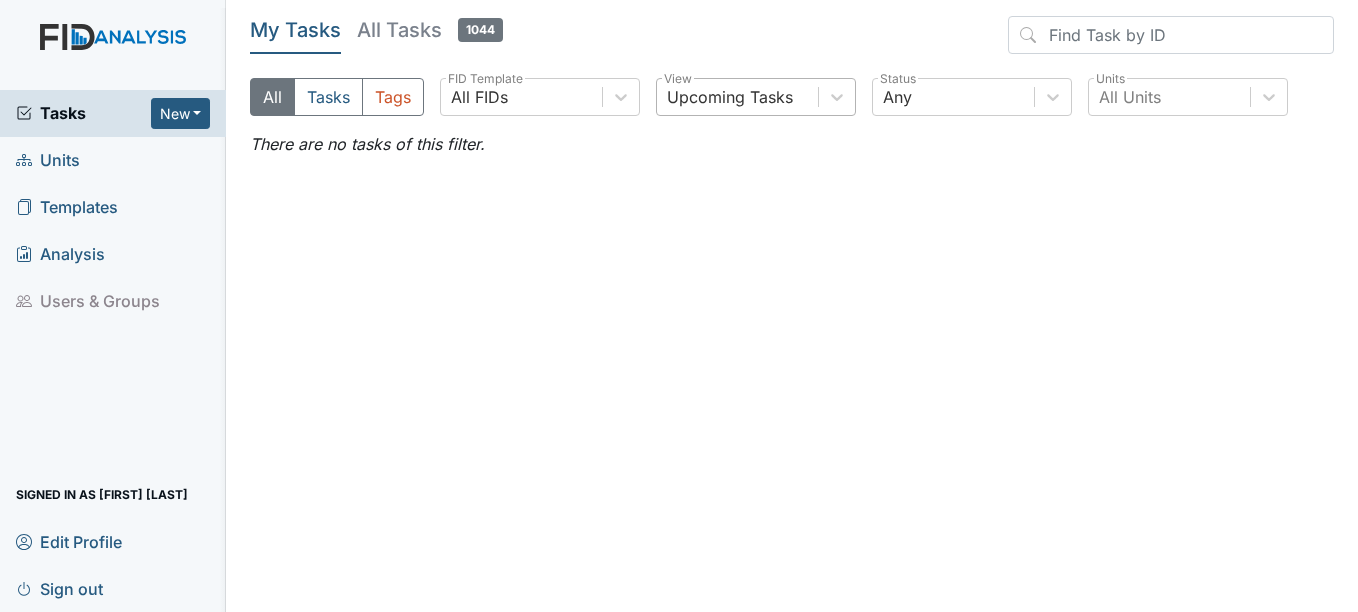 click on "Upcoming Tasks" at bounding box center [479, 97] 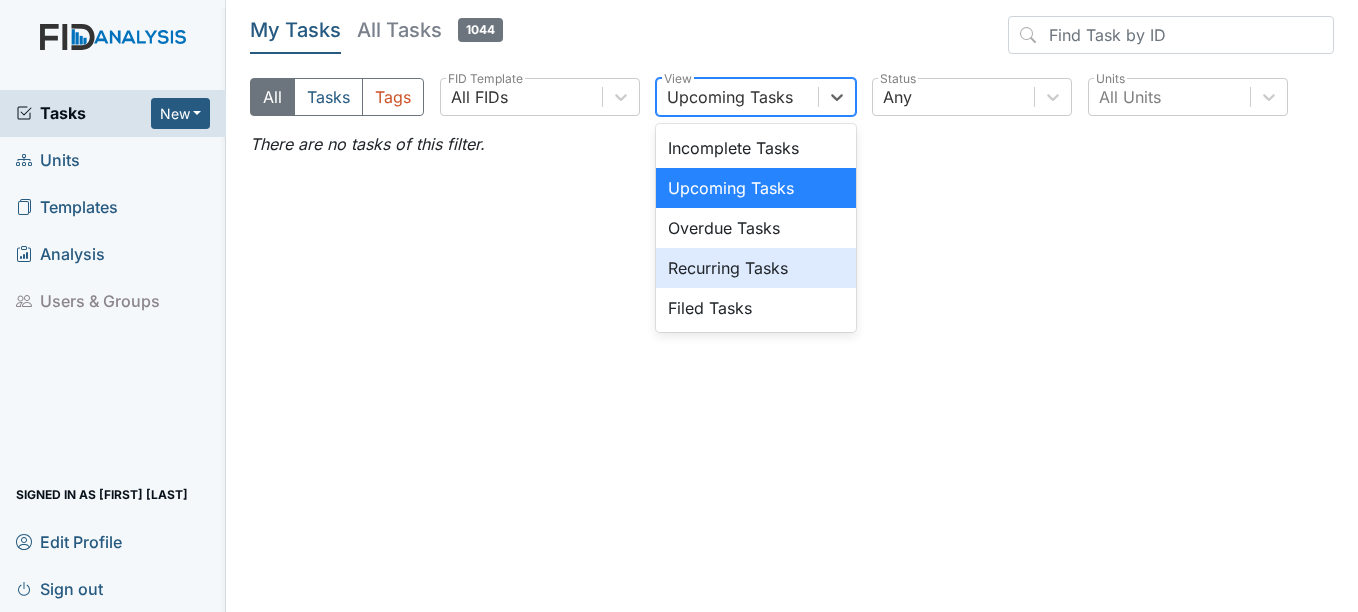 click on "Recurring Tasks" at bounding box center (756, 268) 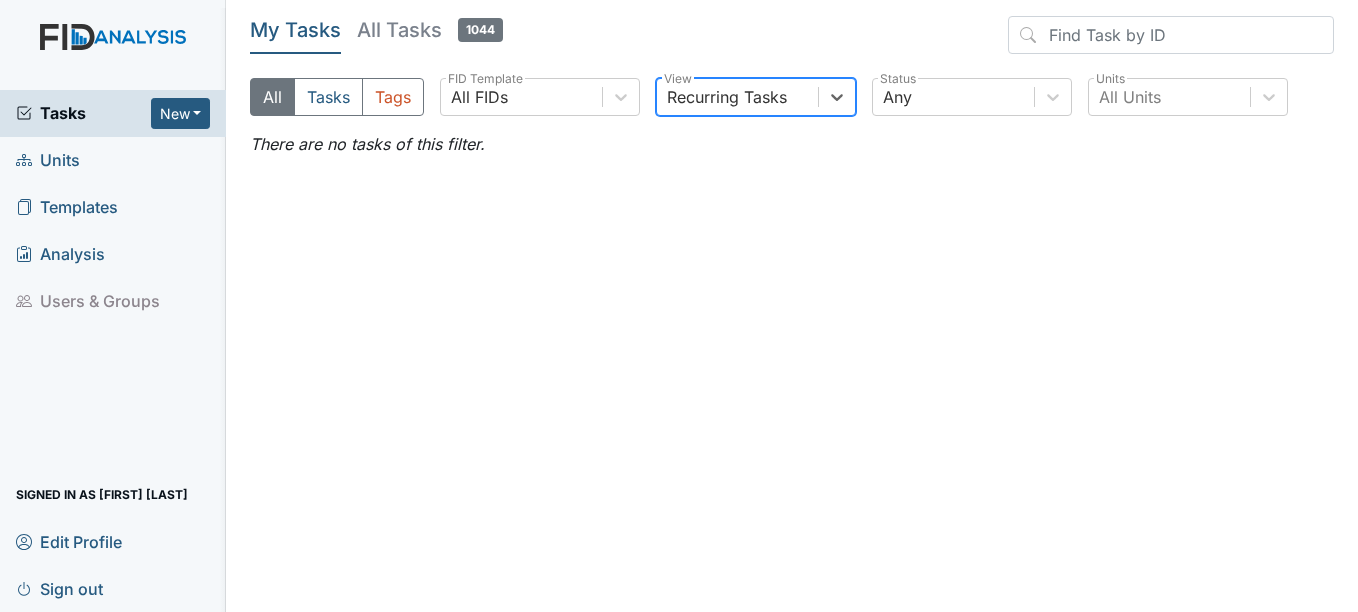 click on "Recurring Tasks" at bounding box center (727, 97) 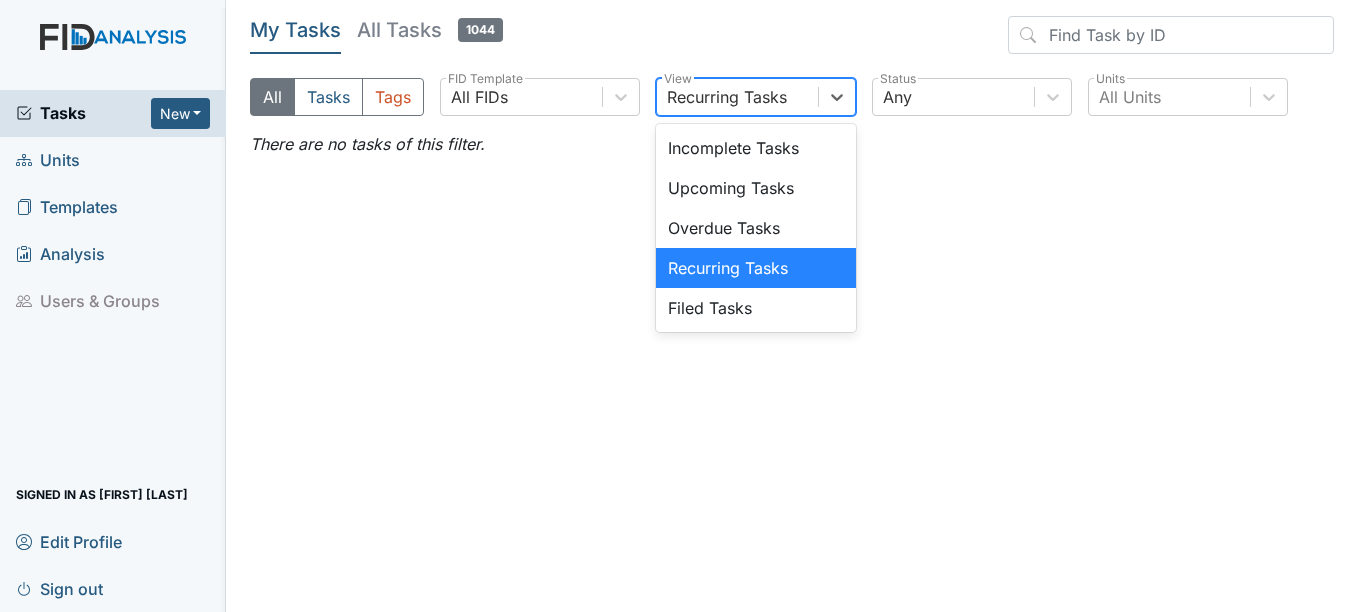 click on "Overdue Tasks" at bounding box center (756, 228) 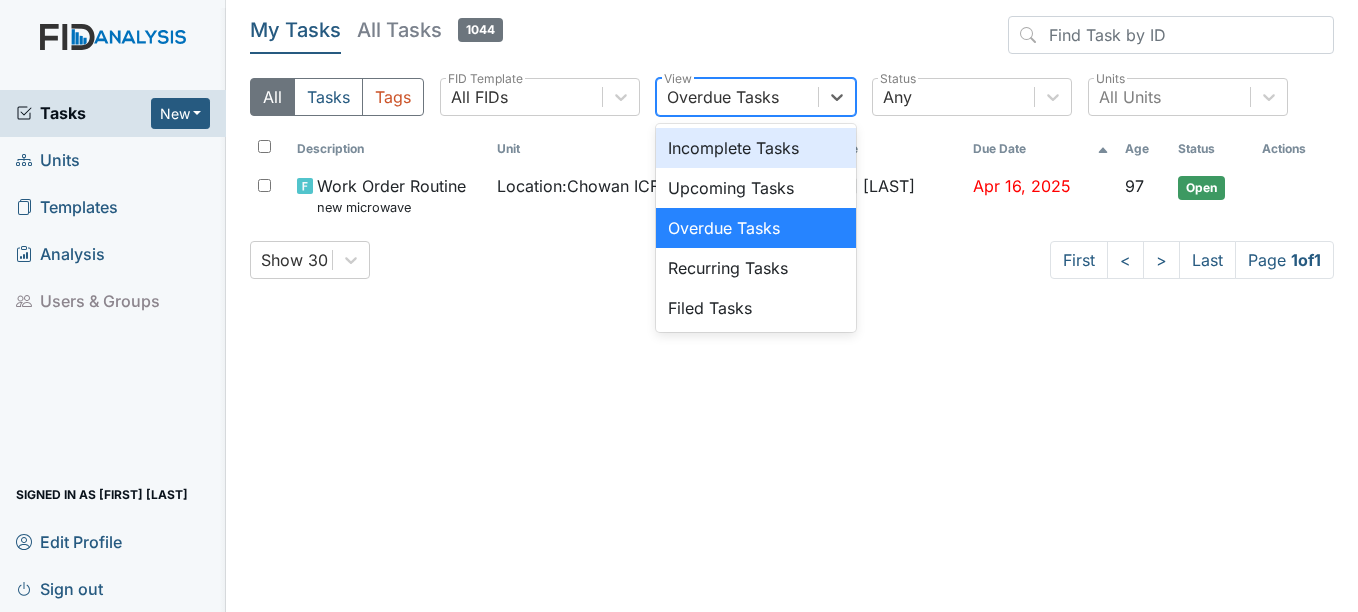 click on "Overdue Tasks" at bounding box center [723, 97] 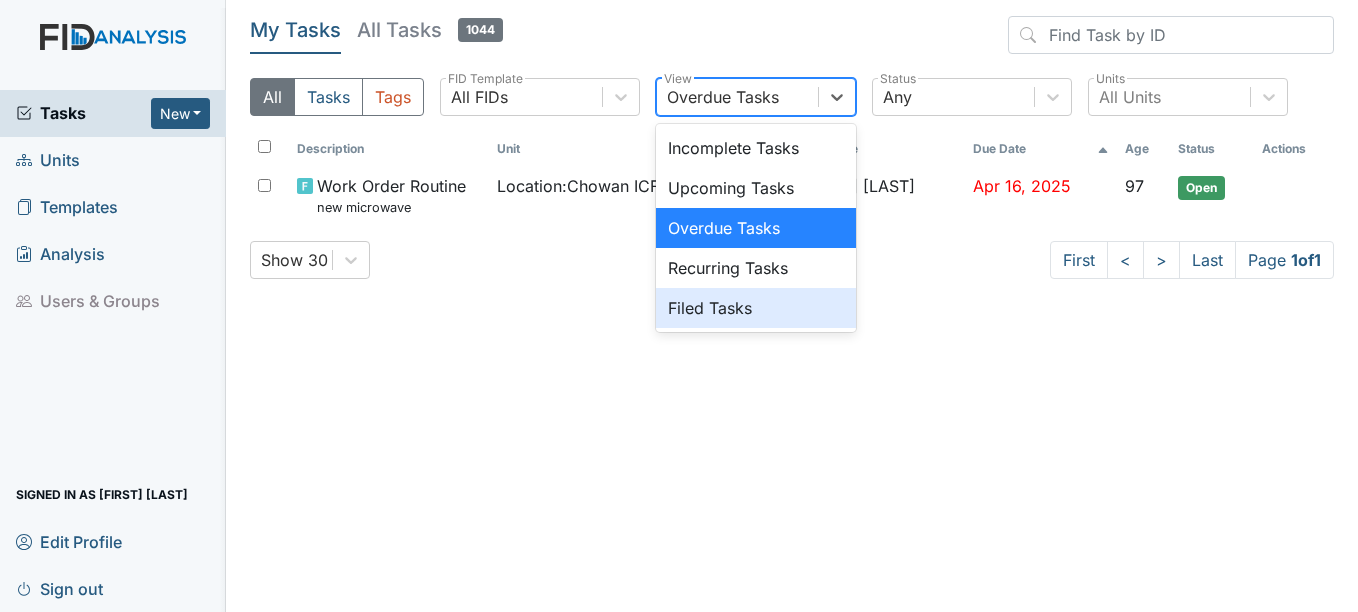click on "Filed Tasks" at bounding box center (756, 308) 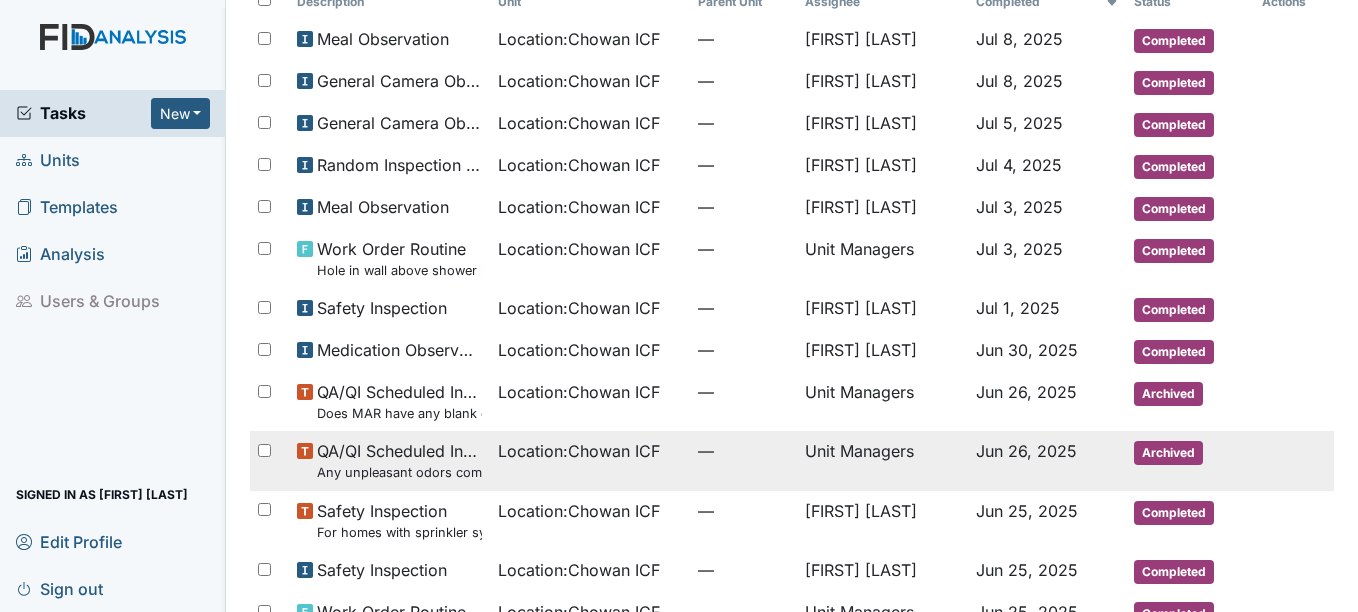 scroll, scrollTop: 0, scrollLeft: 0, axis: both 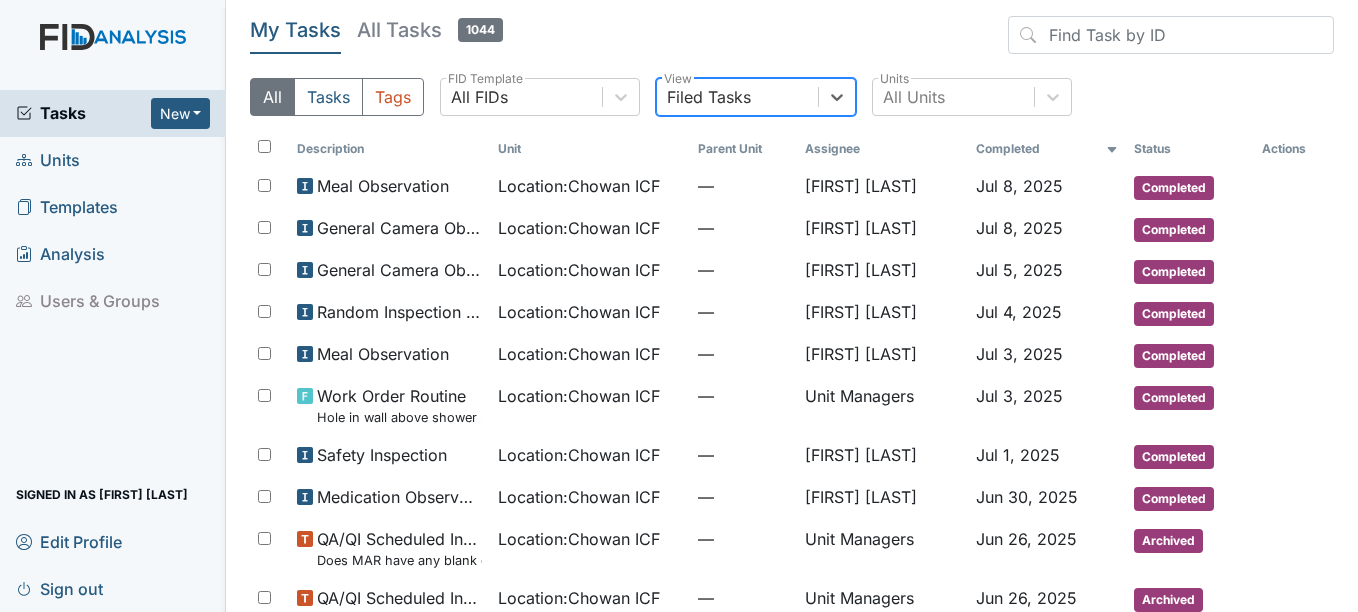 click on "Filed Tasks" at bounding box center [737, 97] 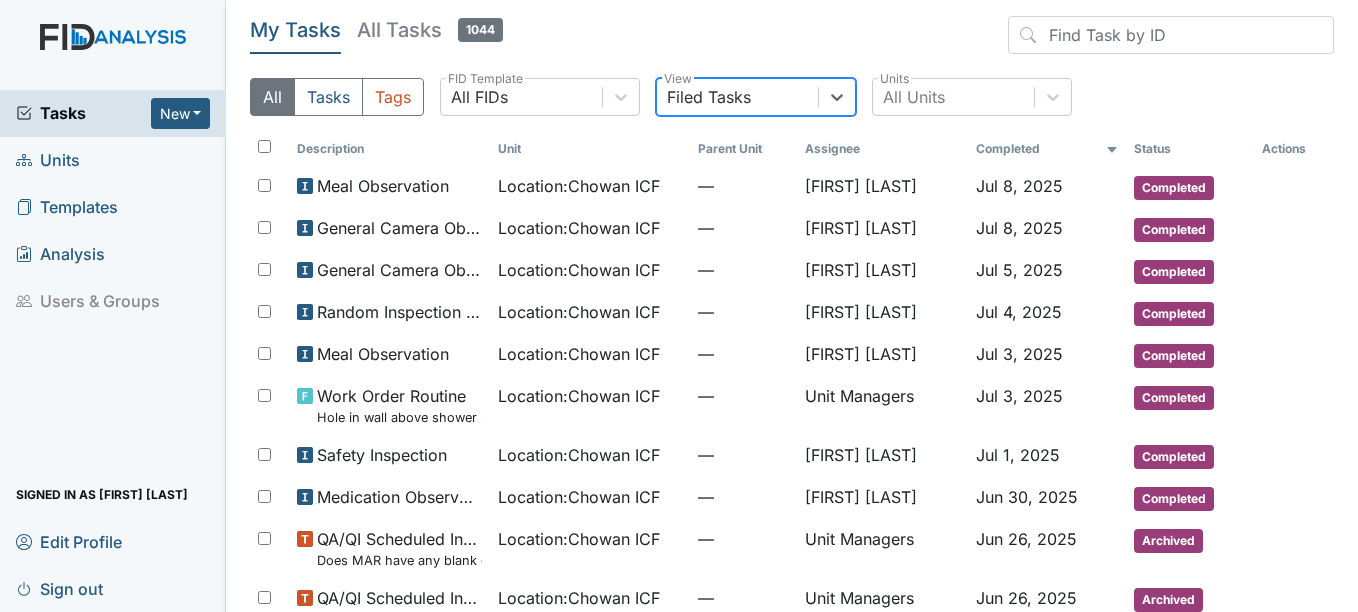 click on "Filed Tasks" at bounding box center (737, 97) 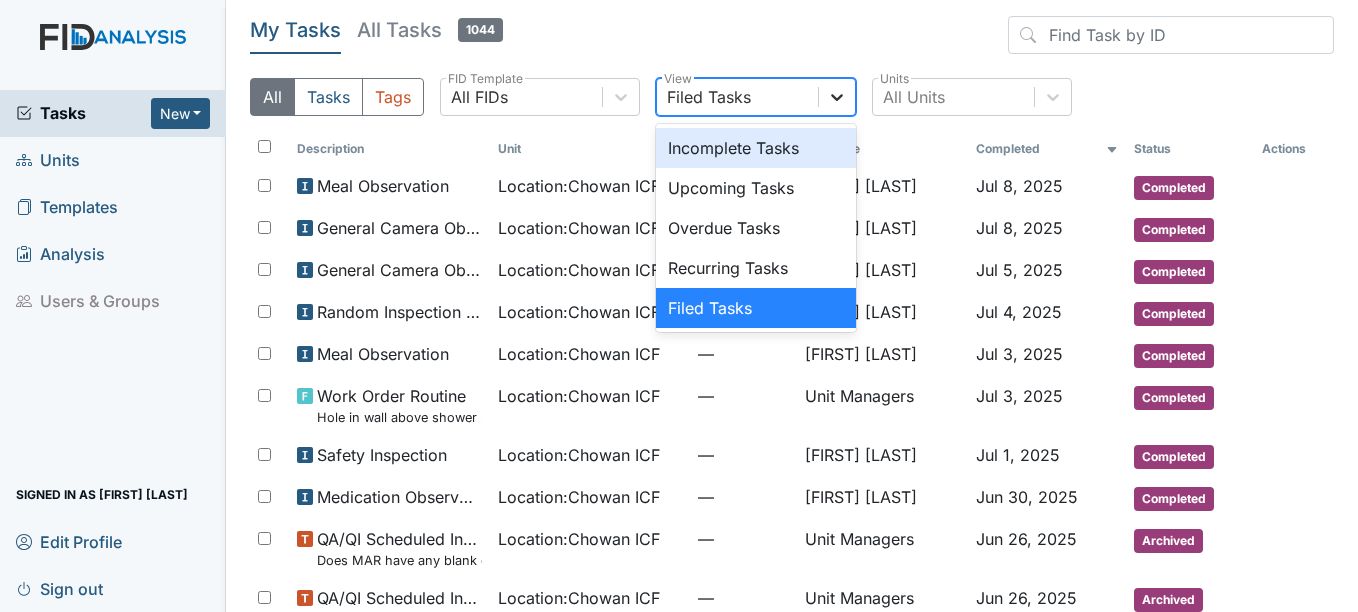 click at bounding box center [837, 97] 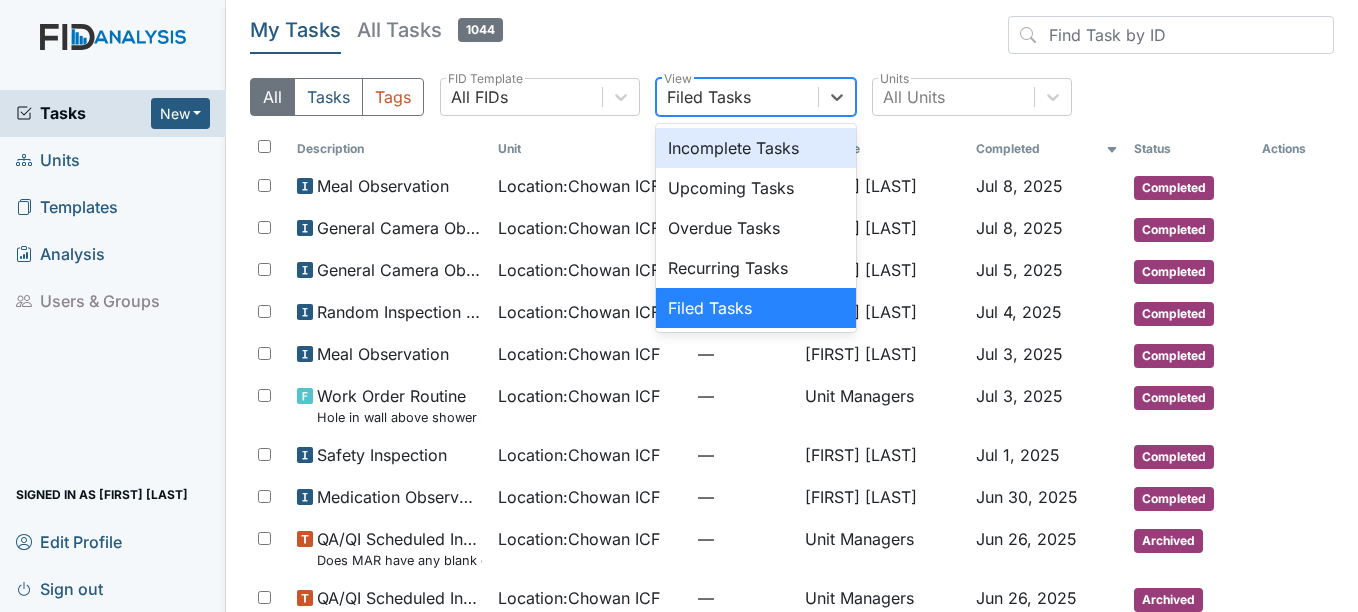 click on "Incomplete Tasks" at bounding box center [756, 148] 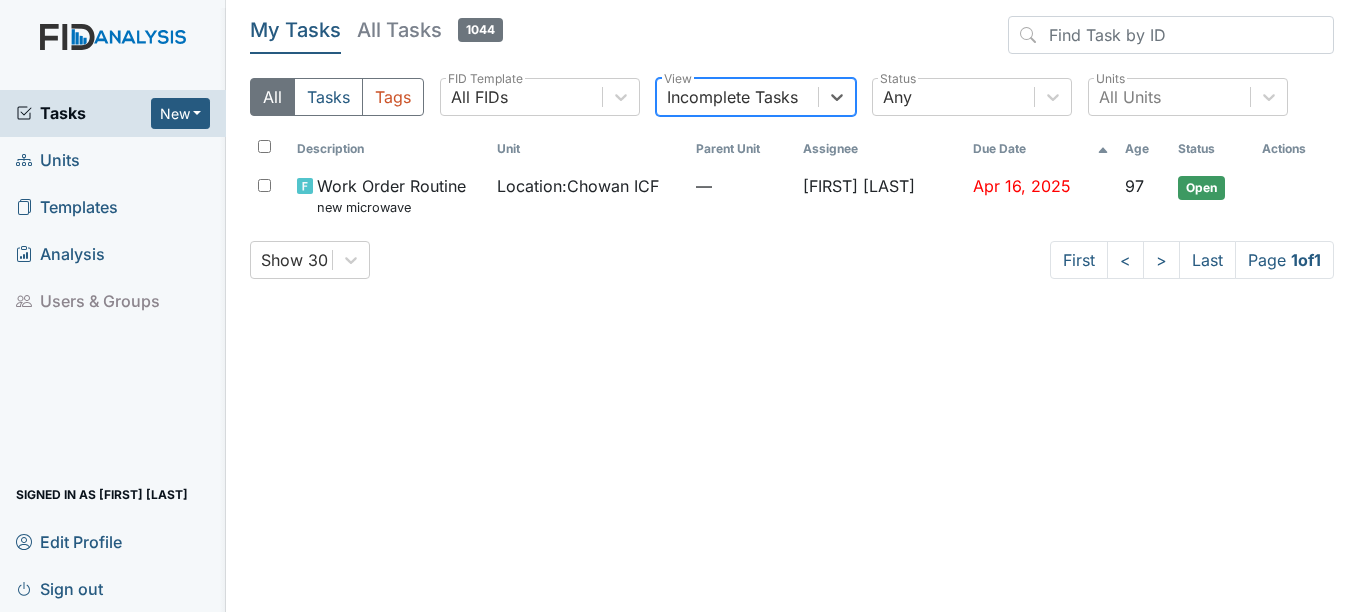 click on "Incomplete Tasks" at bounding box center (737, 97) 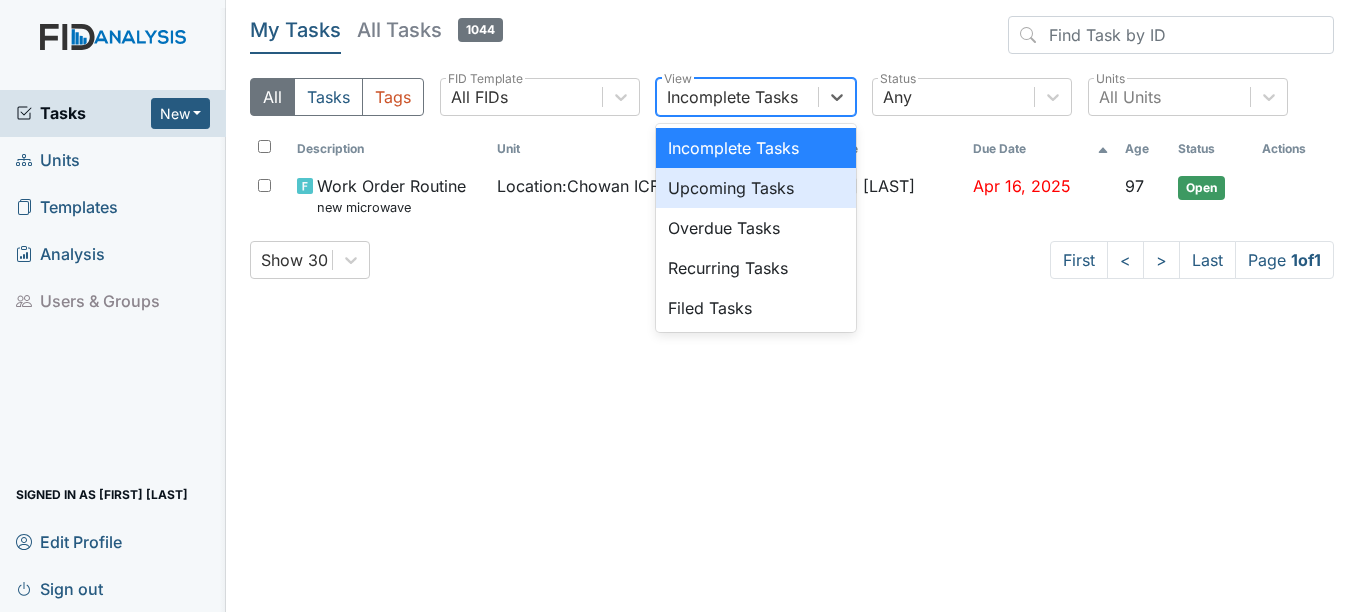 click on "Upcoming Tasks" at bounding box center (756, 188) 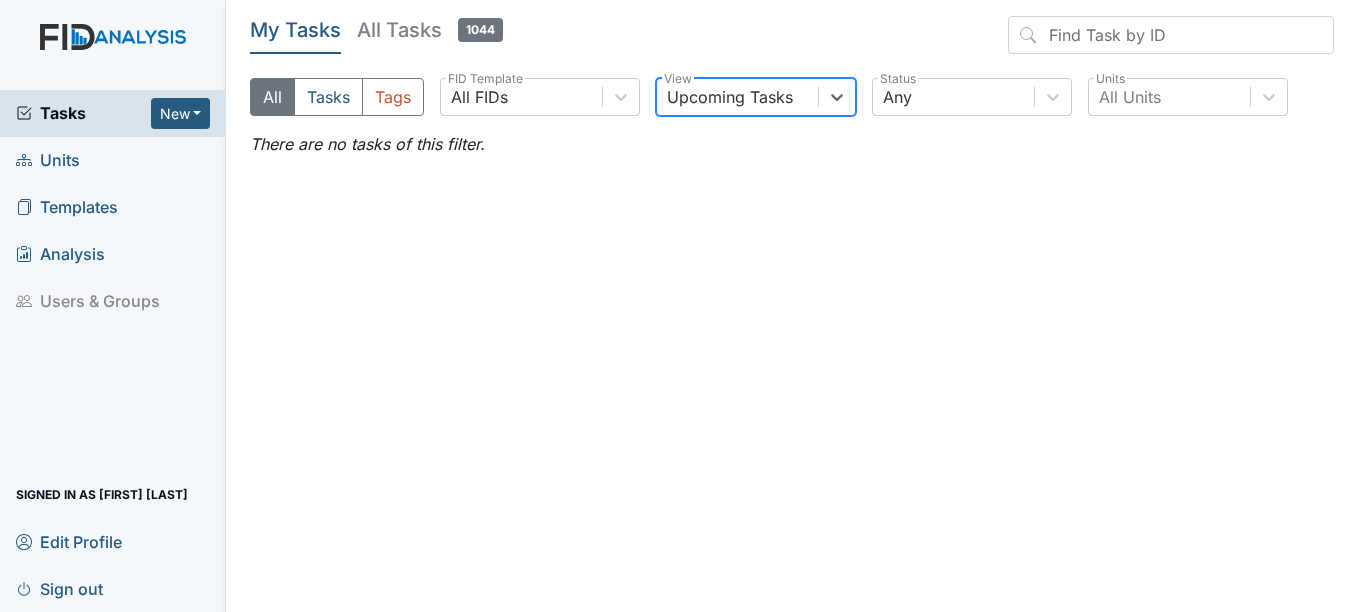drag, startPoint x: 779, startPoint y: 127, endPoint x: 774, endPoint y: 115, distance: 13 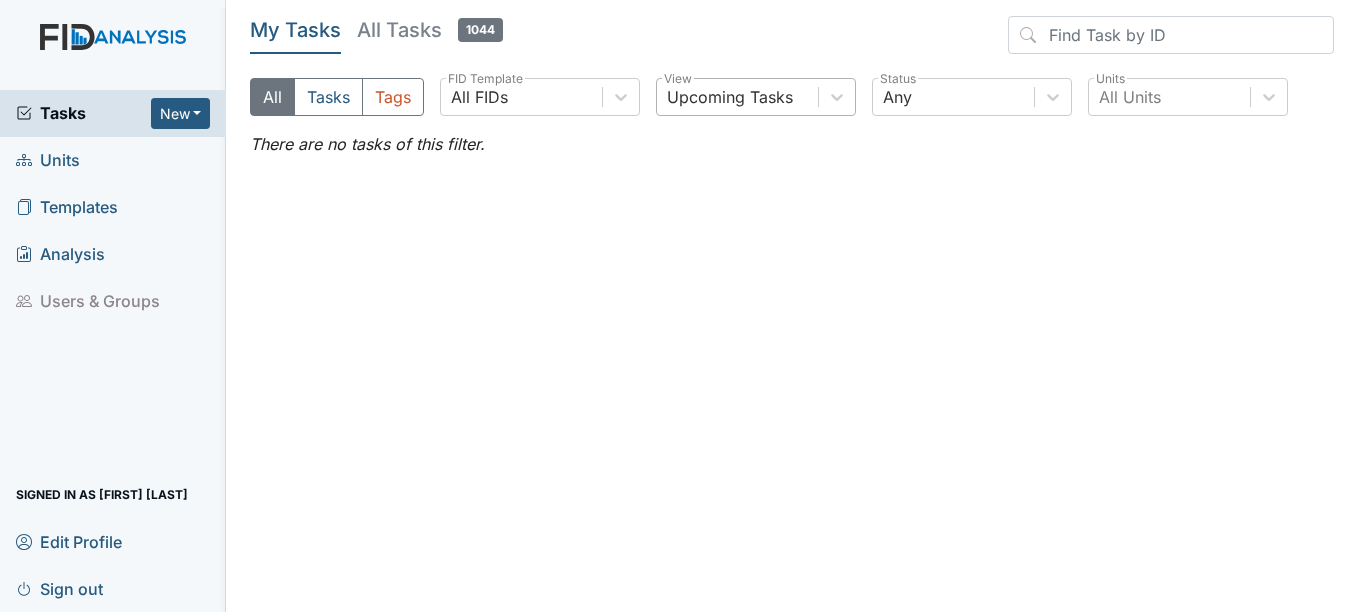 click on "Upcoming Tasks" at bounding box center [479, 97] 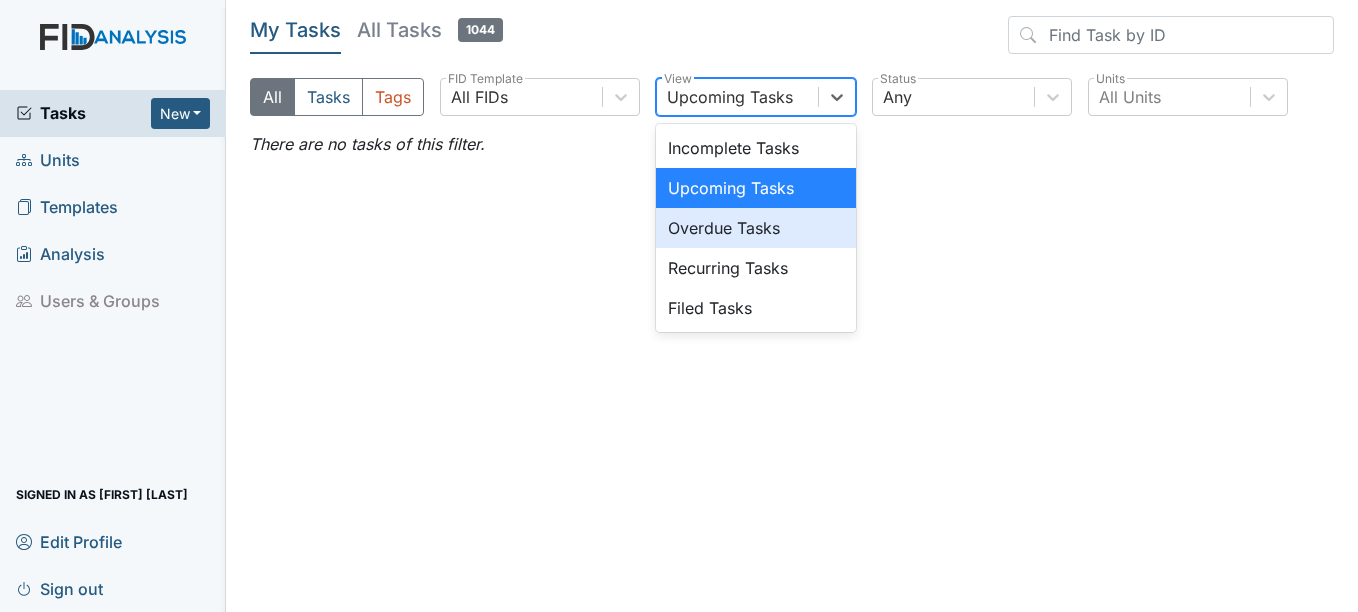 click on "Overdue Tasks" at bounding box center [756, 228] 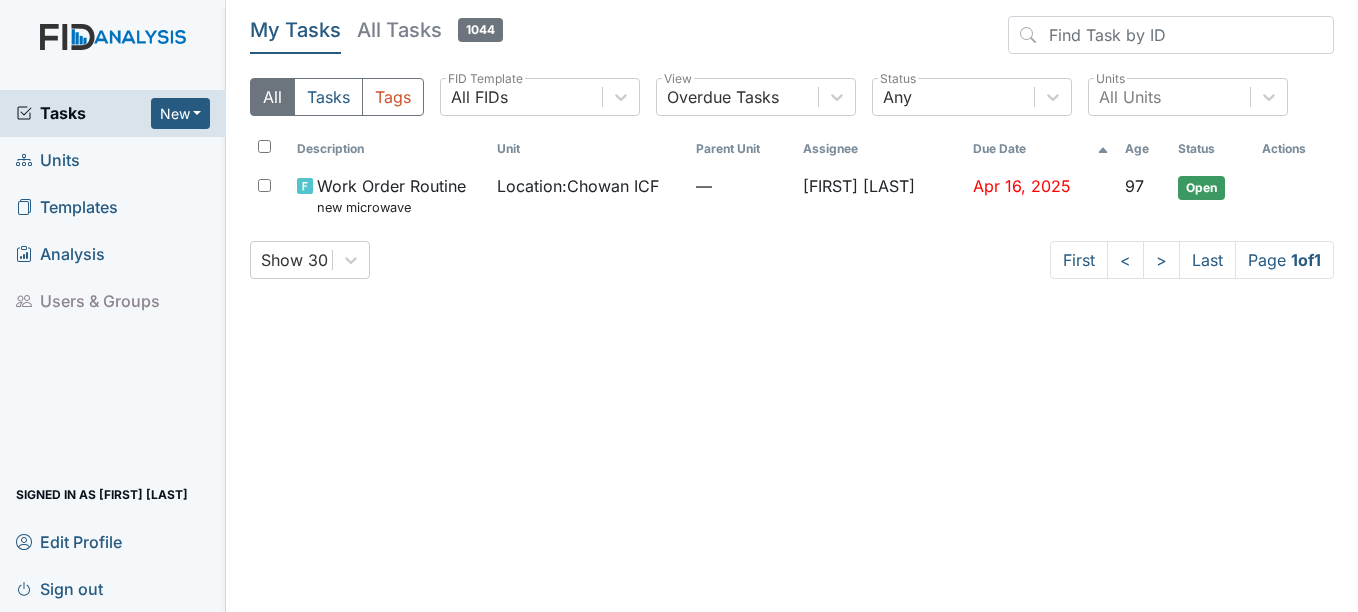 click on "Units" at bounding box center [113, 160] 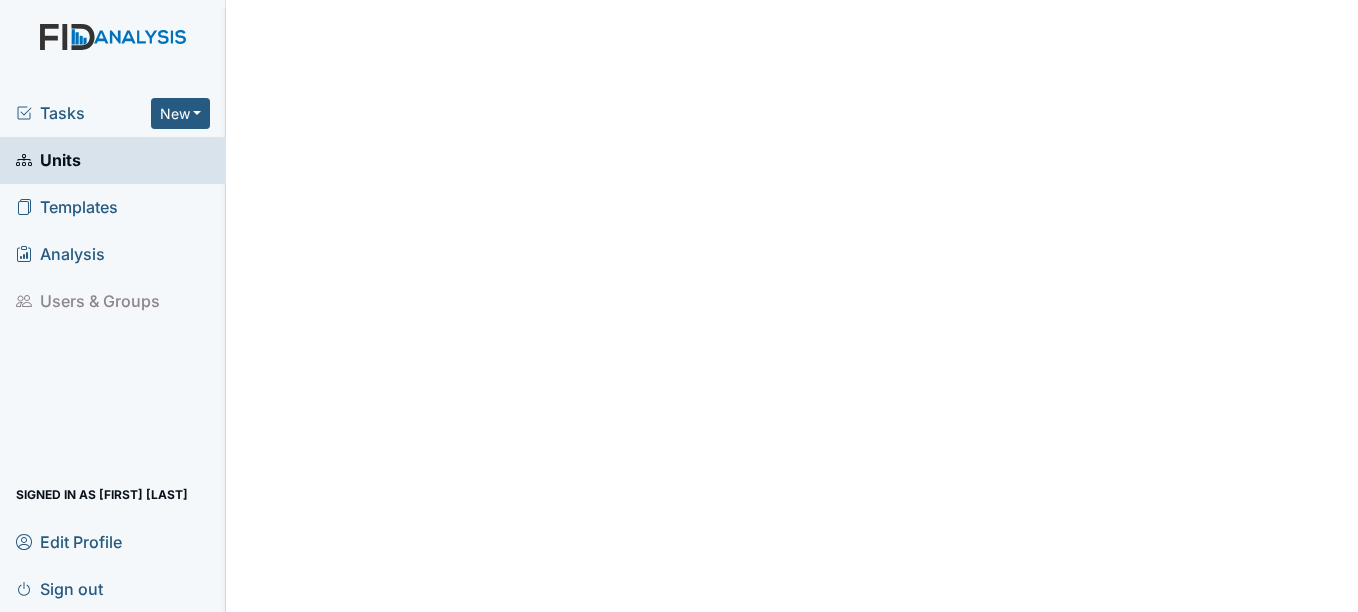 scroll, scrollTop: 0, scrollLeft: 0, axis: both 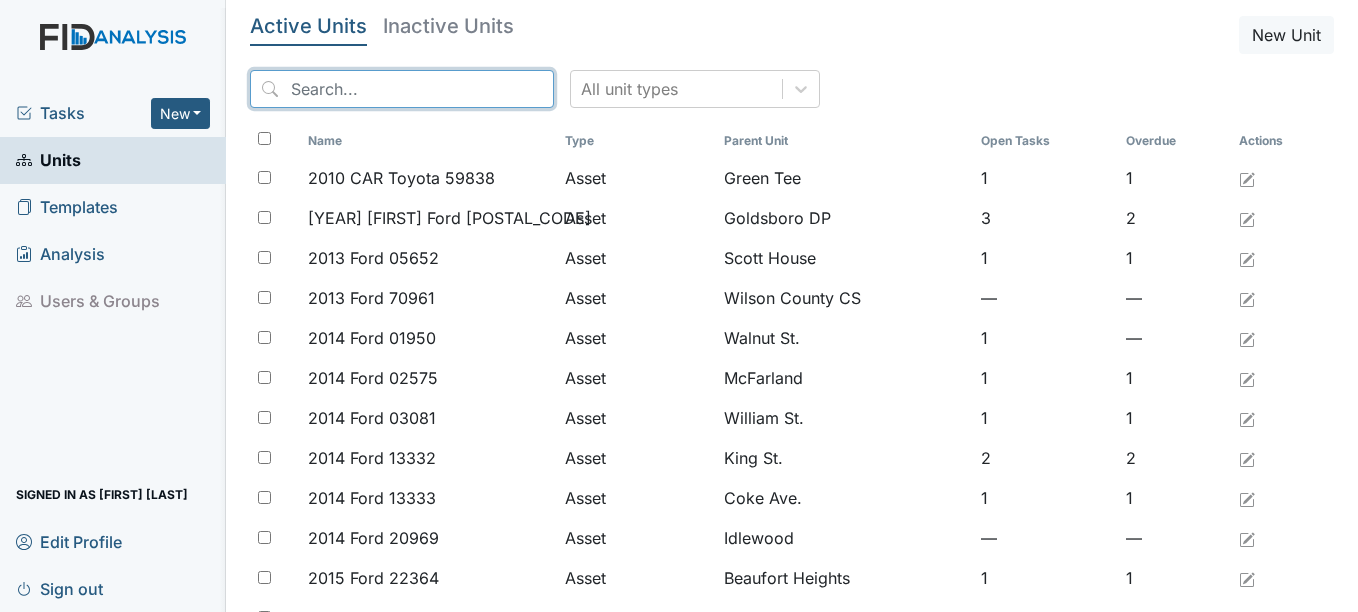 drag, startPoint x: 414, startPoint y: 88, endPoint x: 422, endPoint y: 79, distance: 12.0415945 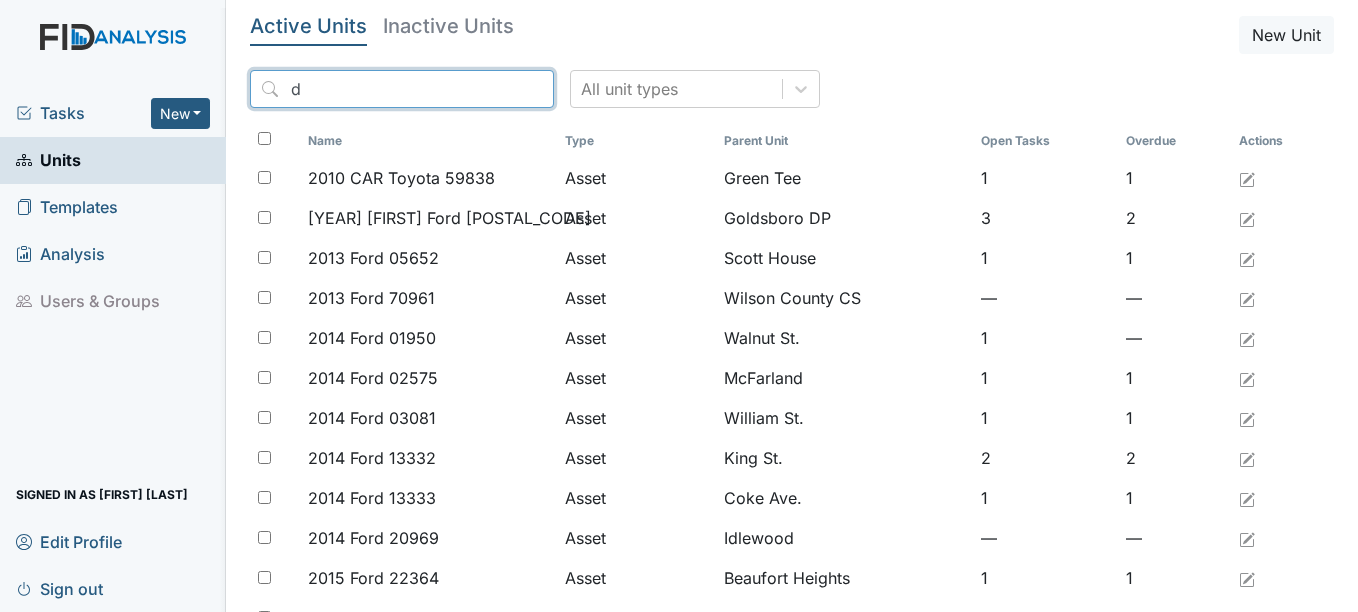 type on "da" 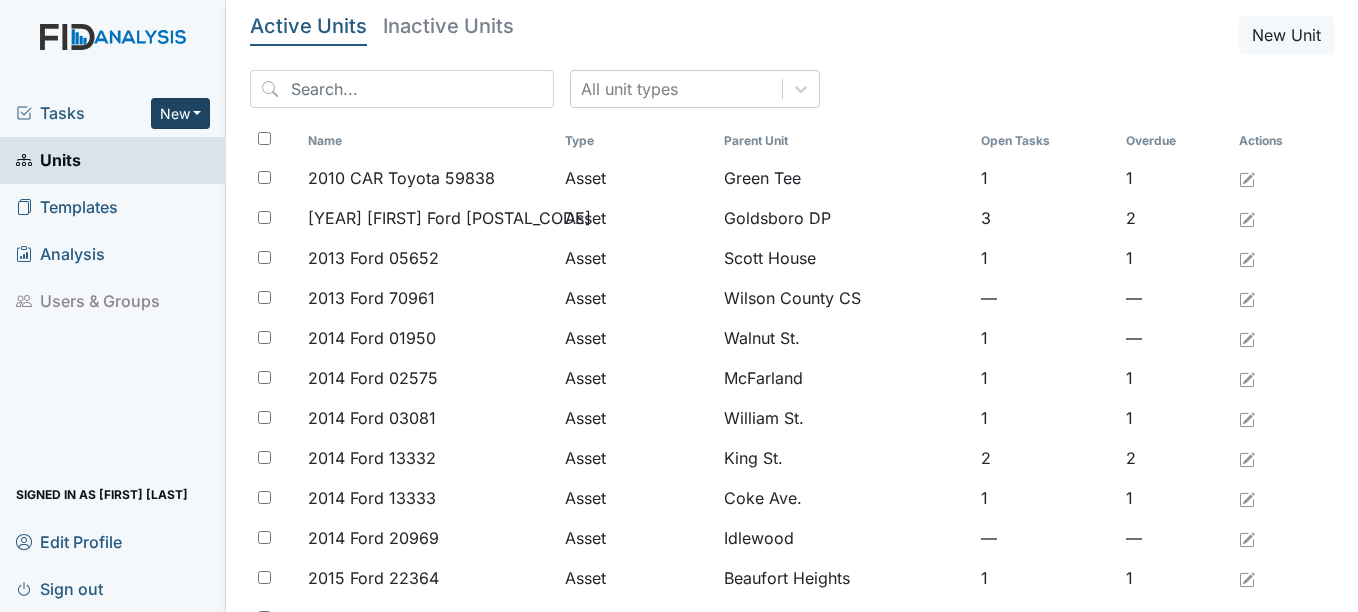 click on "New" at bounding box center (181, 113) 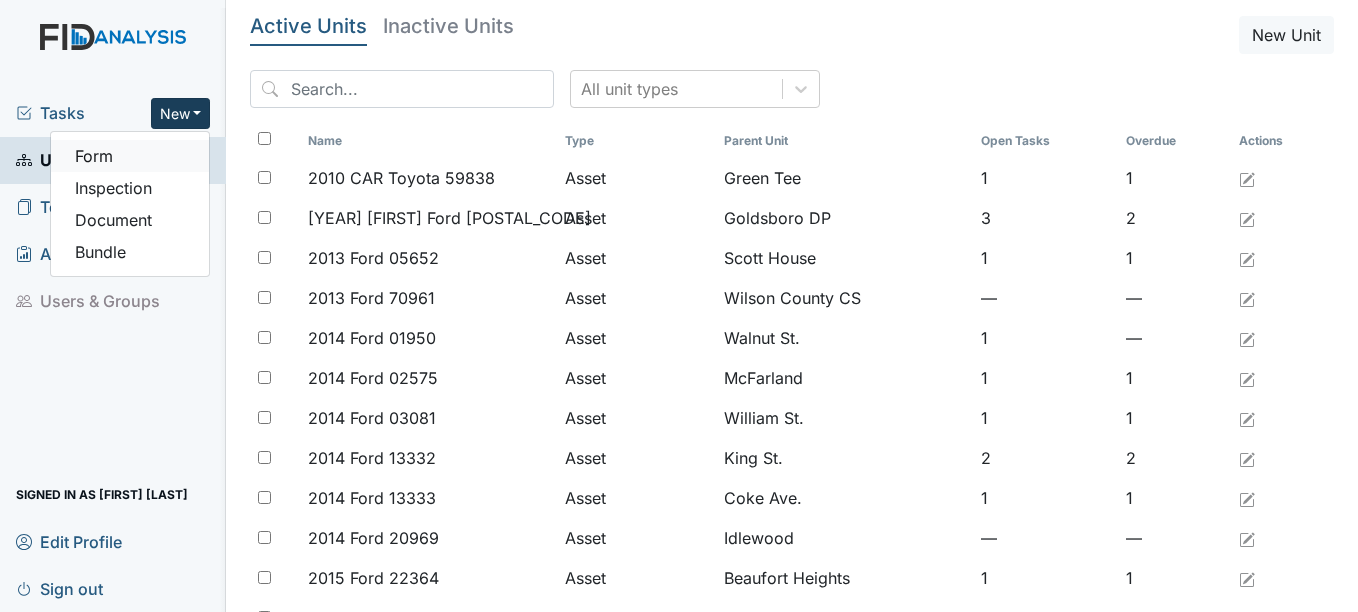 click on "Form" at bounding box center (130, 156) 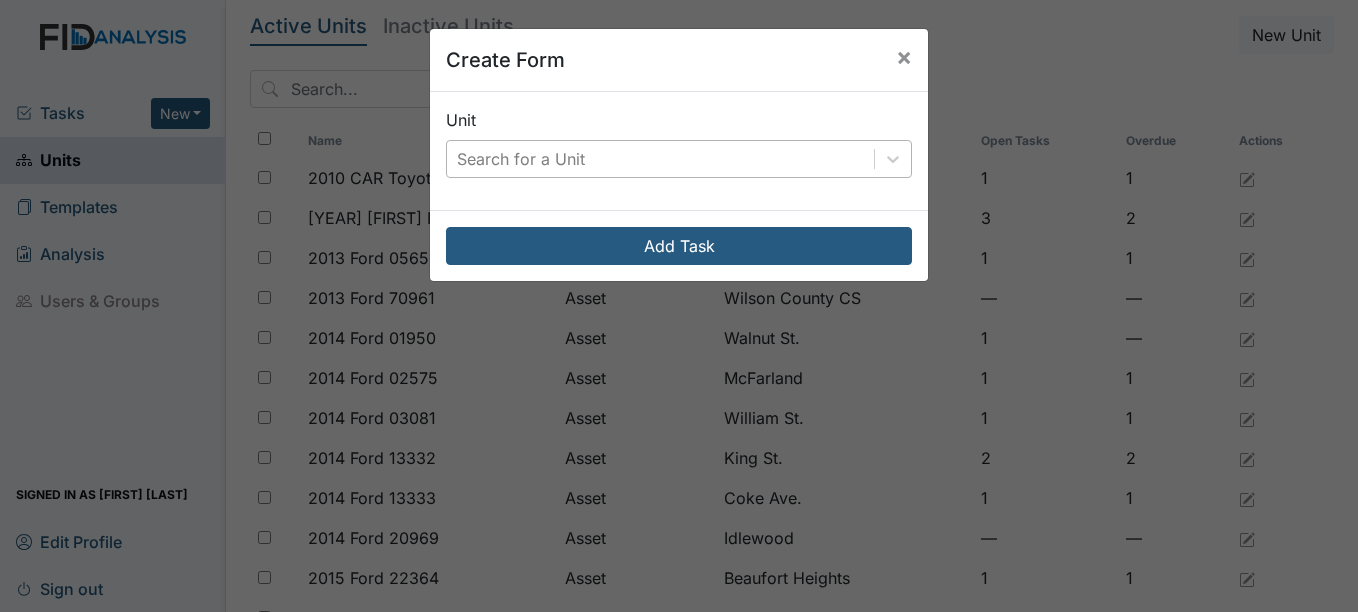 drag, startPoint x: 653, startPoint y: 170, endPoint x: 652, endPoint y: 157, distance: 13.038404 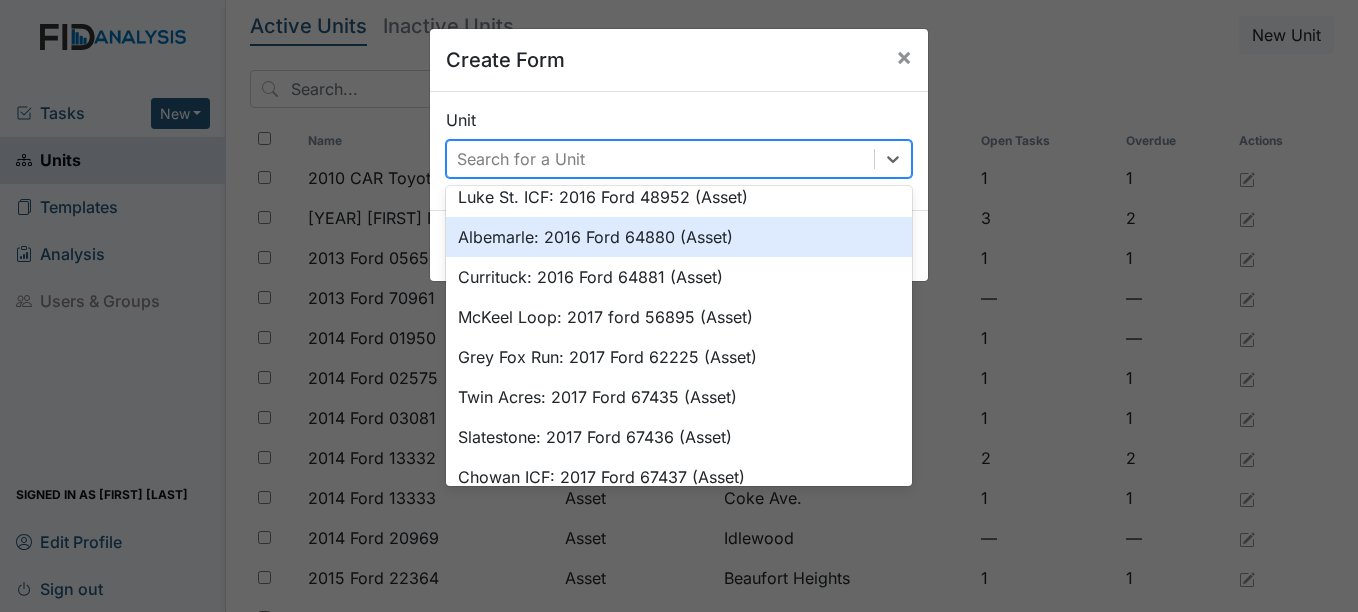 scroll, scrollTop: 500, scrollLeft: 0, axis: vertical 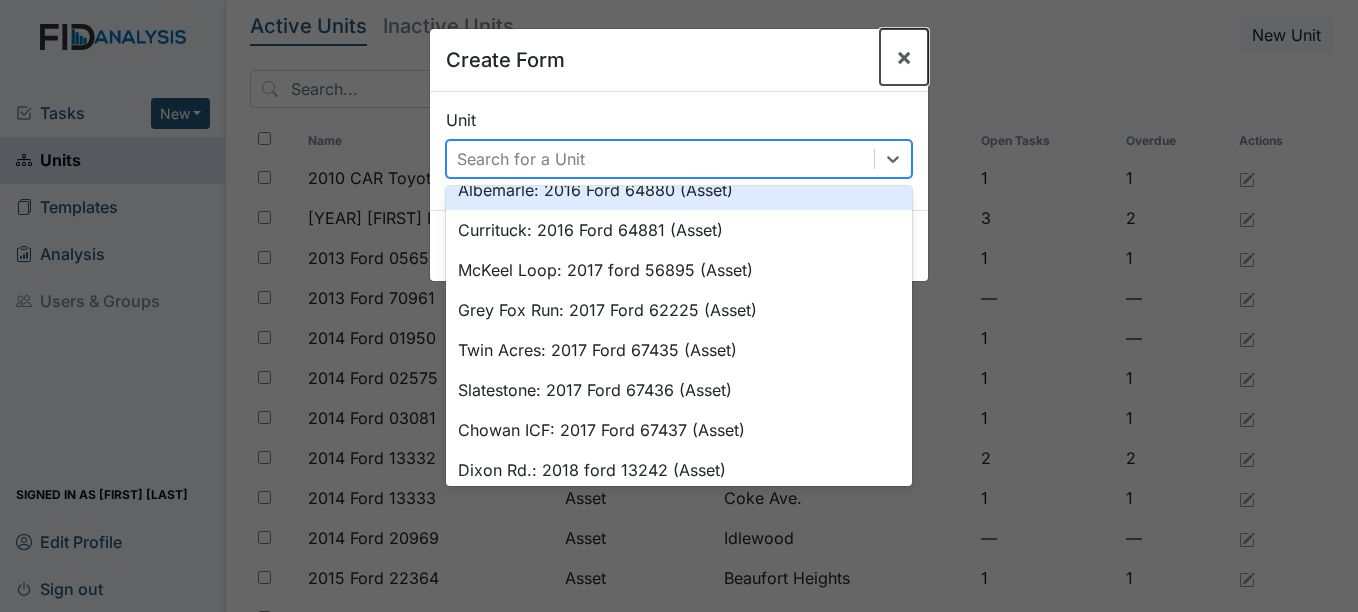 click on "×" at bounding box center (904, 56) 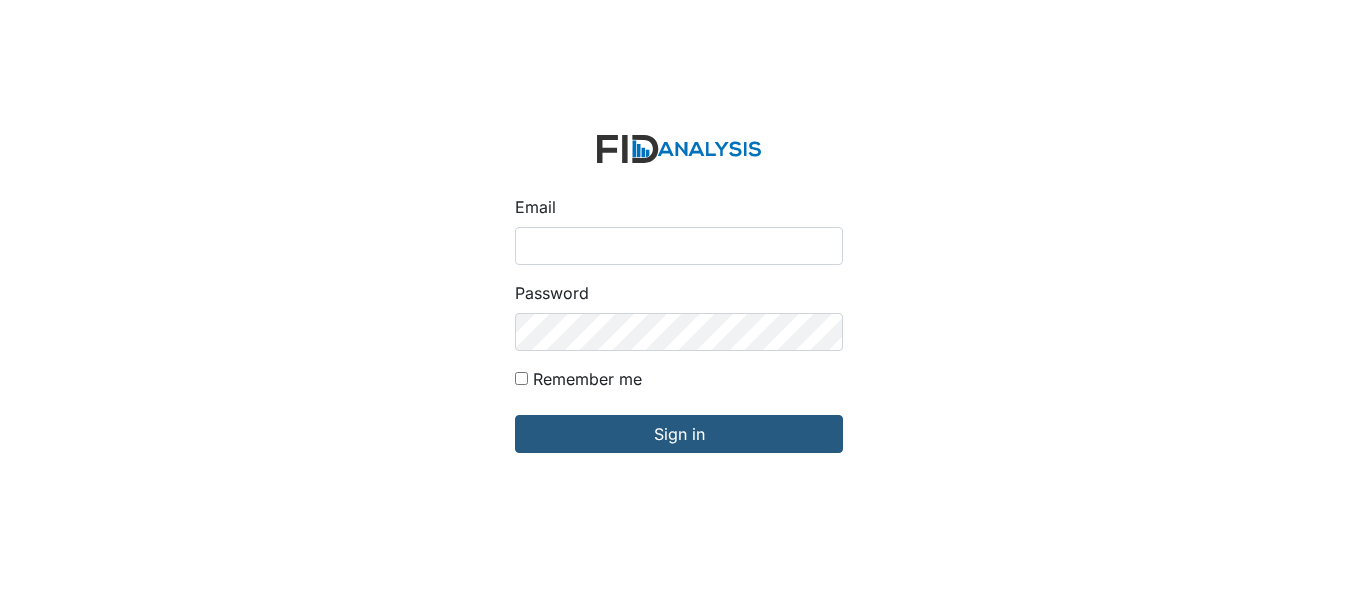 scroll, scrollTop: 0, scrollLeft: 0, axis: both 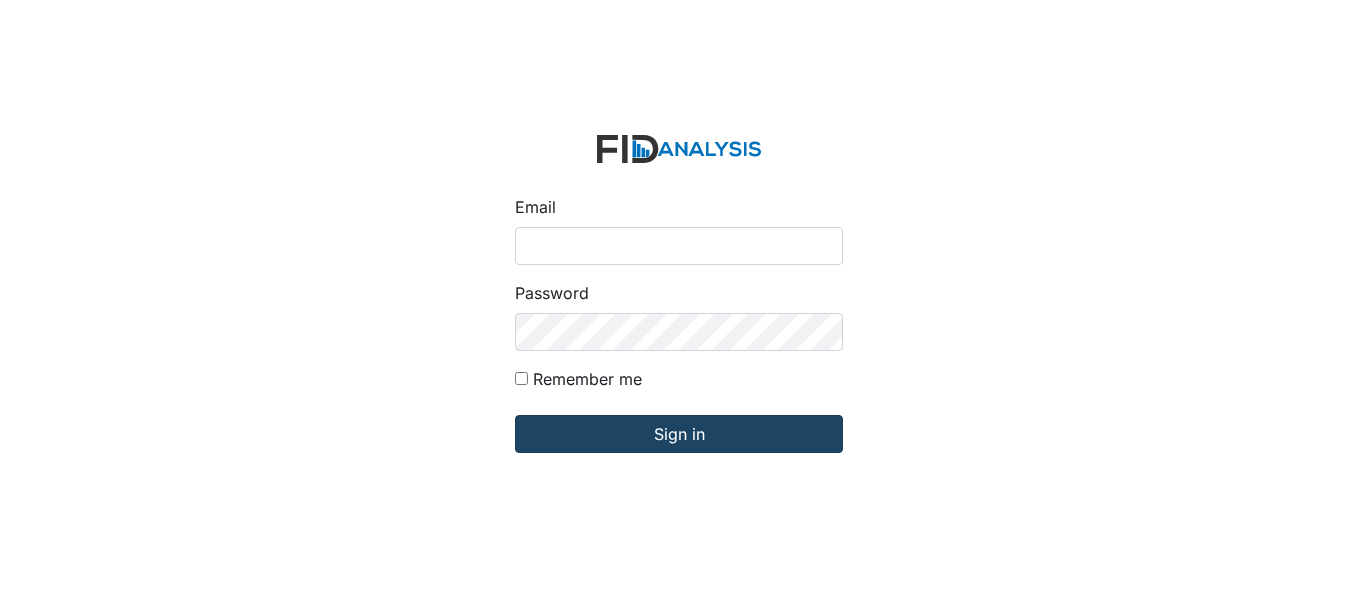 type on "[USERNAME]@example.com" 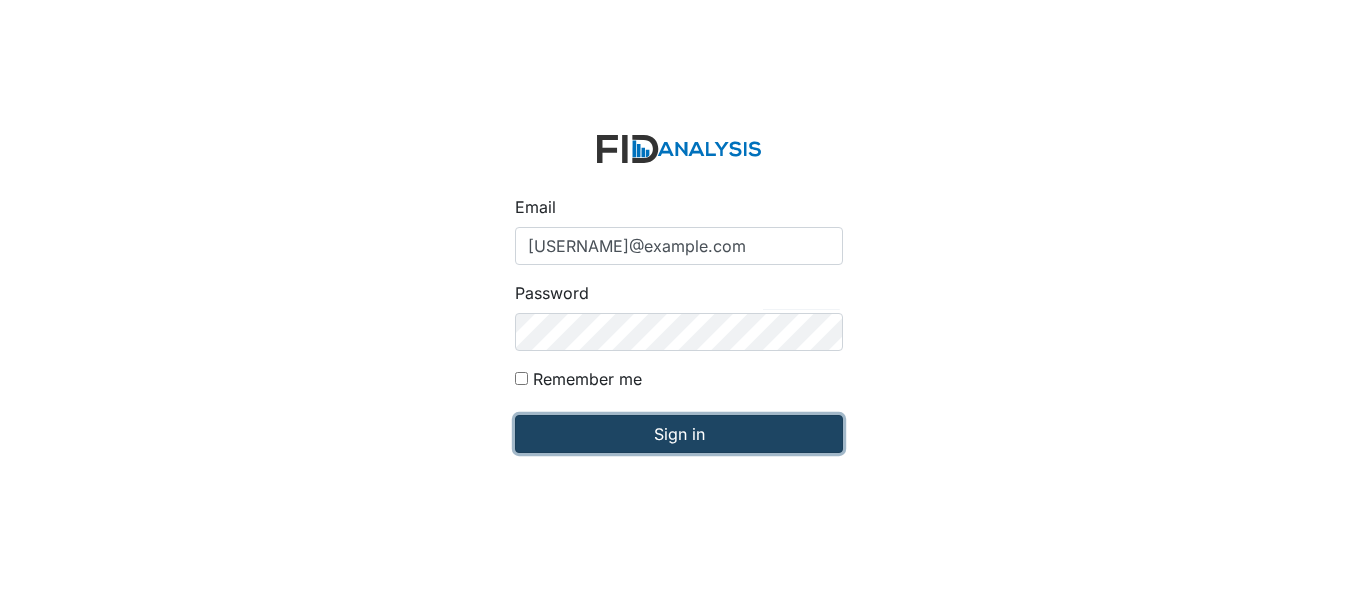 drag, startPoint x: 608, startPoint y: 453, endPoint x: 566, endPoint y: 438, distance: 44.598206 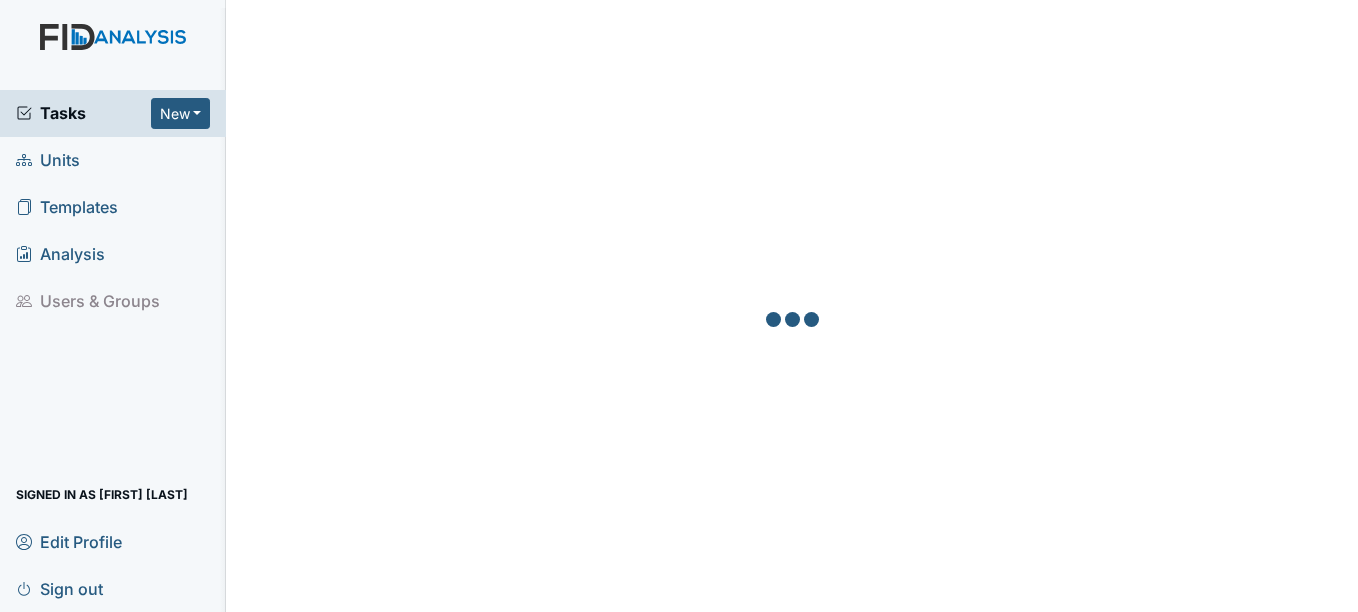 scroll, scrollTop: 0, scrollLeft: 0, axis: both 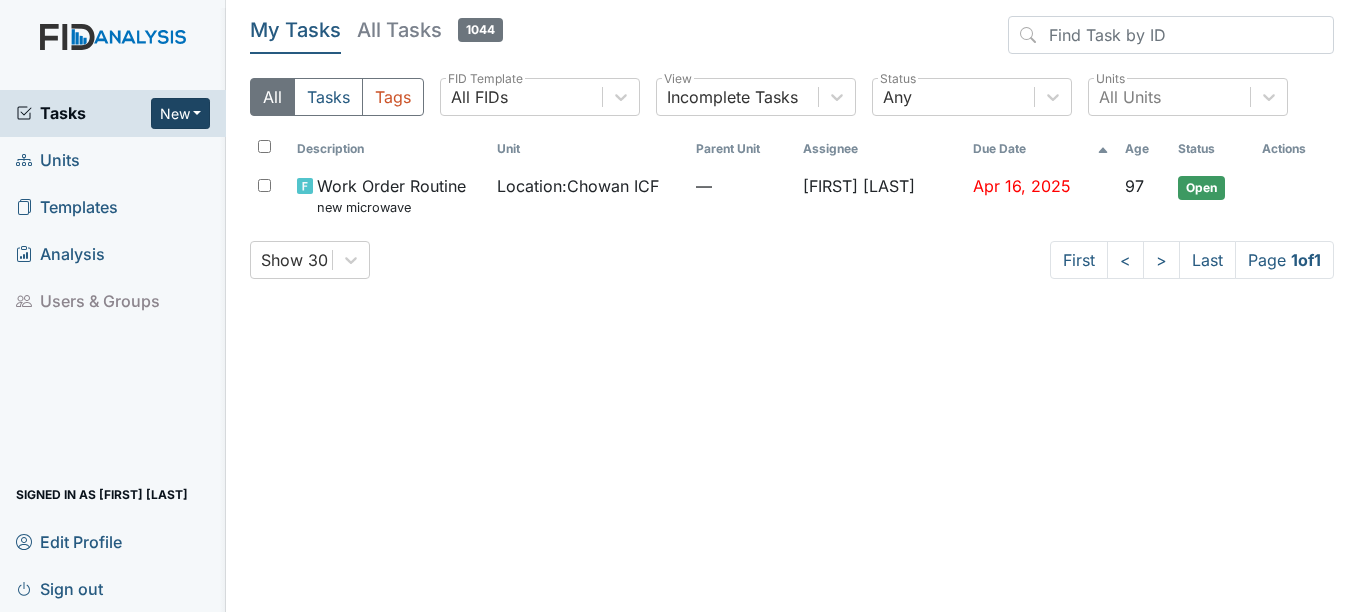 click on "New" at bounding box center (181, 113) 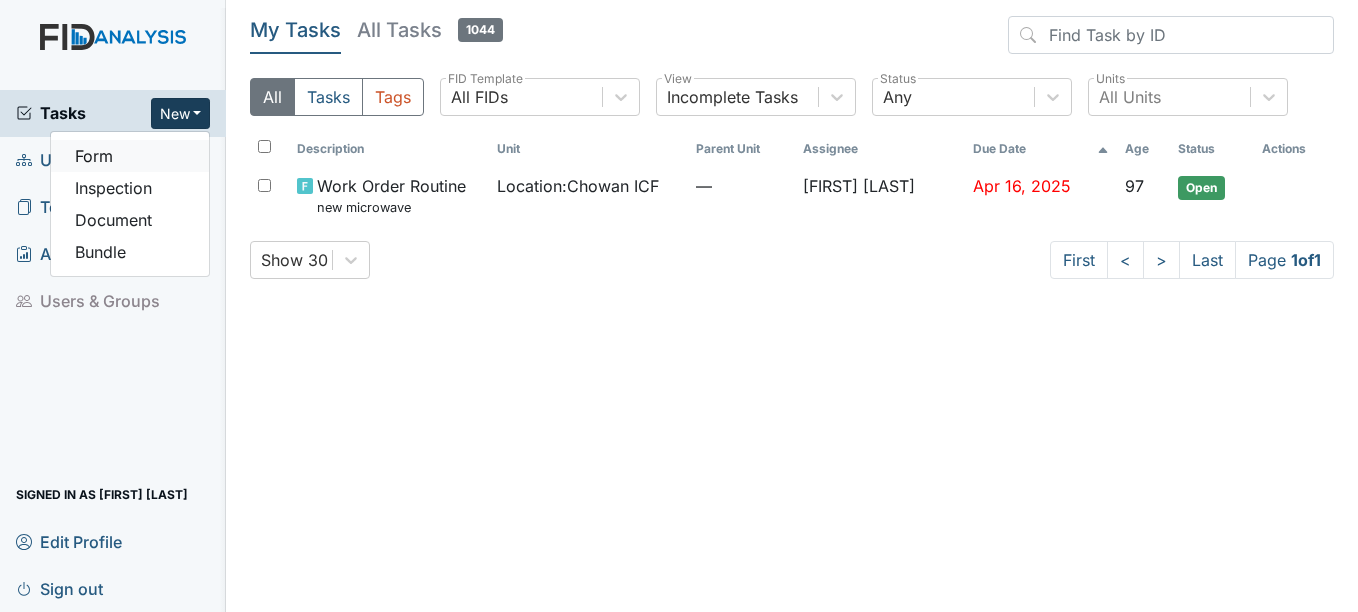click on "Form" at bounding box center [130, 156] 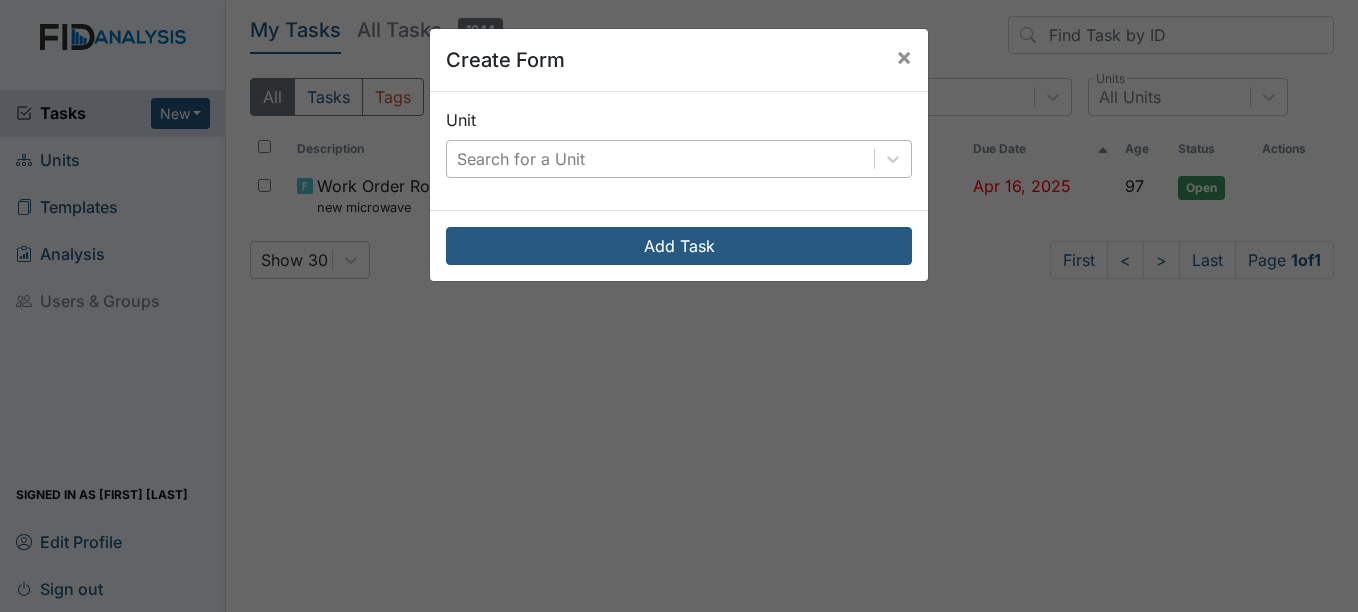 click on "Search for a Unit" at bounding box center [521, 159] 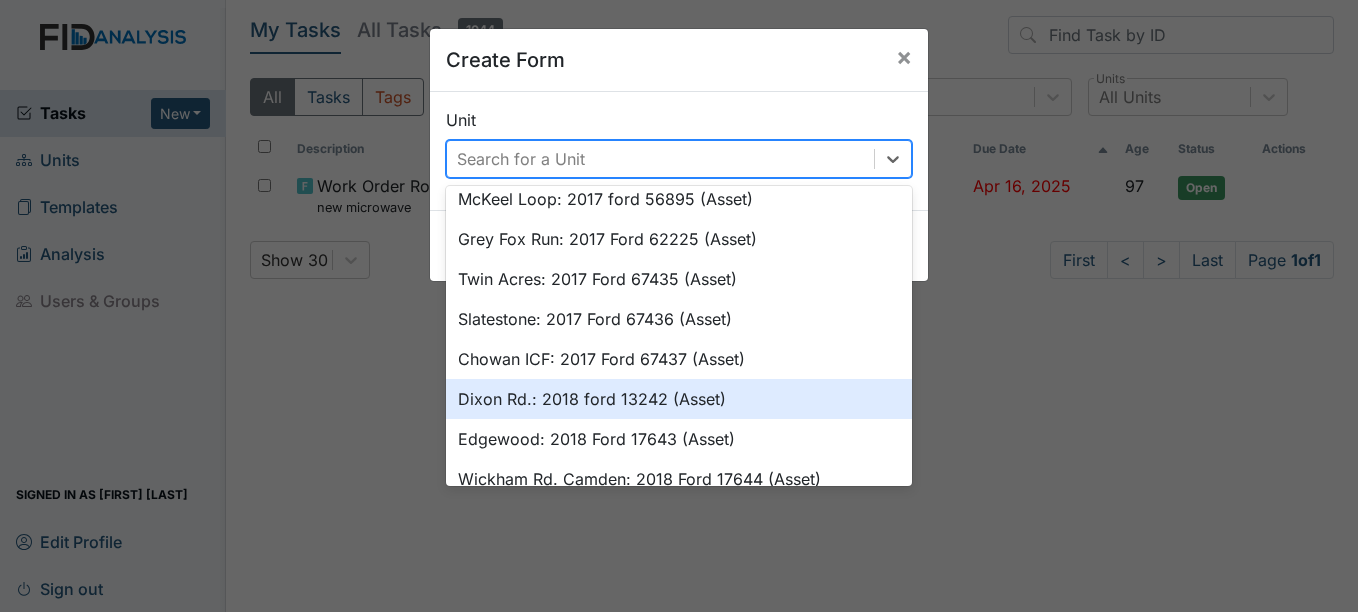 scroll, scrollTop: 600, scrollLeft: 0, axis: vertical 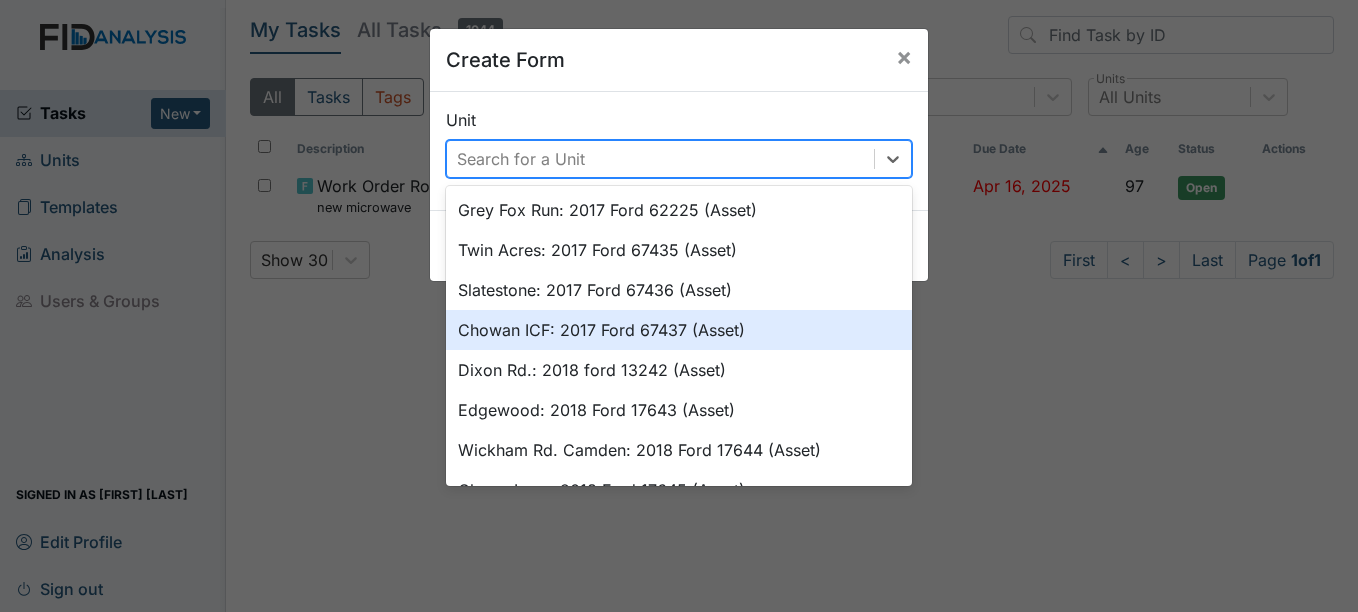 click on "Chowan ICF: 2017	Ford	67437 (Asset)" at bounding box center (679, 330) 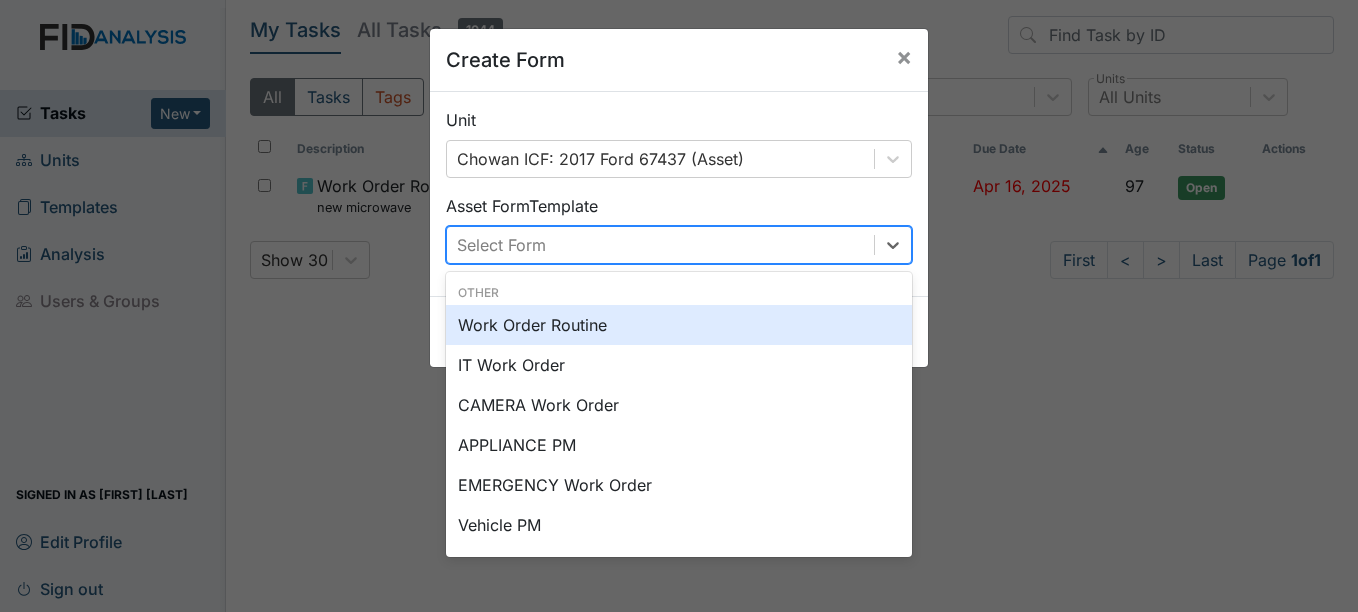 click on "Select Form" at bounding box center (660, 245) 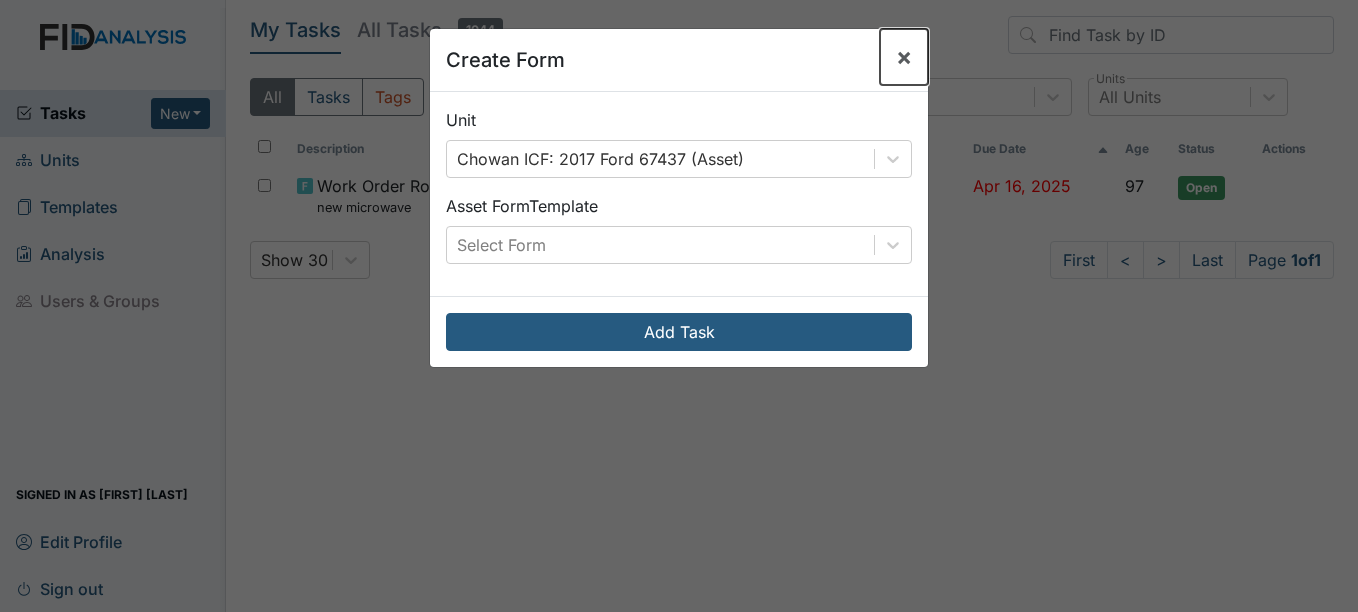 click on "×" at bounding box center (904, 57) 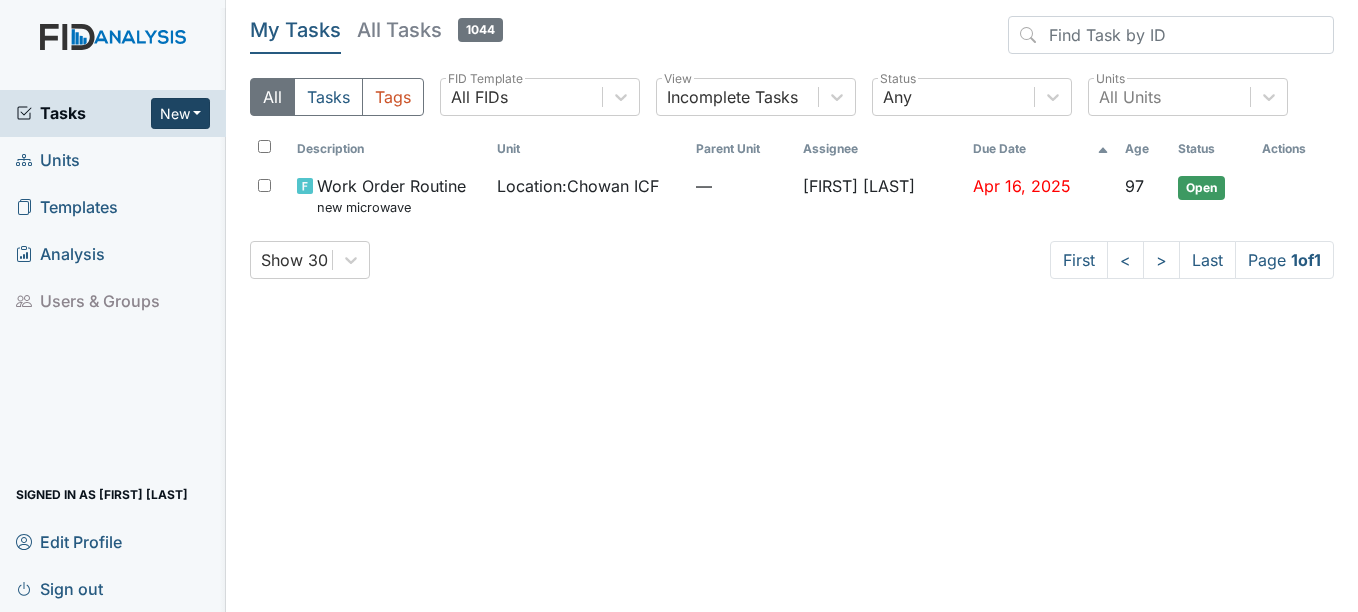 click on "New" at bounding box center (181, 113) 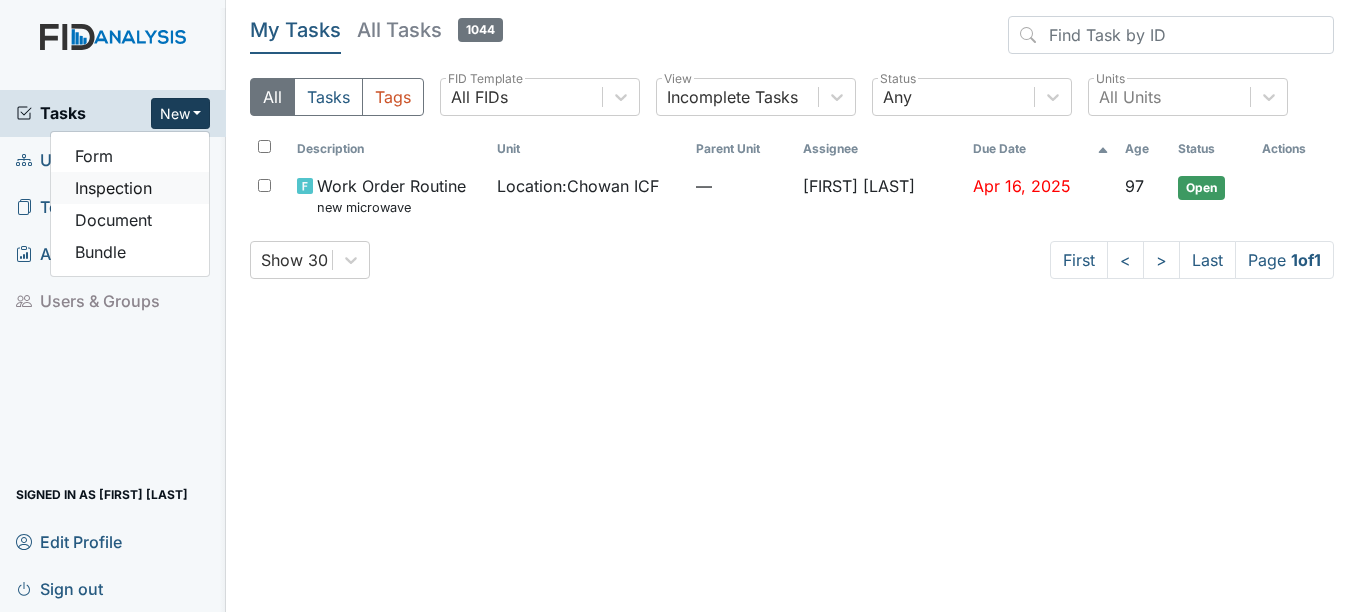 click on "Inspection" at bounding box center [130, 188] 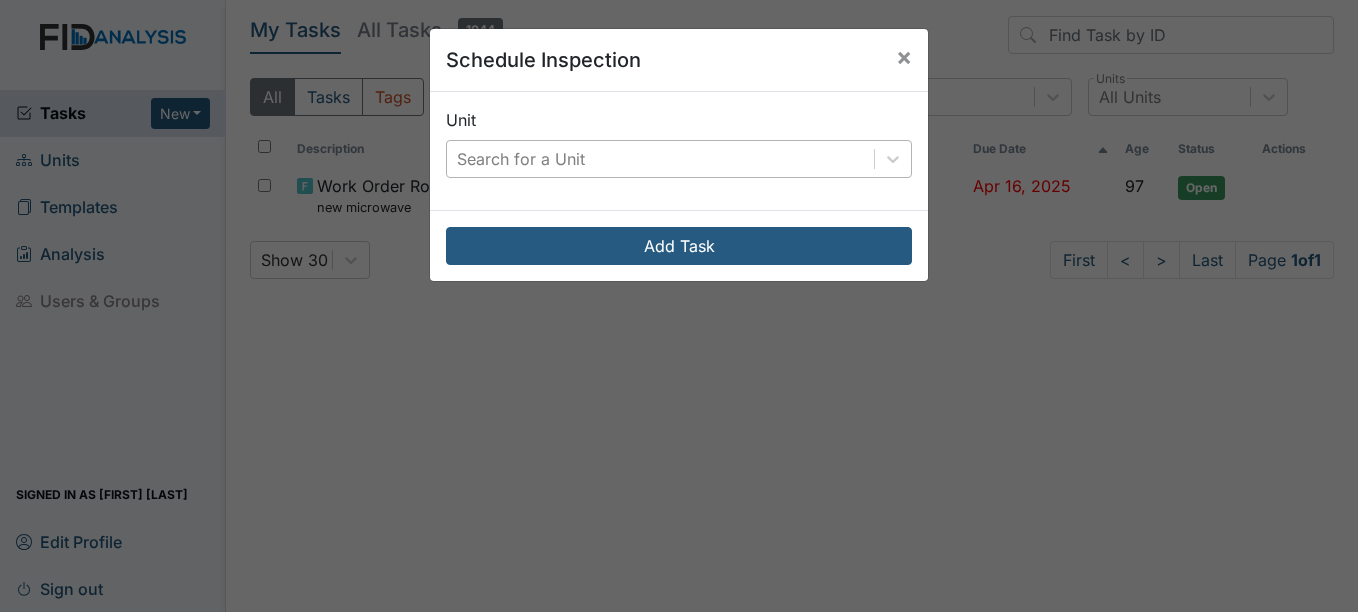 click on "Search for a Unit" at bounding box center (521, 159) 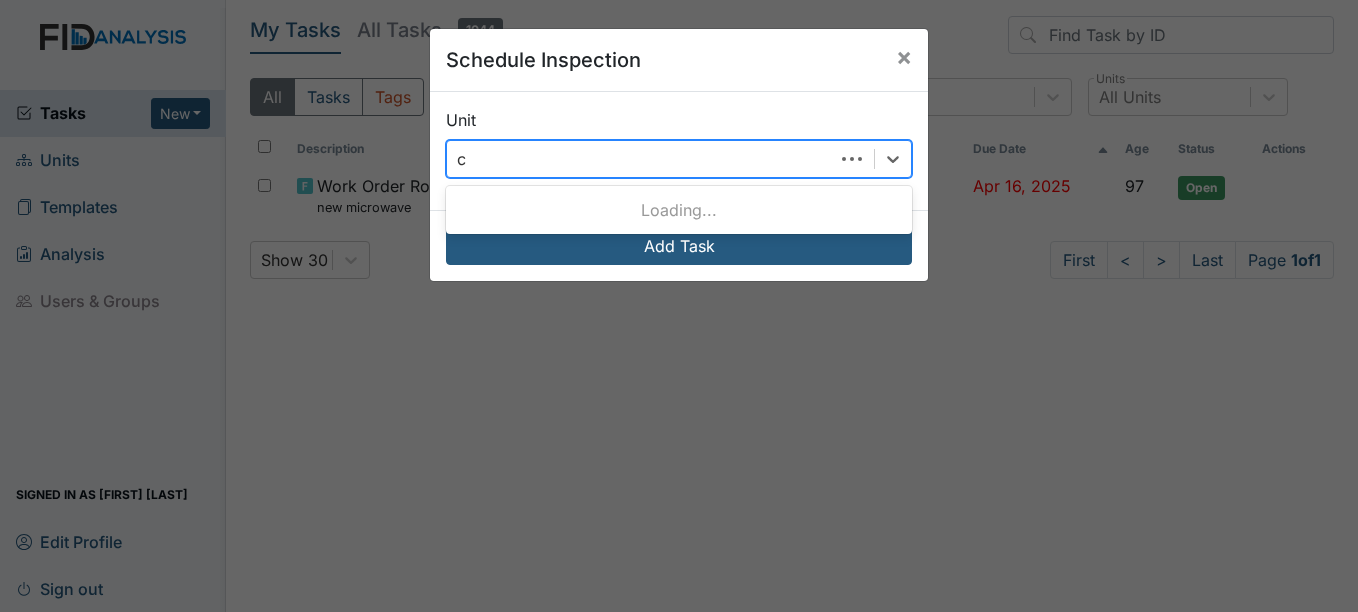 scroll, scrollTop: 0, scrollLeft: 0, axis: both 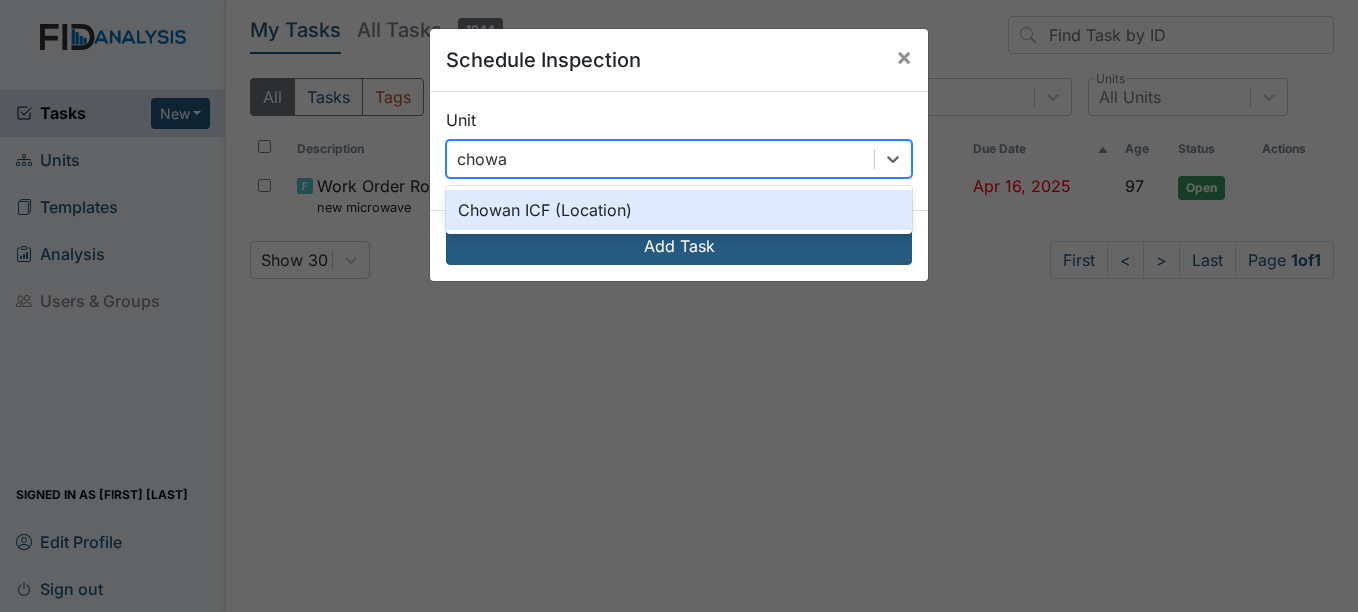 click on "Chowan ICF (Location)" at bounding box center [679, 210] 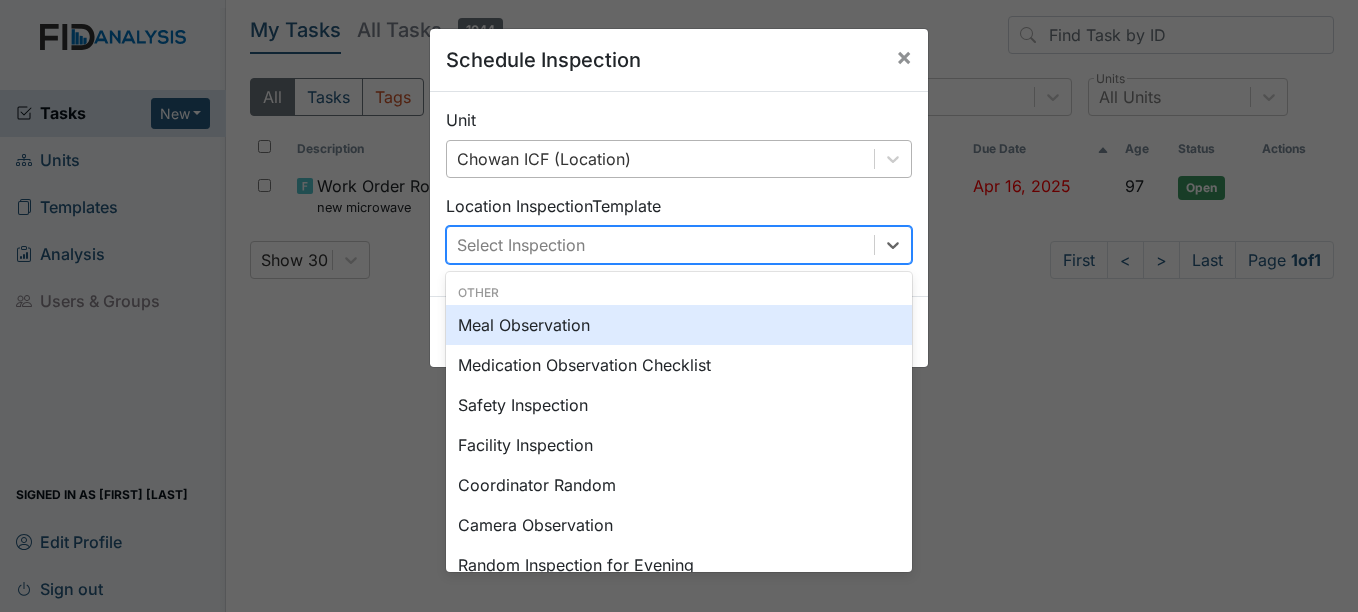 click on "Select Inspection" at bounding box center (660, 245) 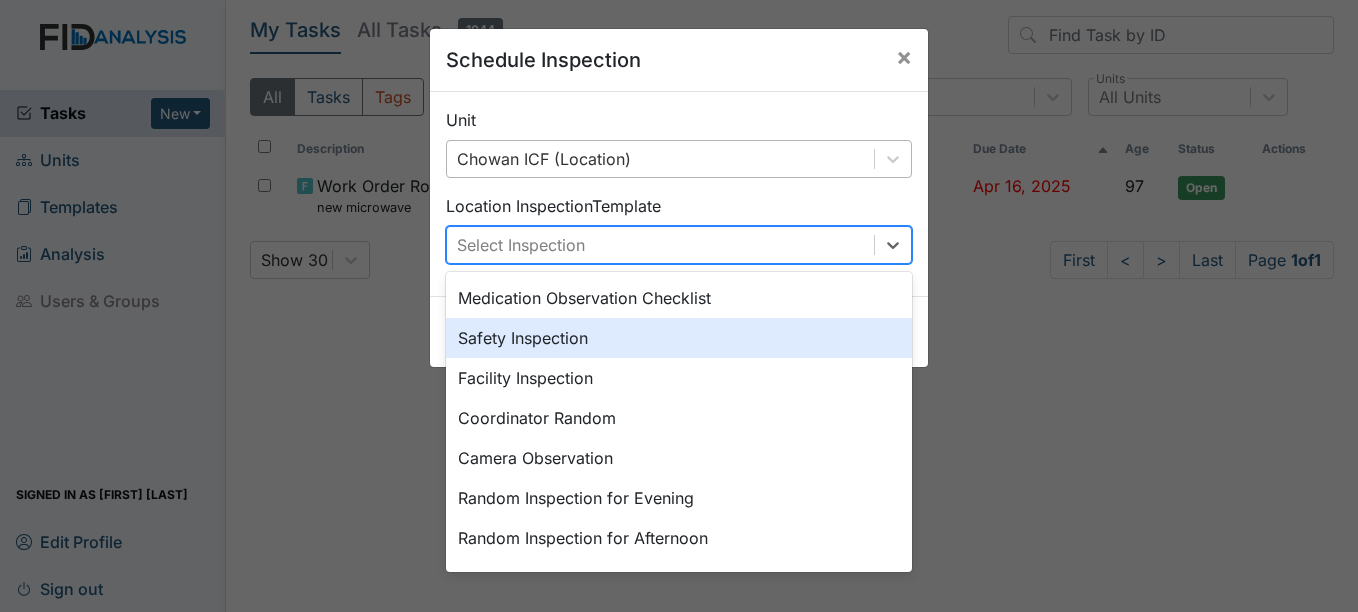 scroll, scrollTop: 100, scrollLeft: 0, axis: vertical 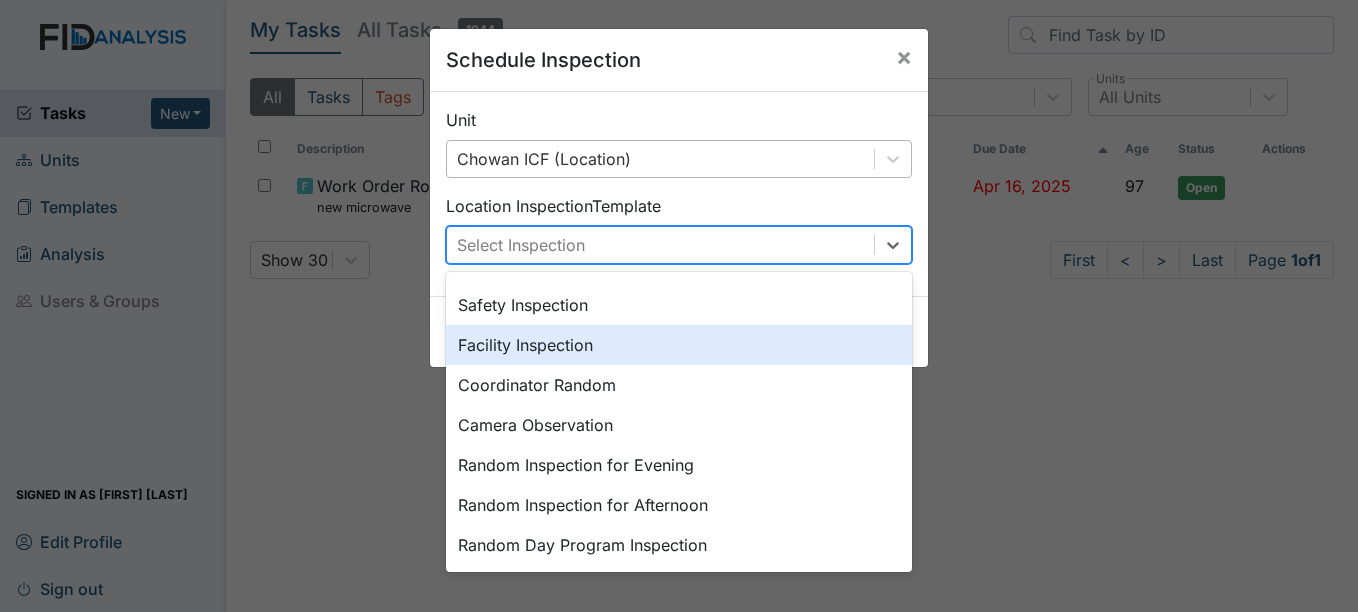 click on "Facility Inspection" at bounding box center [679, 345] 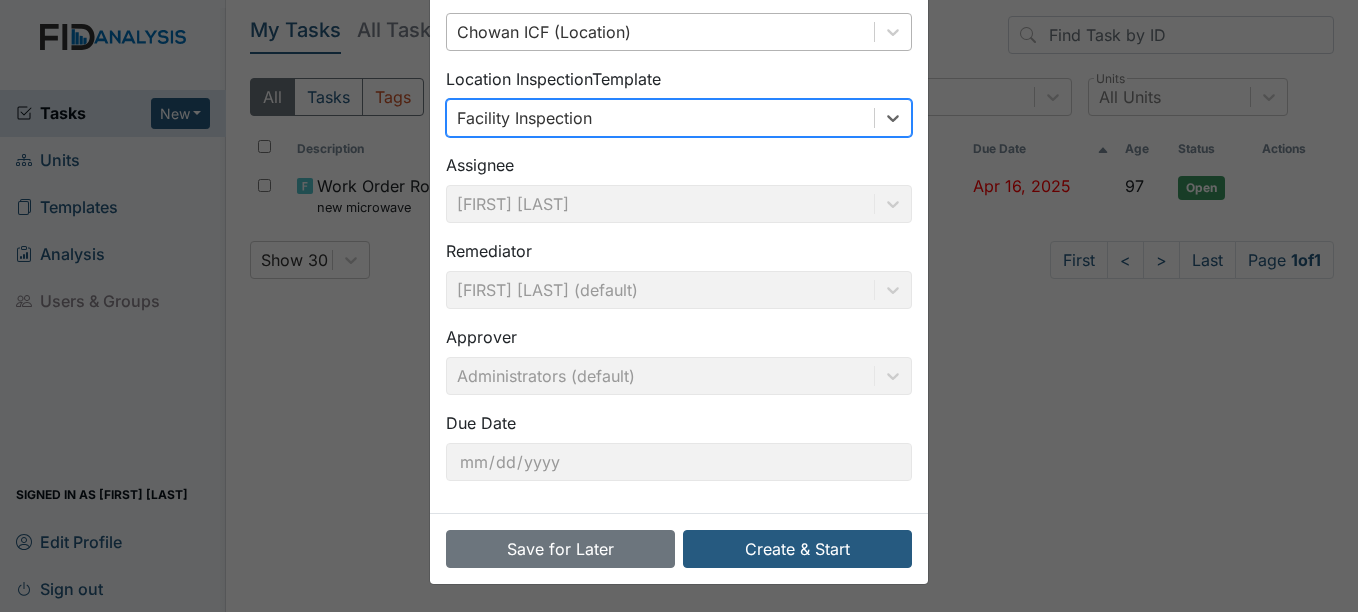 scroll, scrollTop: 128, scrollLeft: 0, axis: vertical 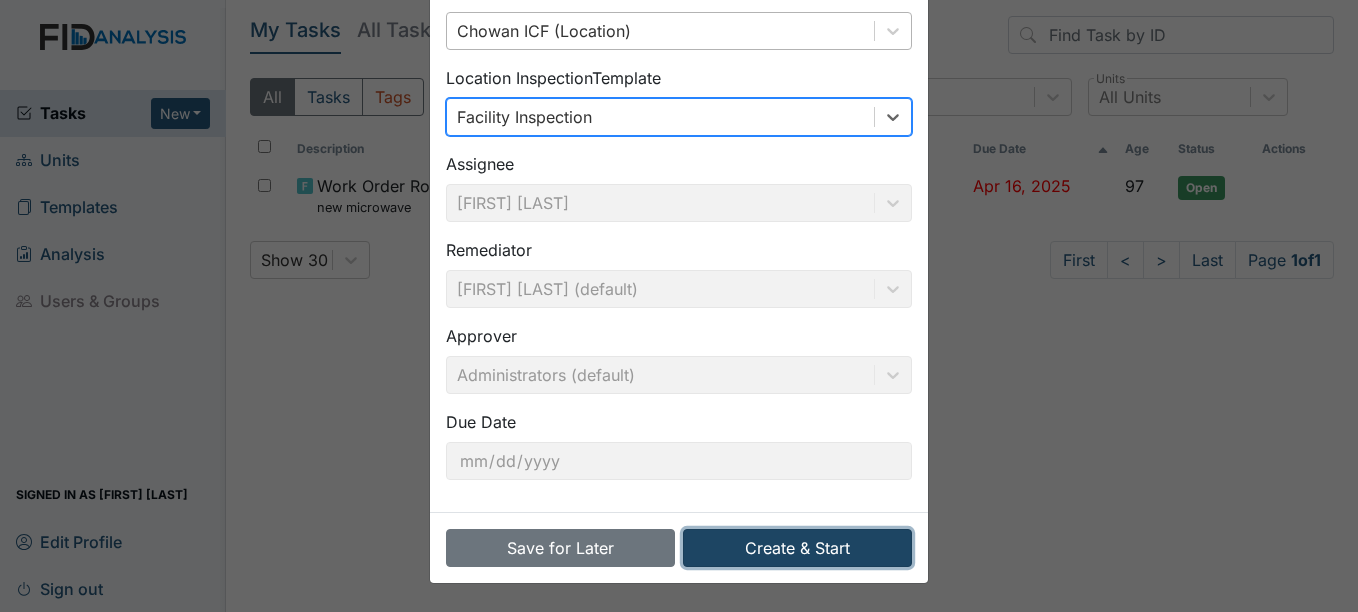 click on "Create & Start" at bounding box center [797, 548] 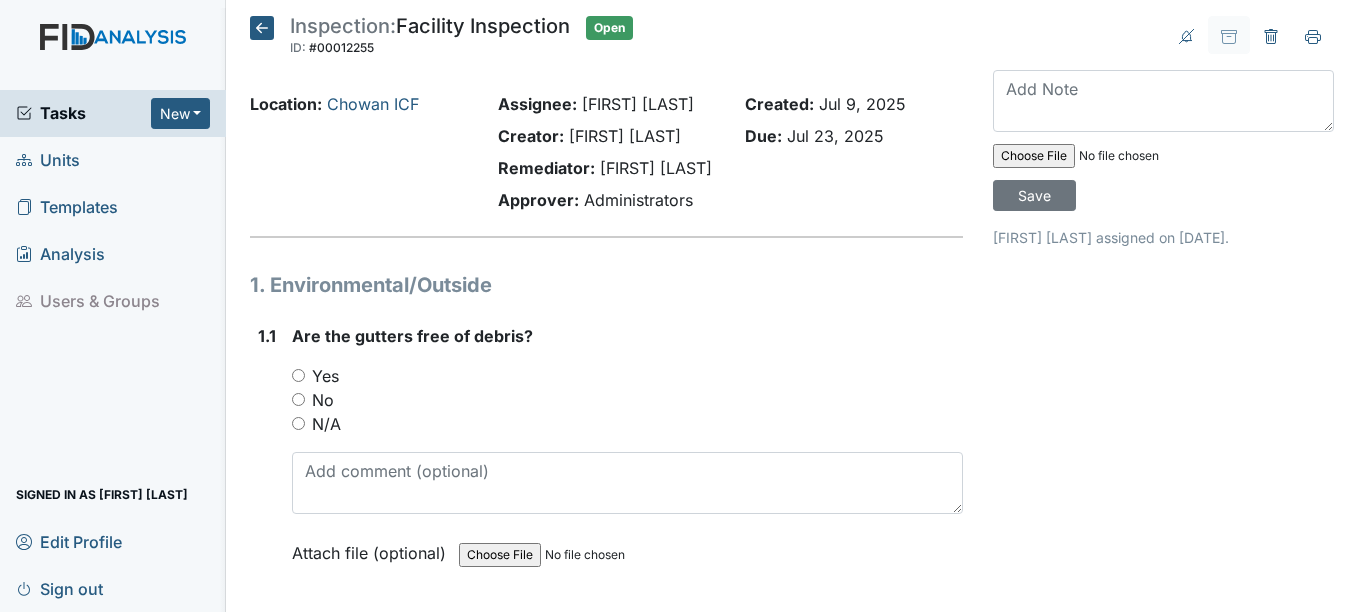 scroll, scrollTop: 0, scrollLeft: 0, axis: both 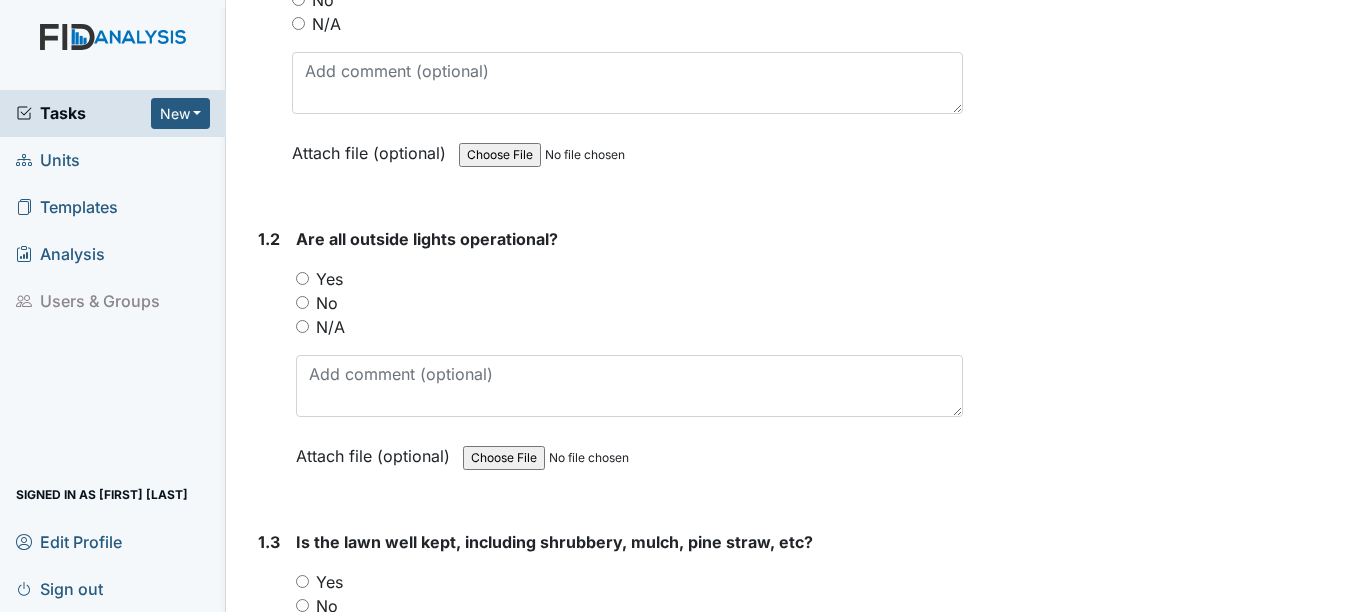 click on "Yes" at bounding box center [329, 279] 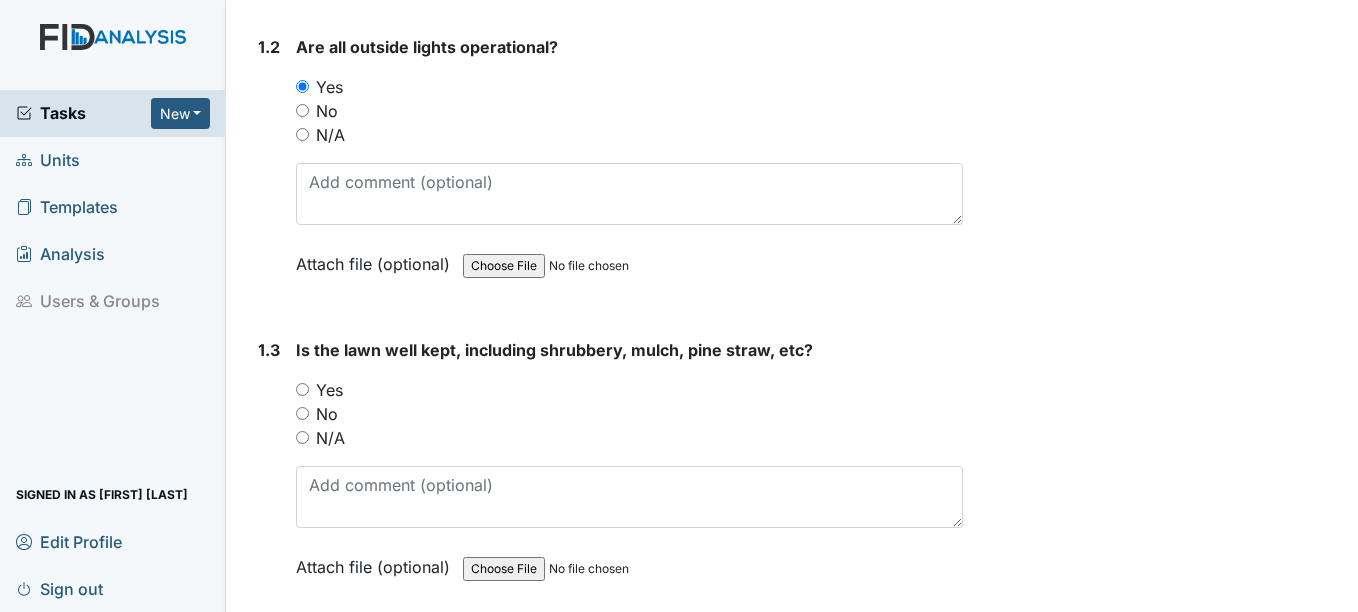 scroll, scrollTop: 600, scrollLeft: 0, axis: vertical 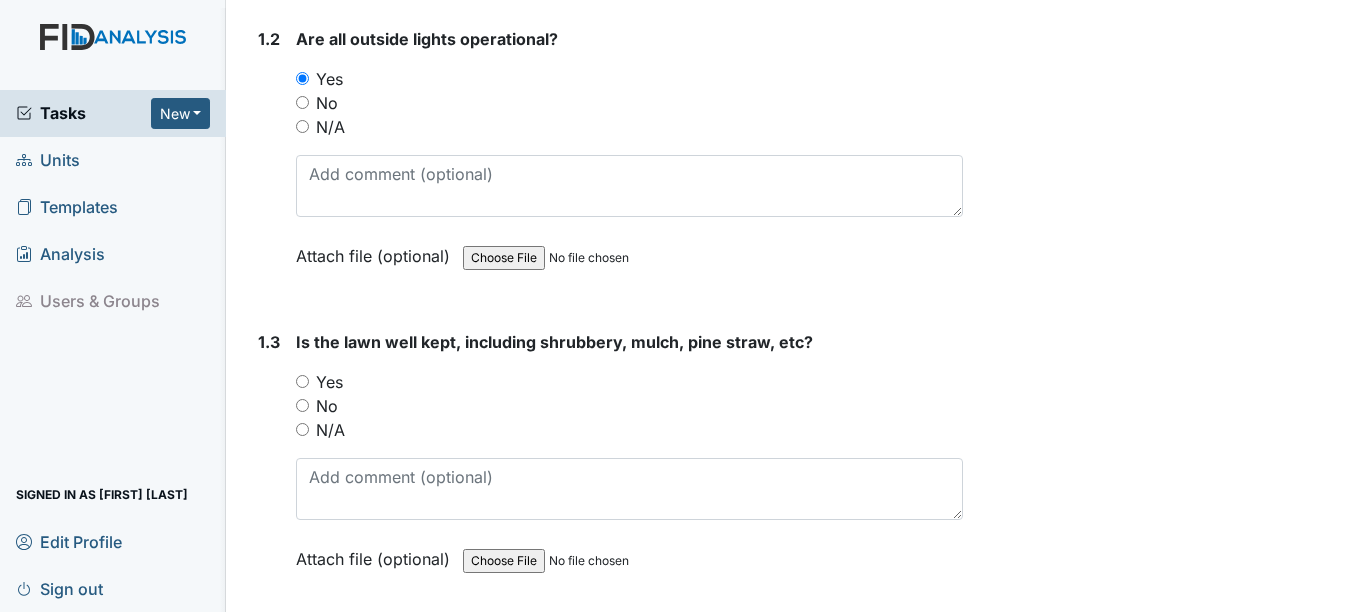 click on "Yes" at bounding box center [329, 382] 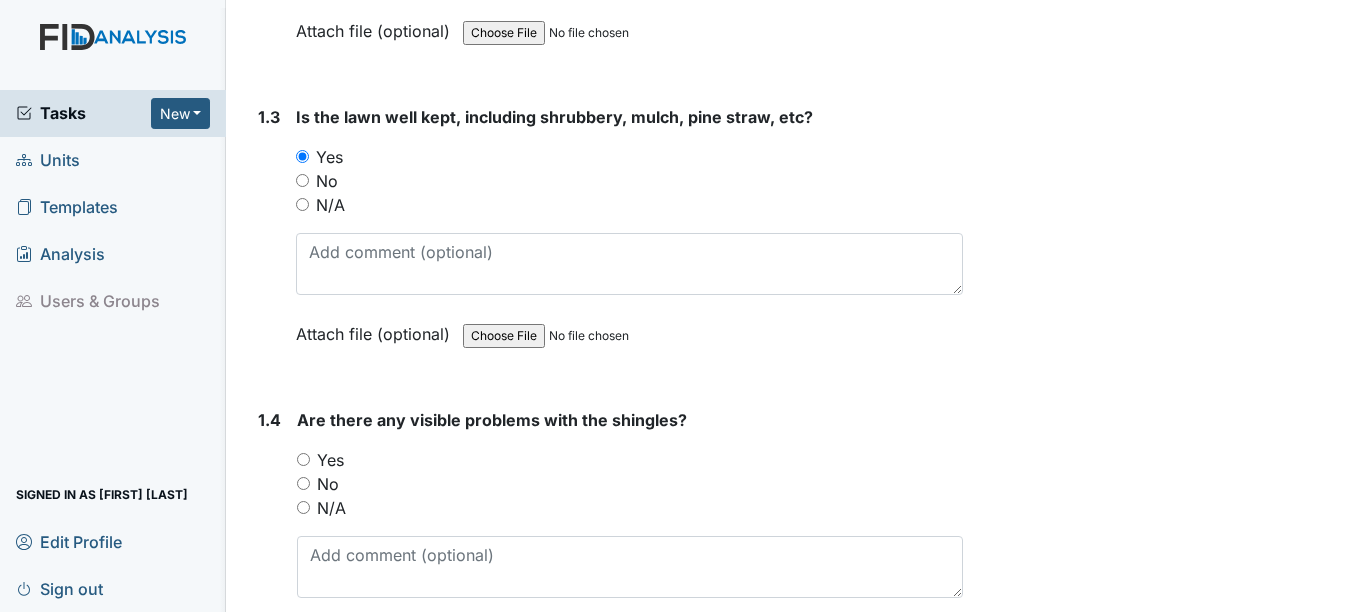 scroll, scrollTop: 900, scrollLeft: 0, axis: vertical 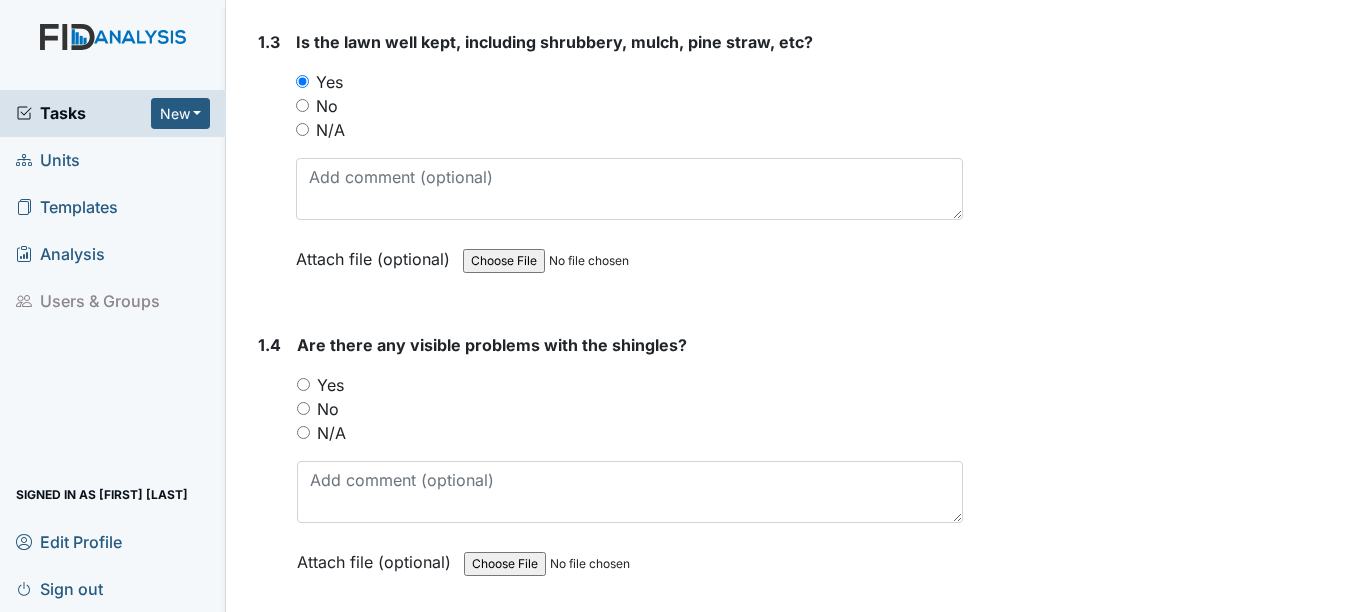 click on "Yes" at bounding box center [629, 385] 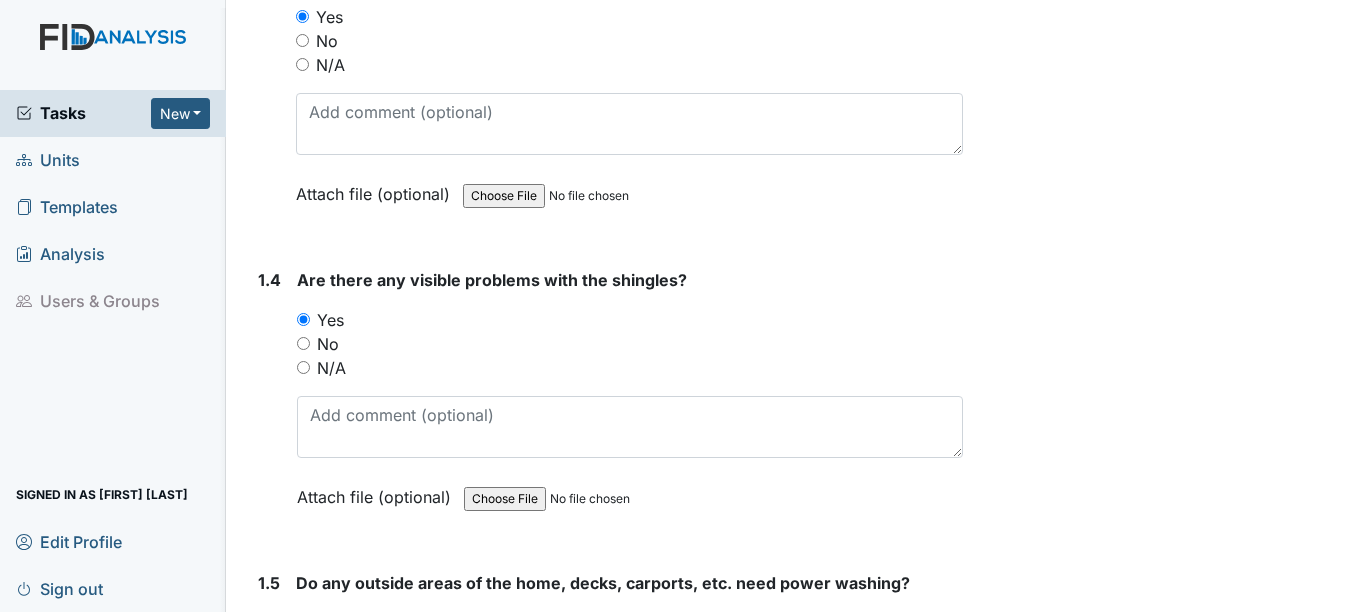 scroll, scrollTop: 1000, scrollLeft: 0, axis: vertical 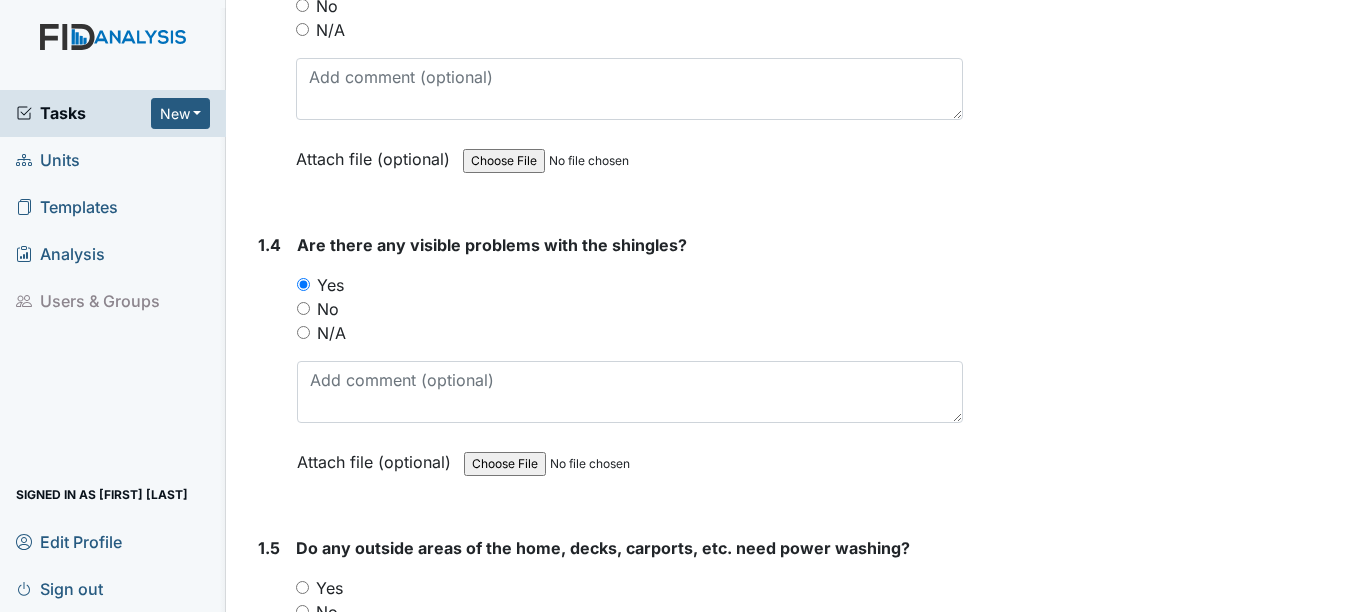 click on "No" at bounding box center (328, 309) 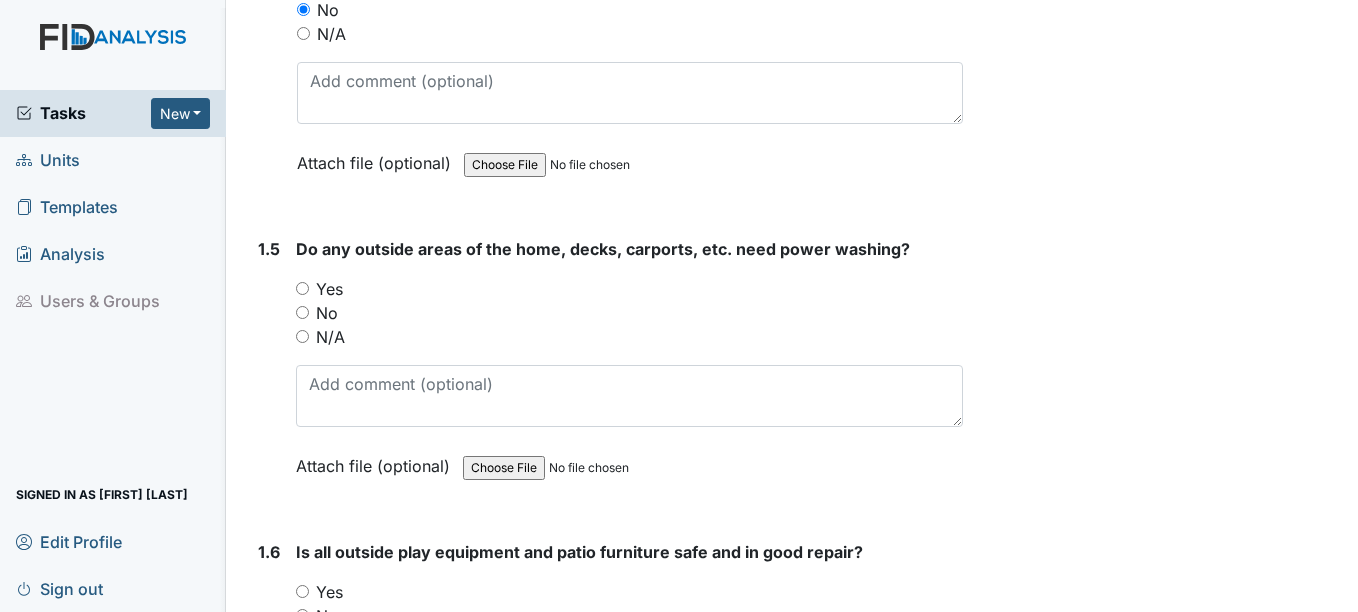 scroll, scrollTop: 1300, scrollLeft: 0, axis: vertical 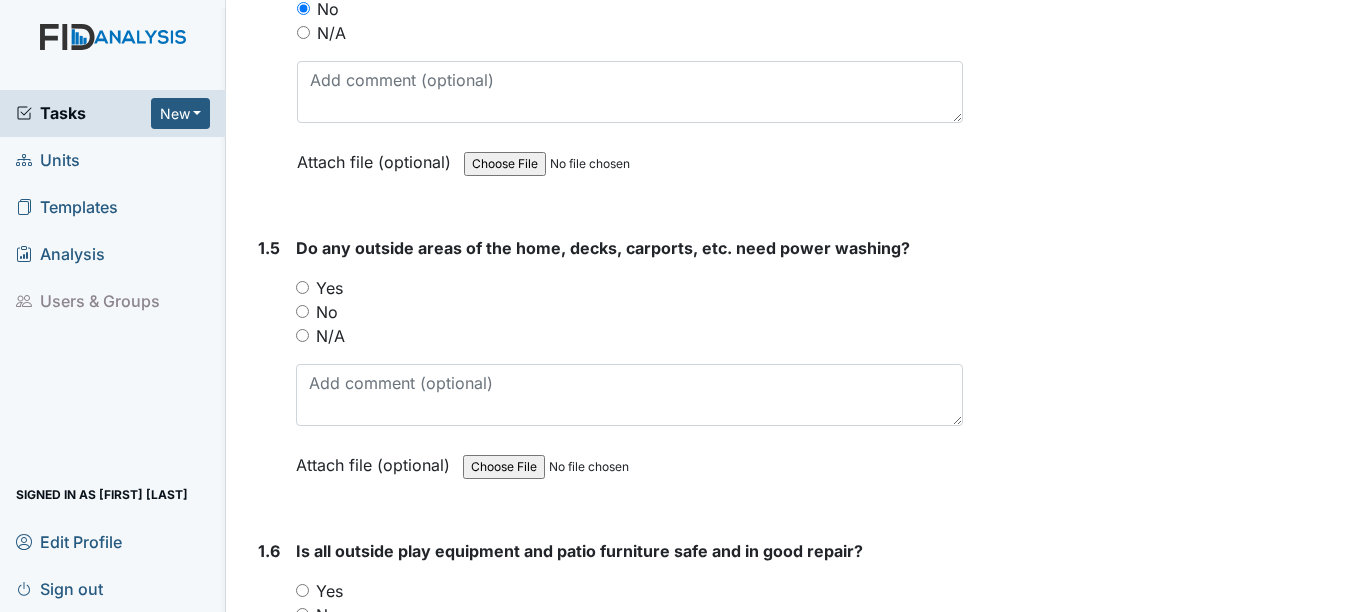 click on "No" at bounding box center (327, 312) 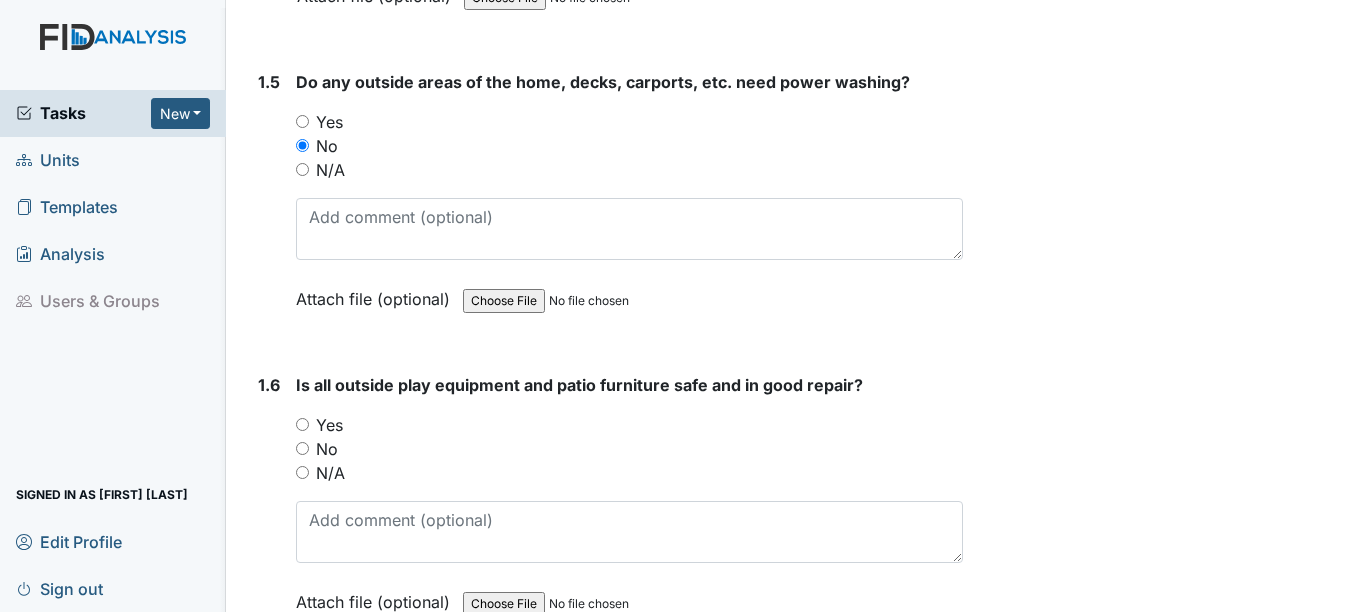 scroll, scrollTop: 1600, scrollLeft: 0, axis: vertical 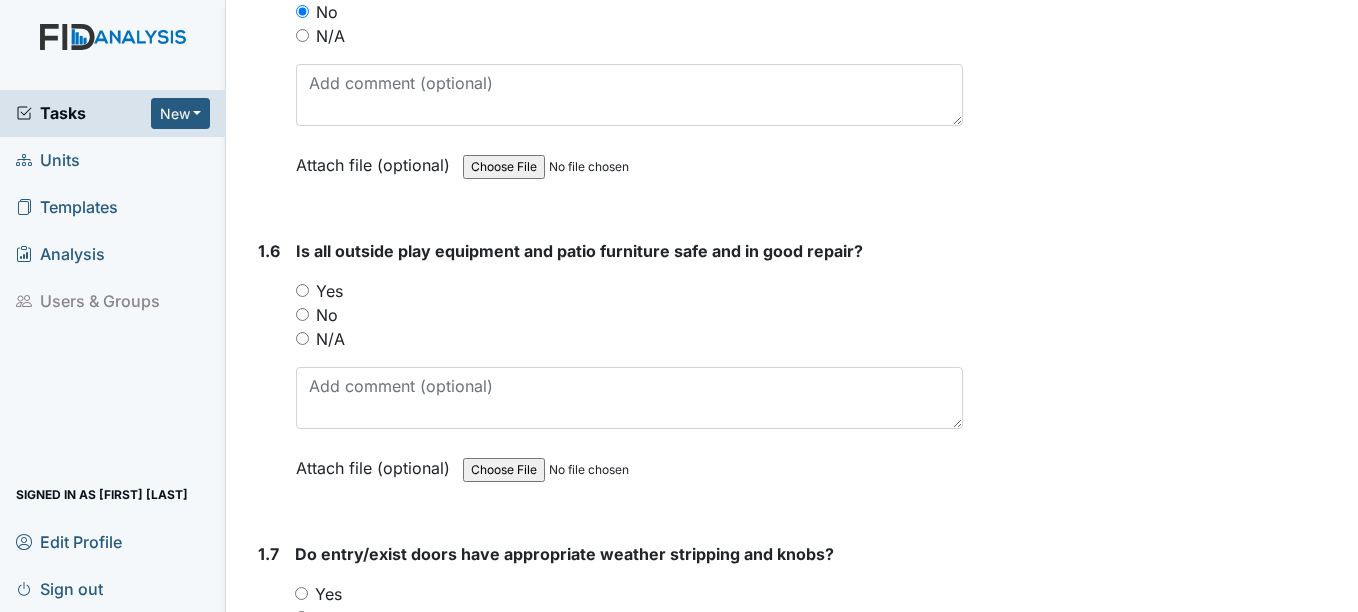 click on "Yes" at bounding box center [329, 291] 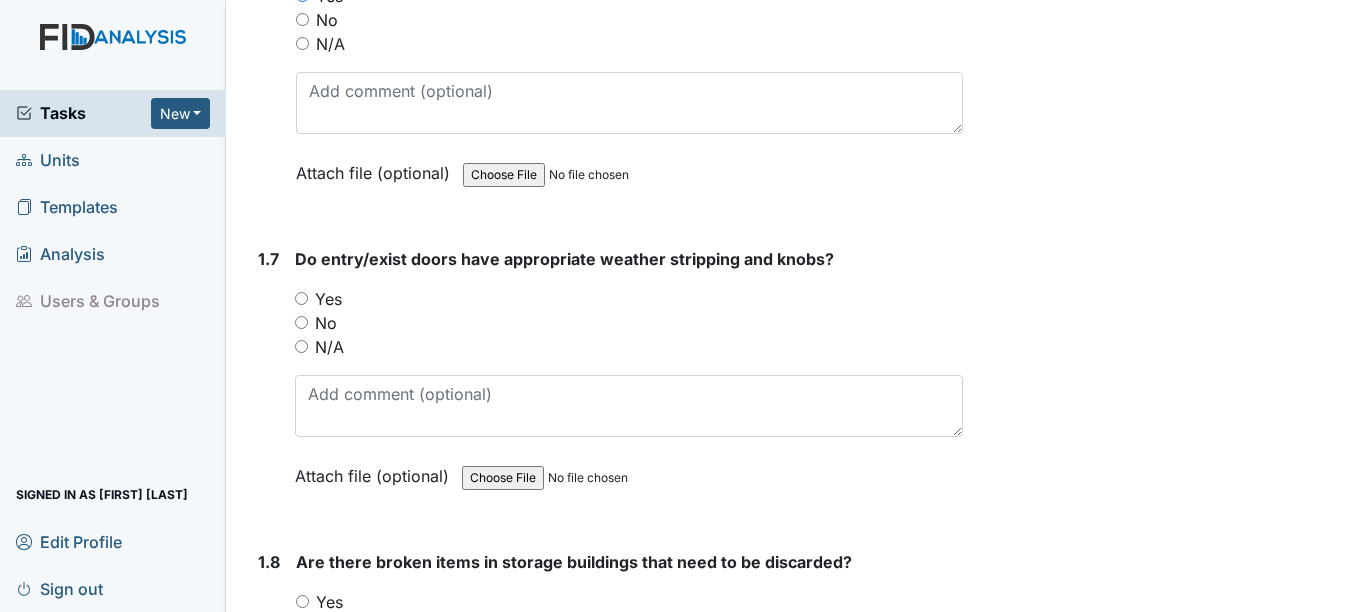 scroll, scrollTop: 1900, scrollLeft: 0, axis: vertical 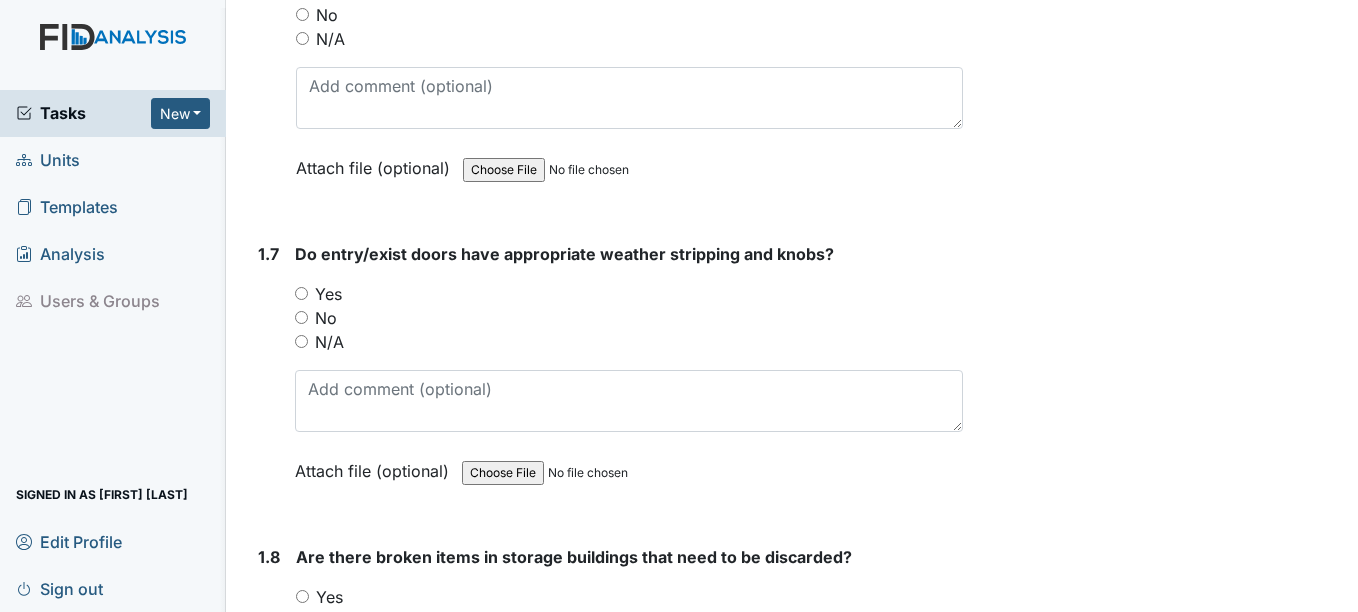click on "Yes" at bounding box center [328, 294] 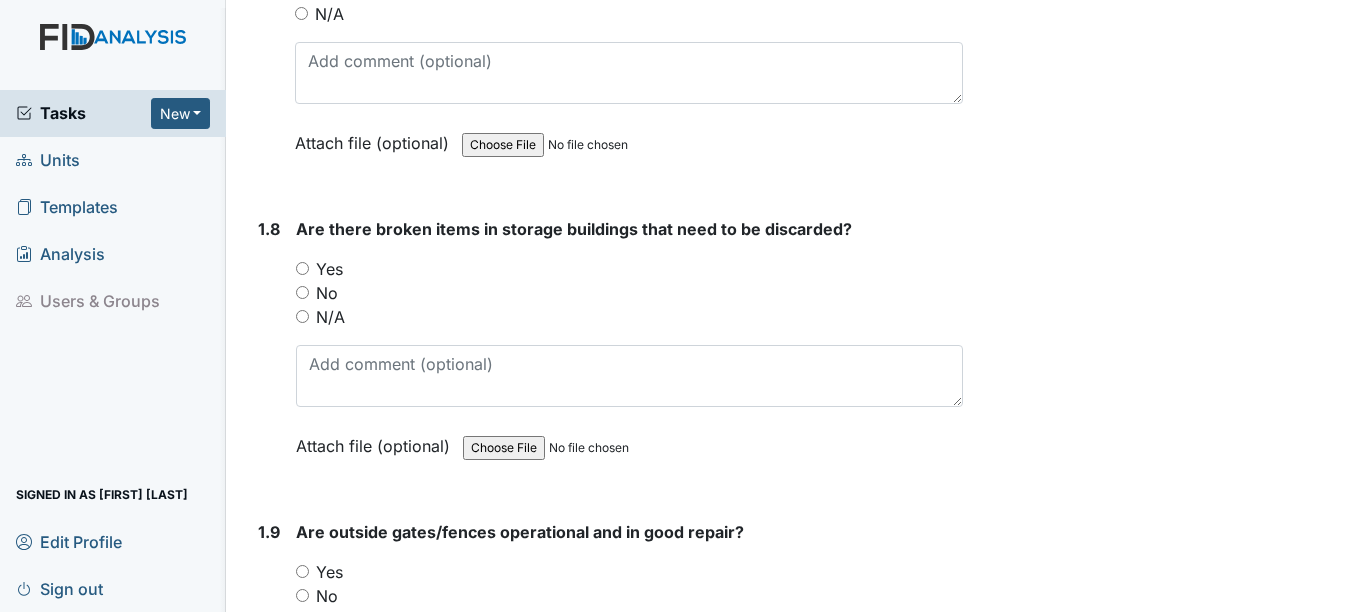 scroll, scrollTop: 2200, scrollLeft: 0, axis: vertical 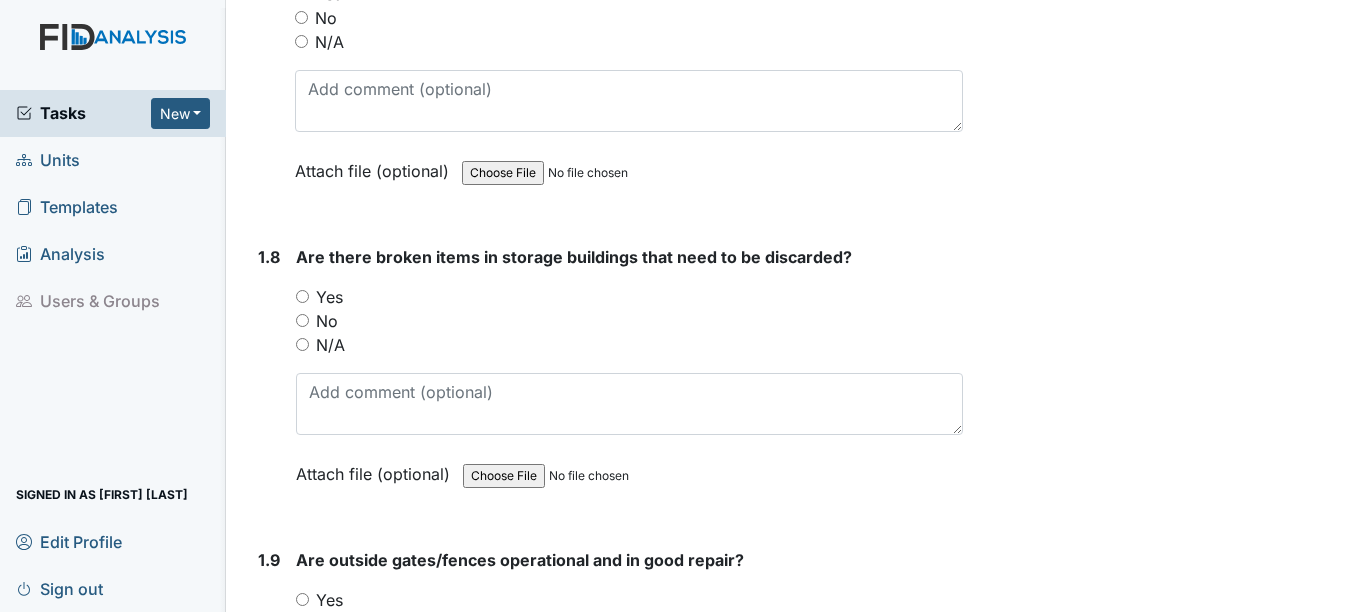 click on "No" at bounding box center (302, 320) 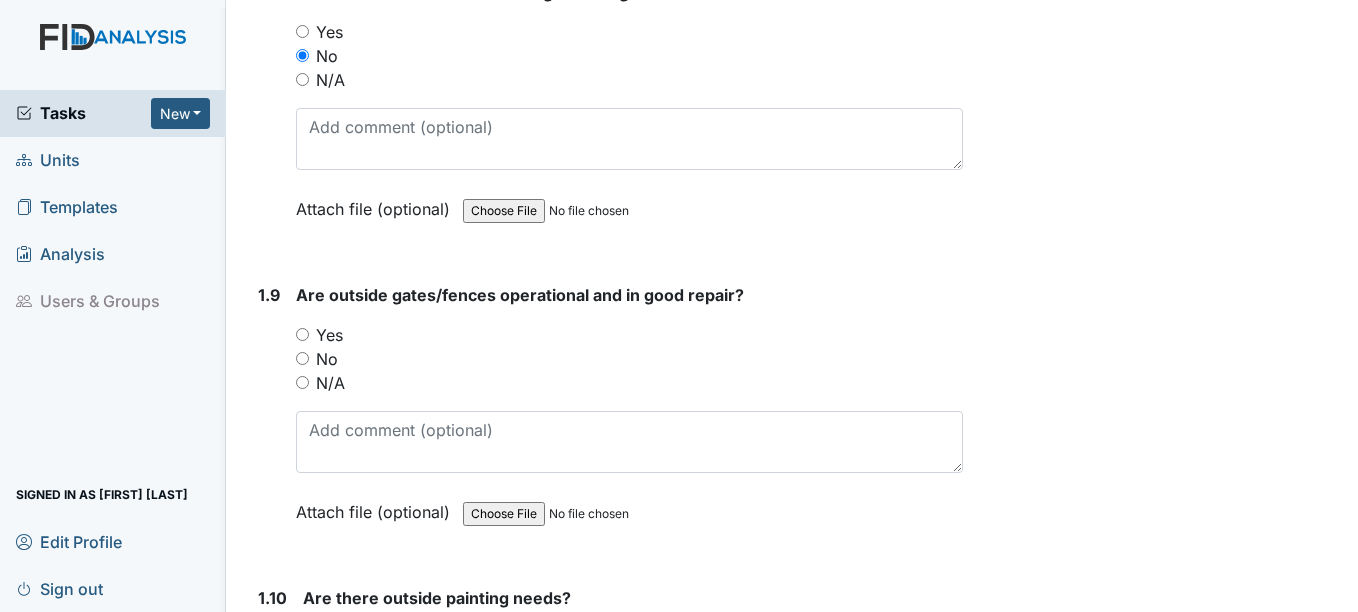 scroll, scrollTop: 2500, scrollLeft: 0, axis: vertical 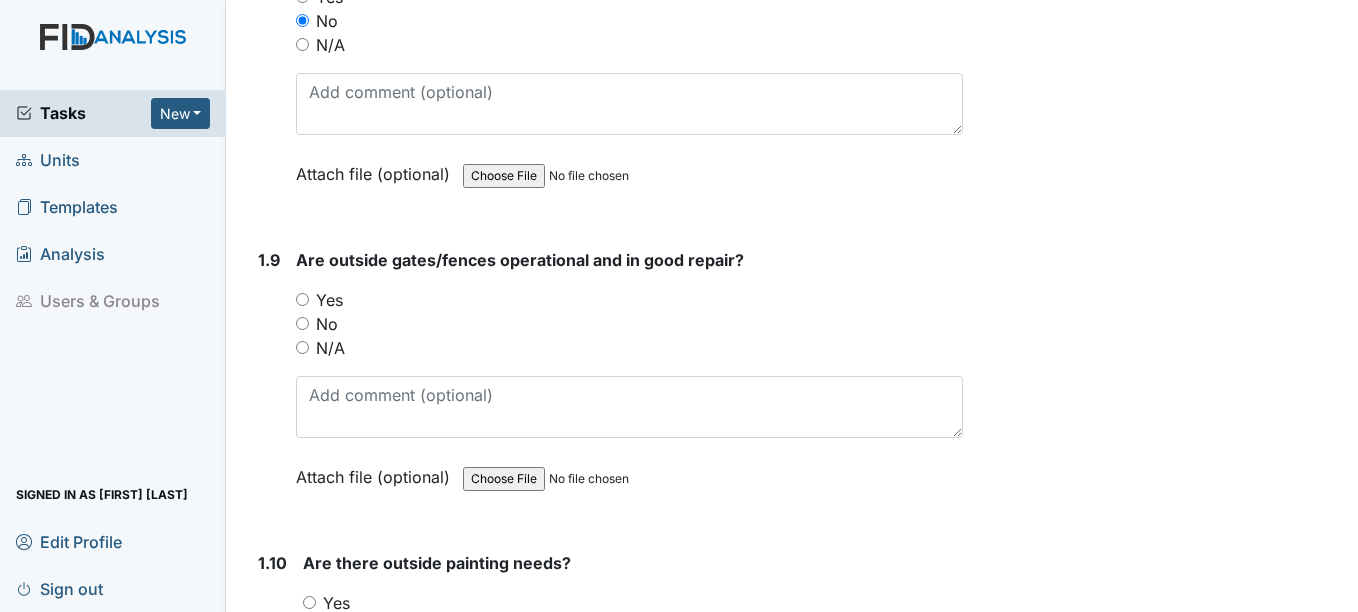 click on "Yes" at bounding box center [329, 300] 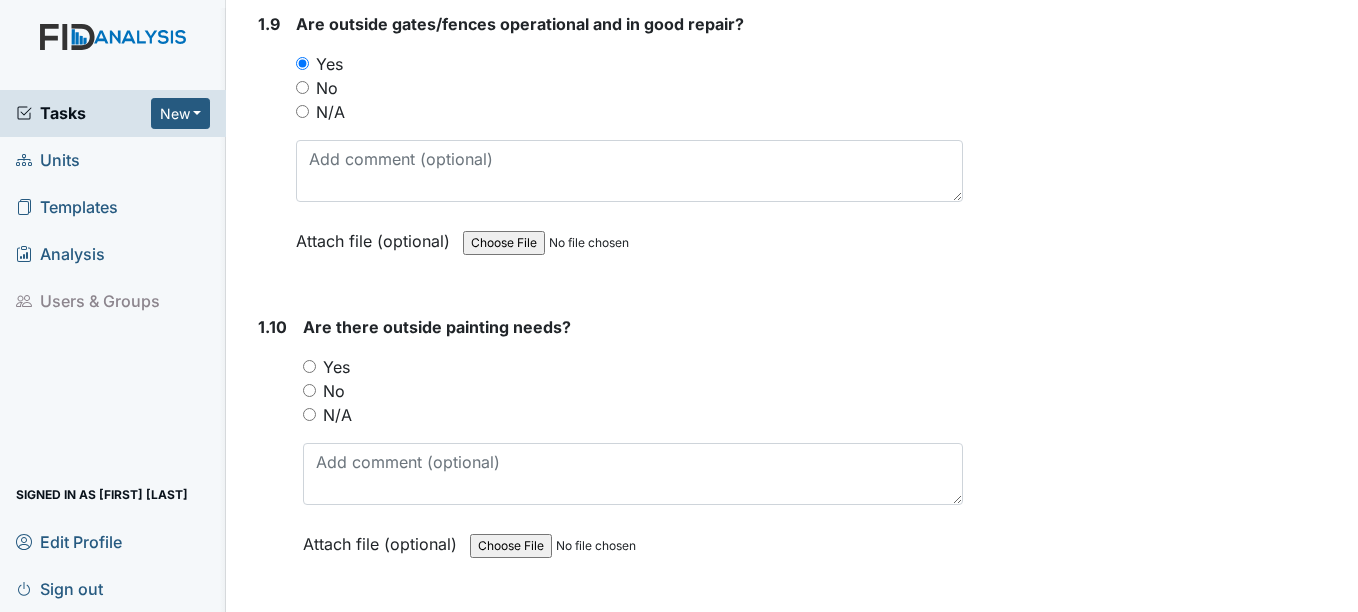 scroll, scrollTop: 2800, scrollLeft: 0, axis: vertical 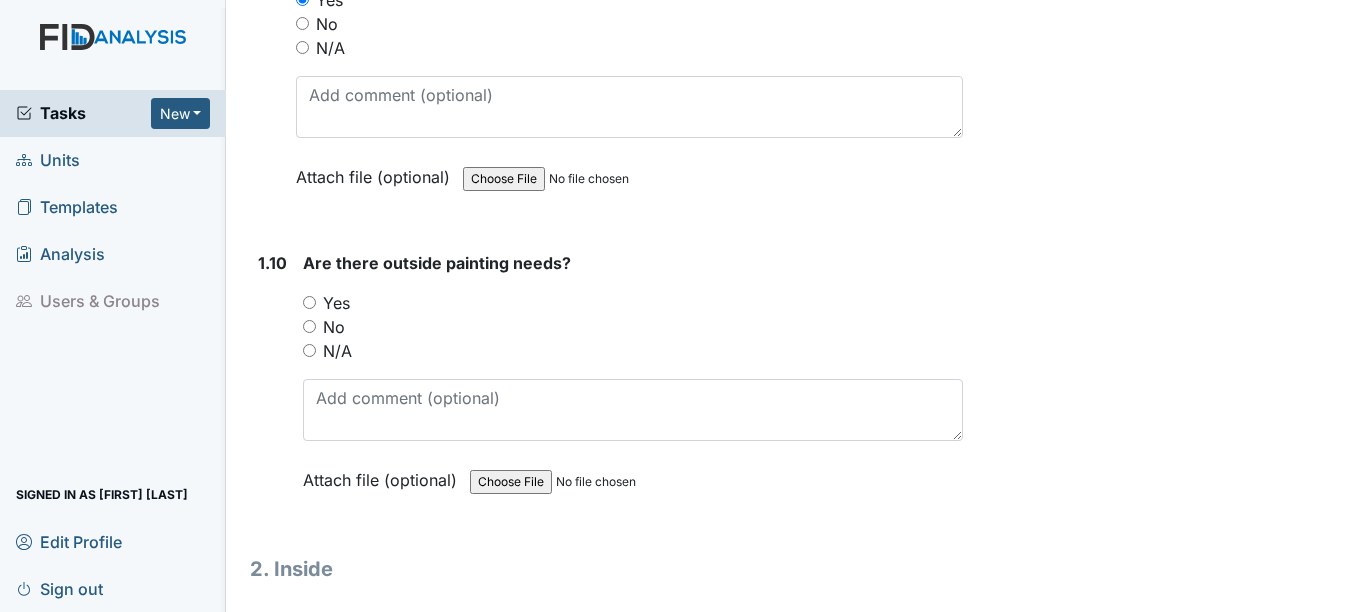 click on "No" at bounding box center (334, 327) 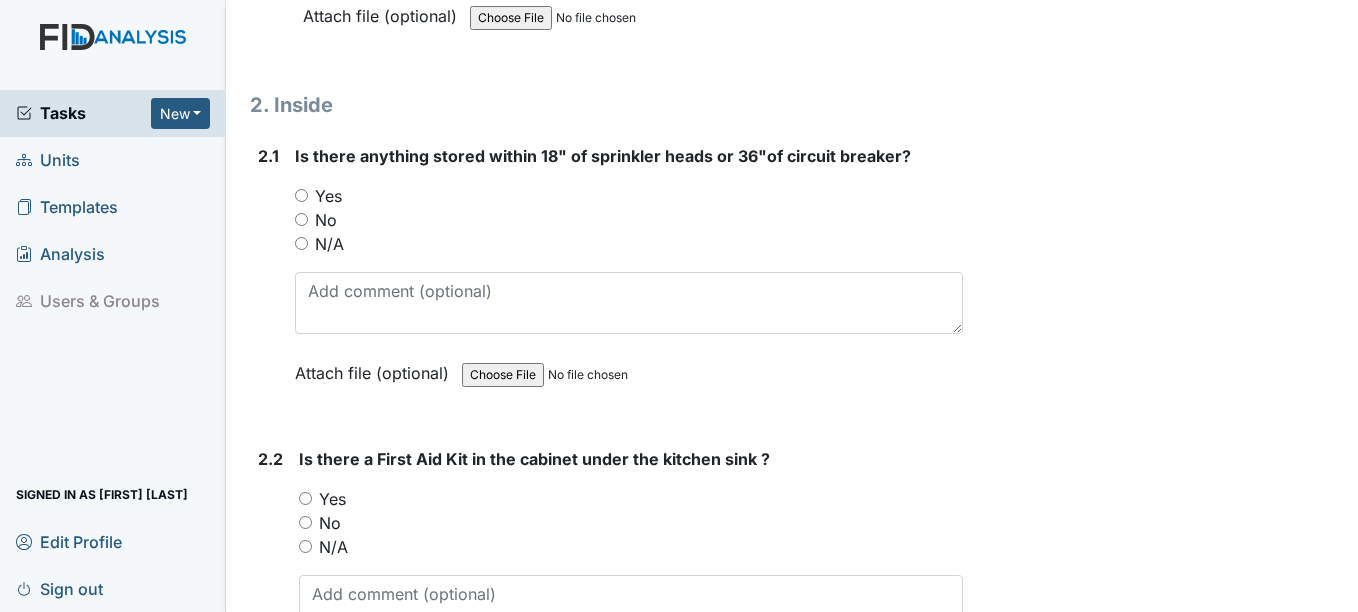 scroll, scrollTop: 3300, scrollLeft: 0, axis: vertical 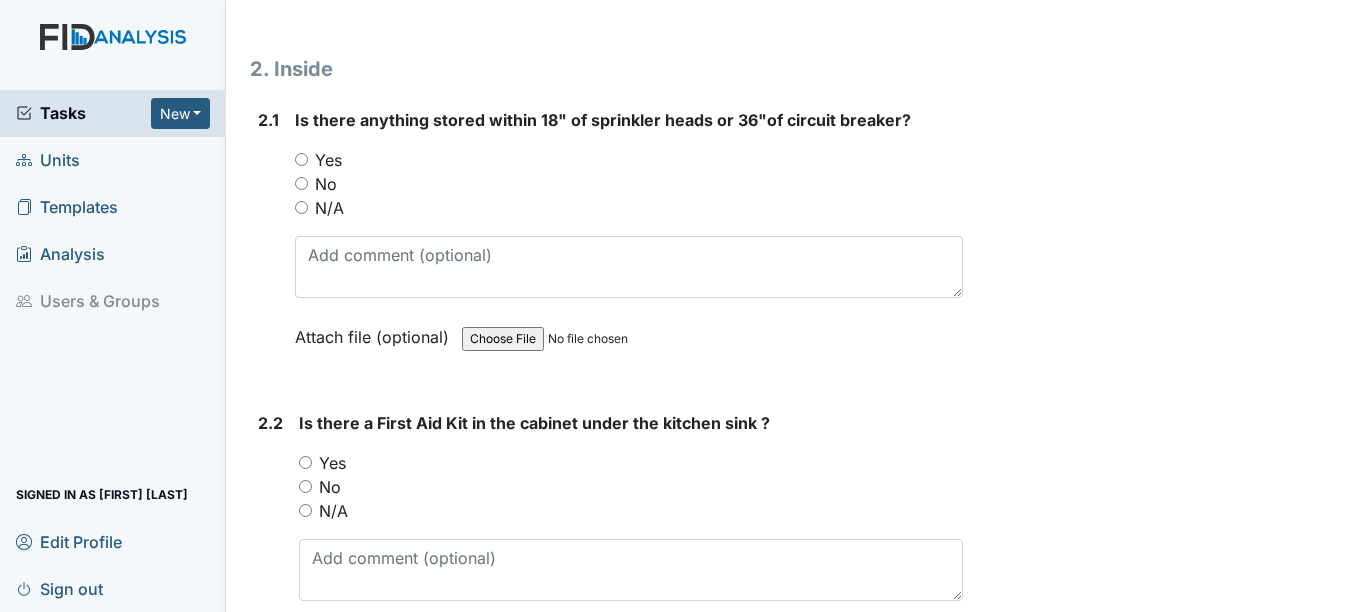 click on "N/A" at bounding box center (329, 208) 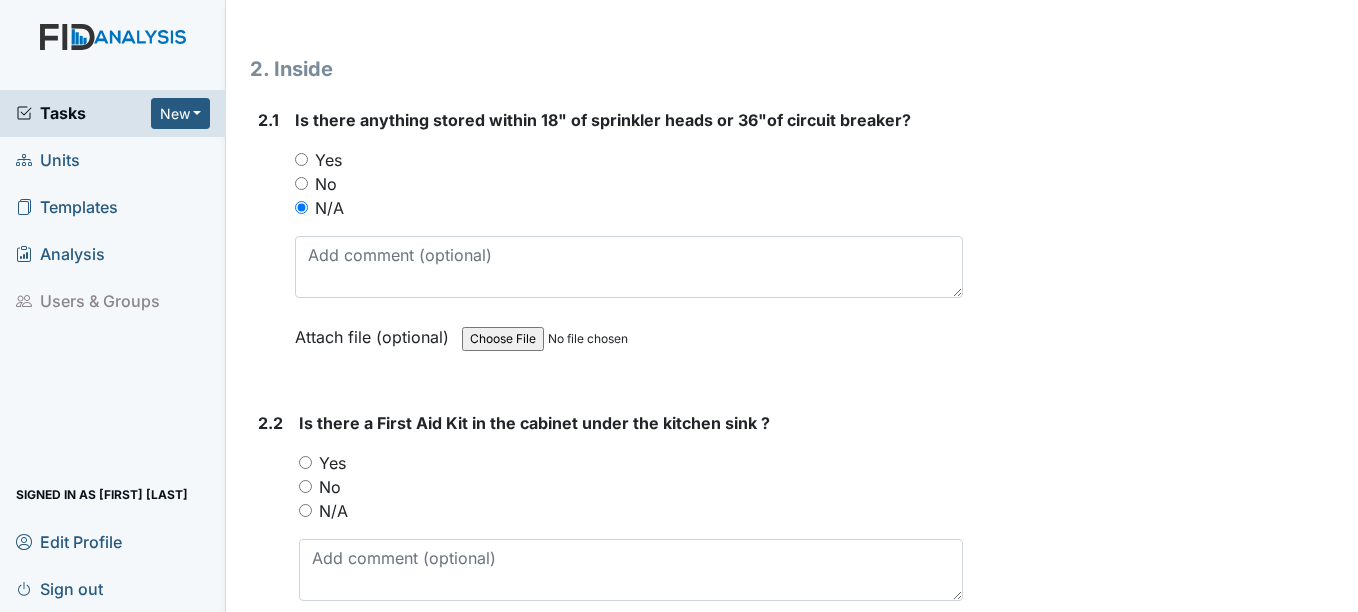 click on "No" at bounding box center [301, 183] 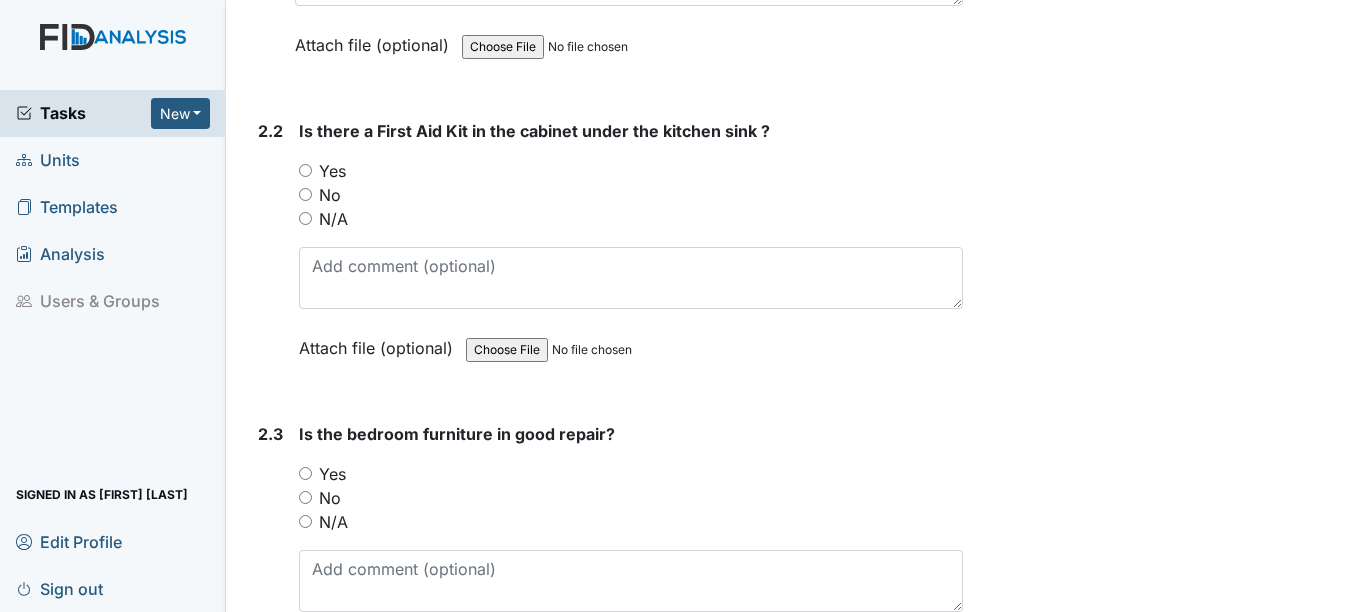 scroll, scrollTop: 3700, scrollLeft: 0, axis: vertical 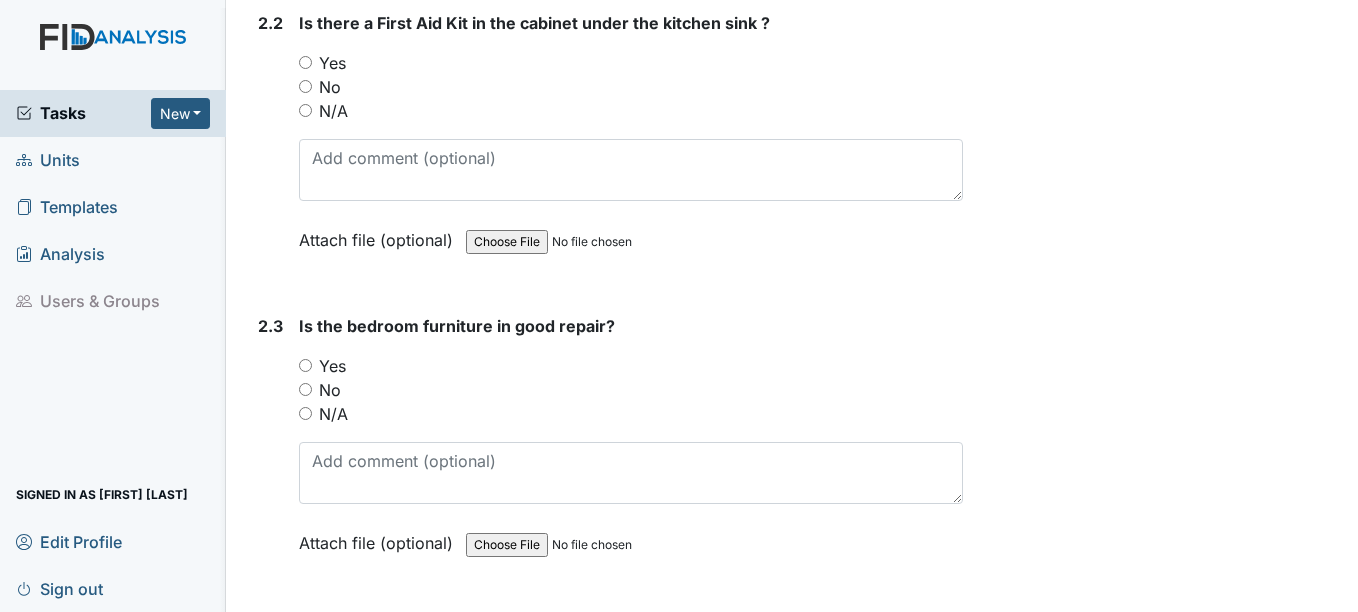 click on "Yes" at bounding box center (332, 63) 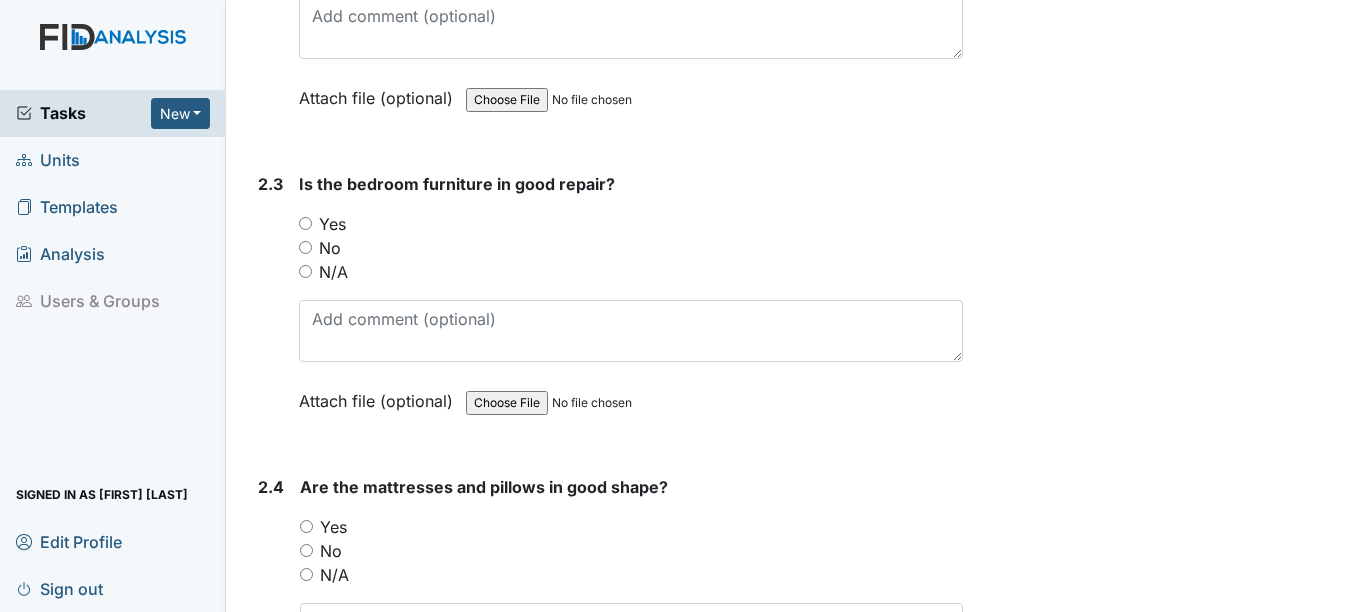 scroll, scrollTop: 3900, scrollLeft: 0, axis: vertical 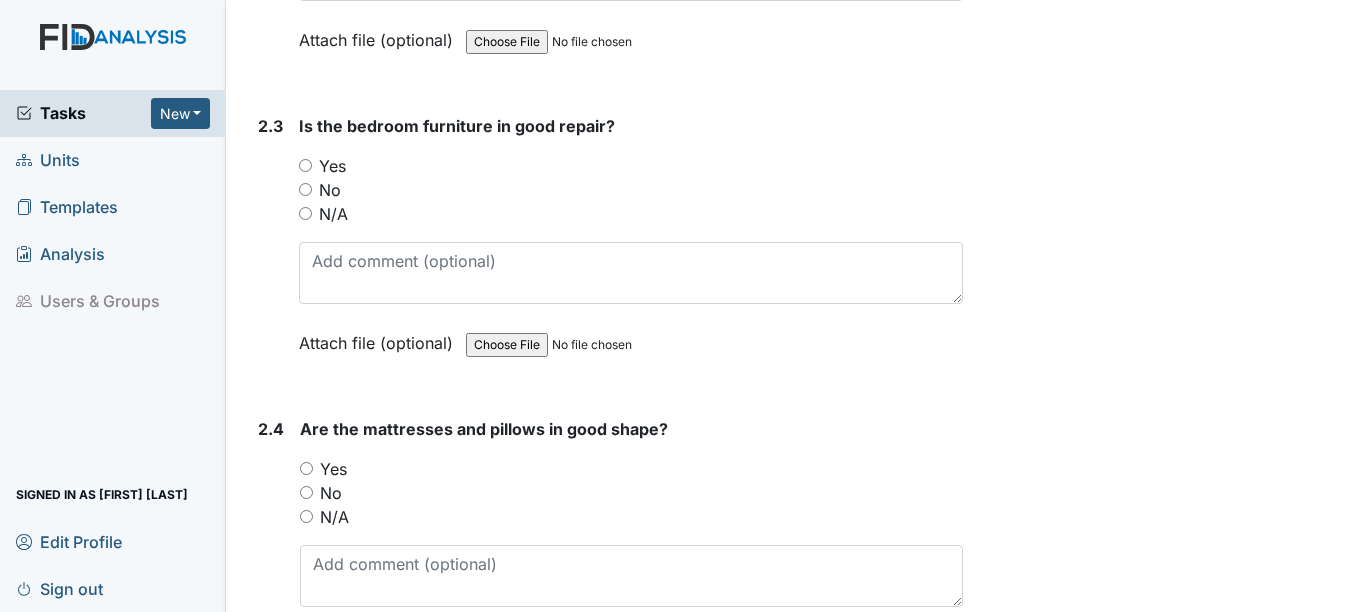 click on "Yes" at bounding box center (332, 166) 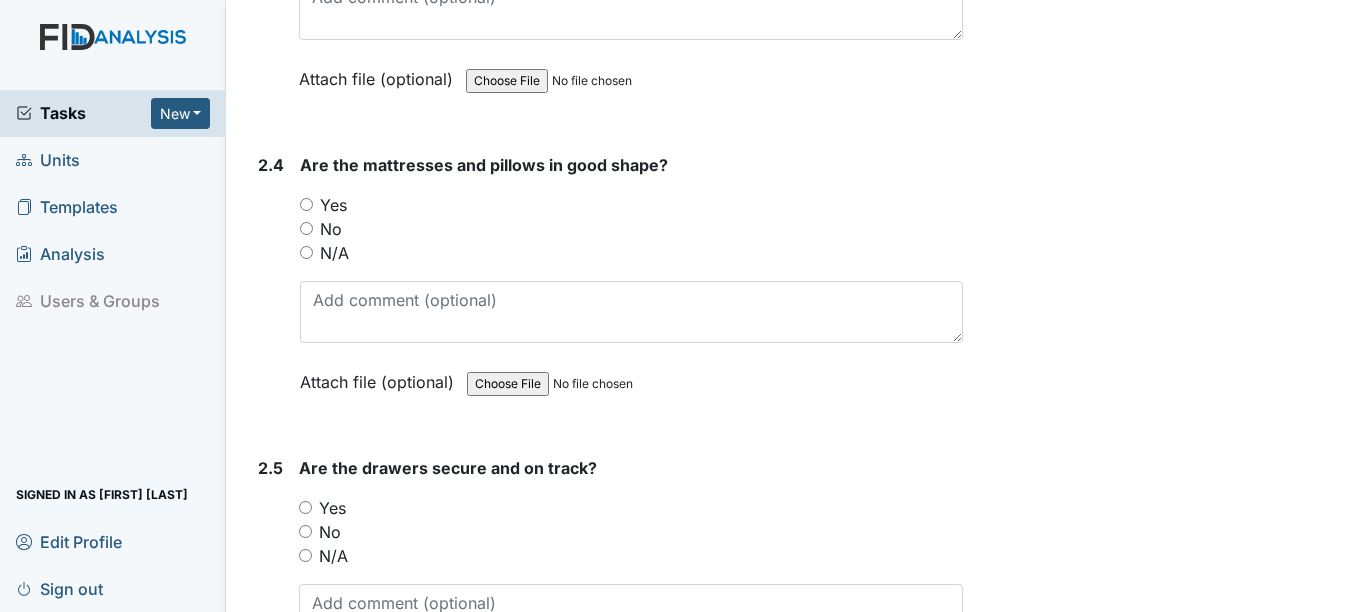 scroll, scrollTop: 4200, scrollLeft: 0, axis: vertical 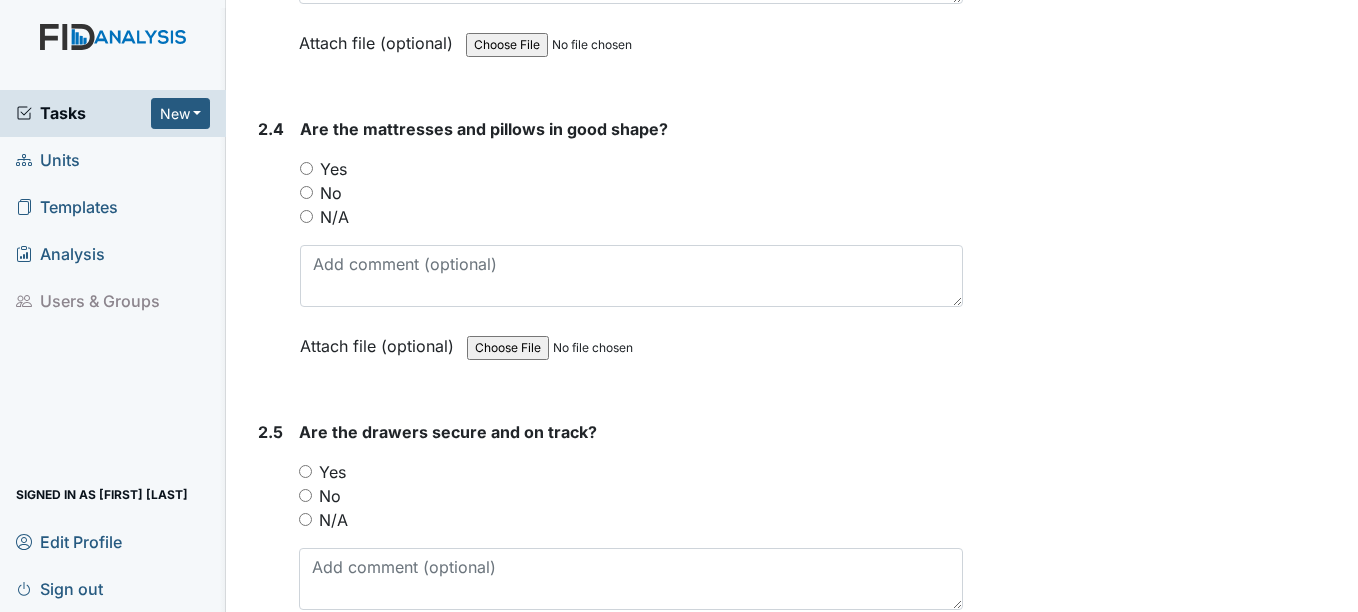 click on "Yes" at bounding box center [631, 169] 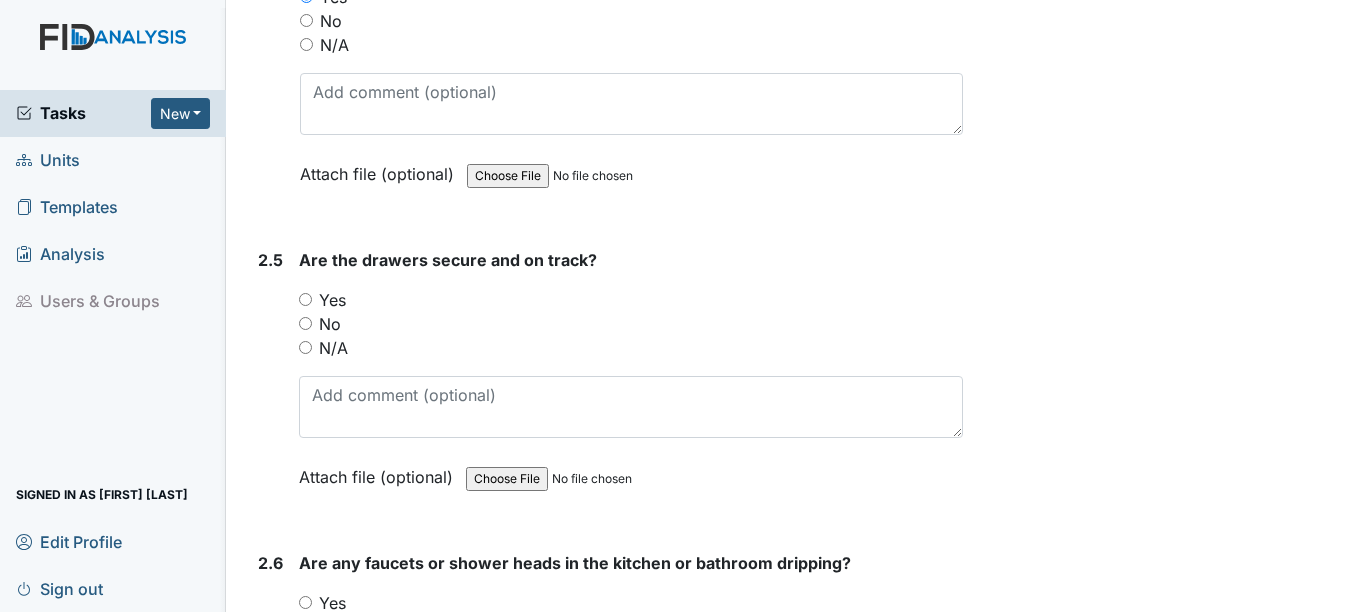 scroll, scrollTop: 4400, scrollLeft: 0, axis: vertical 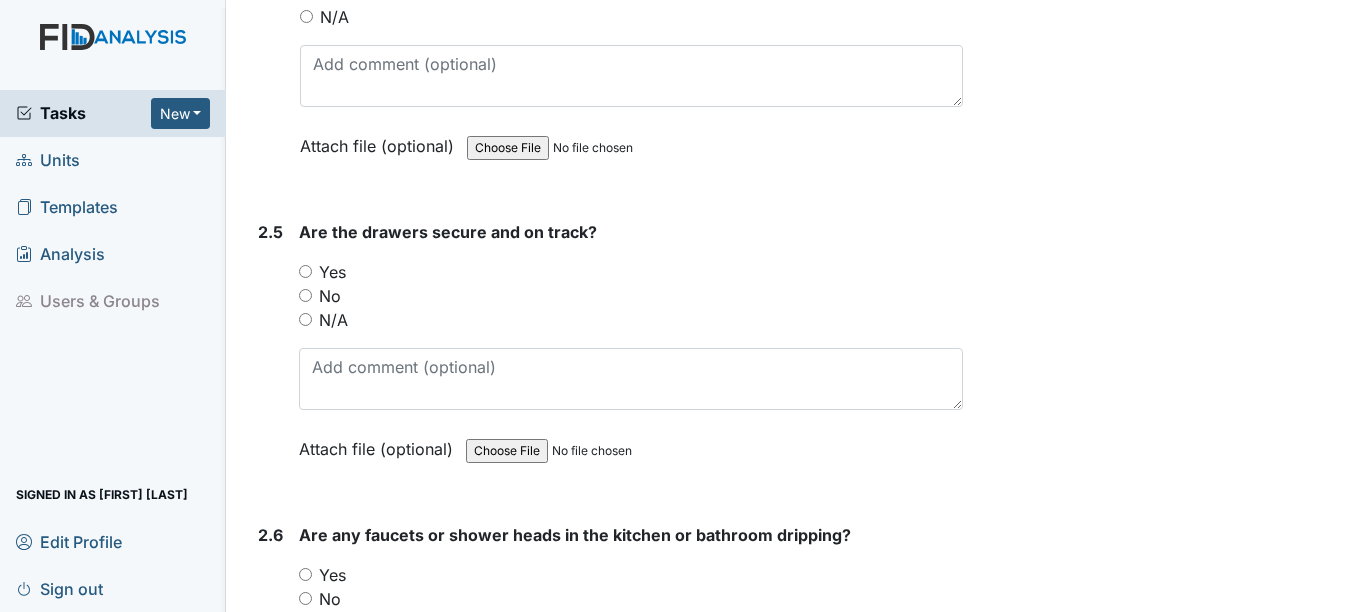 click on "Yes" at bounding box center [332, 272] 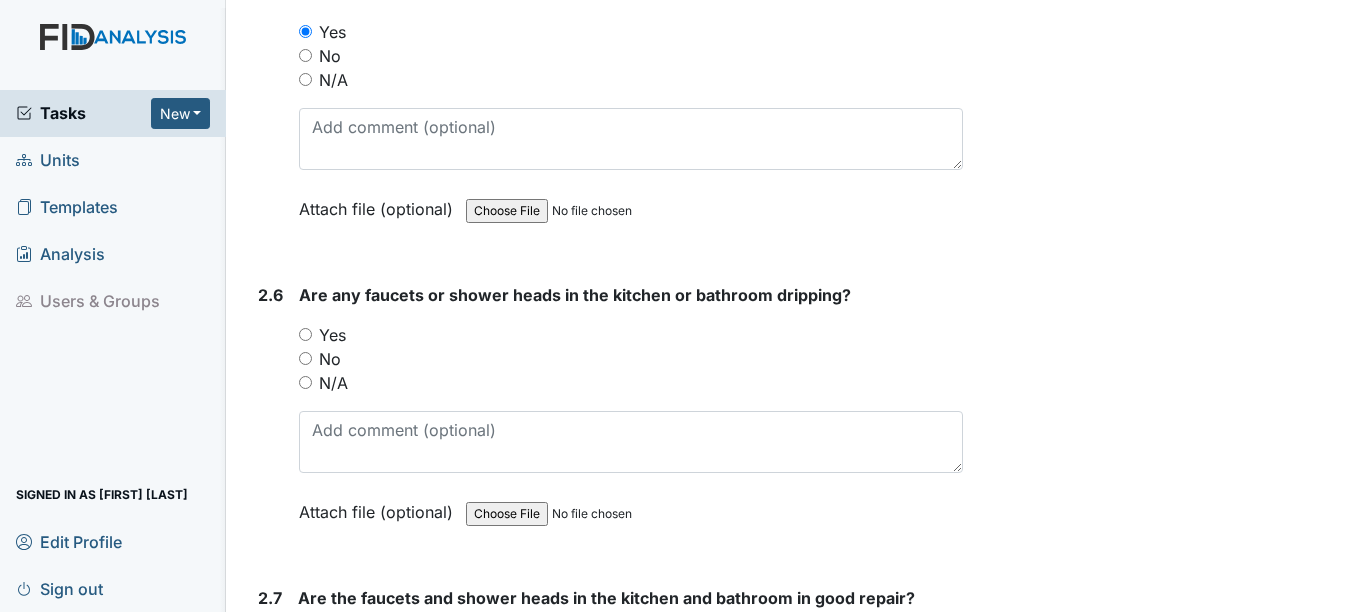 scroll, scrollTop: 4800, scrollLeft: 0, axis: vertical 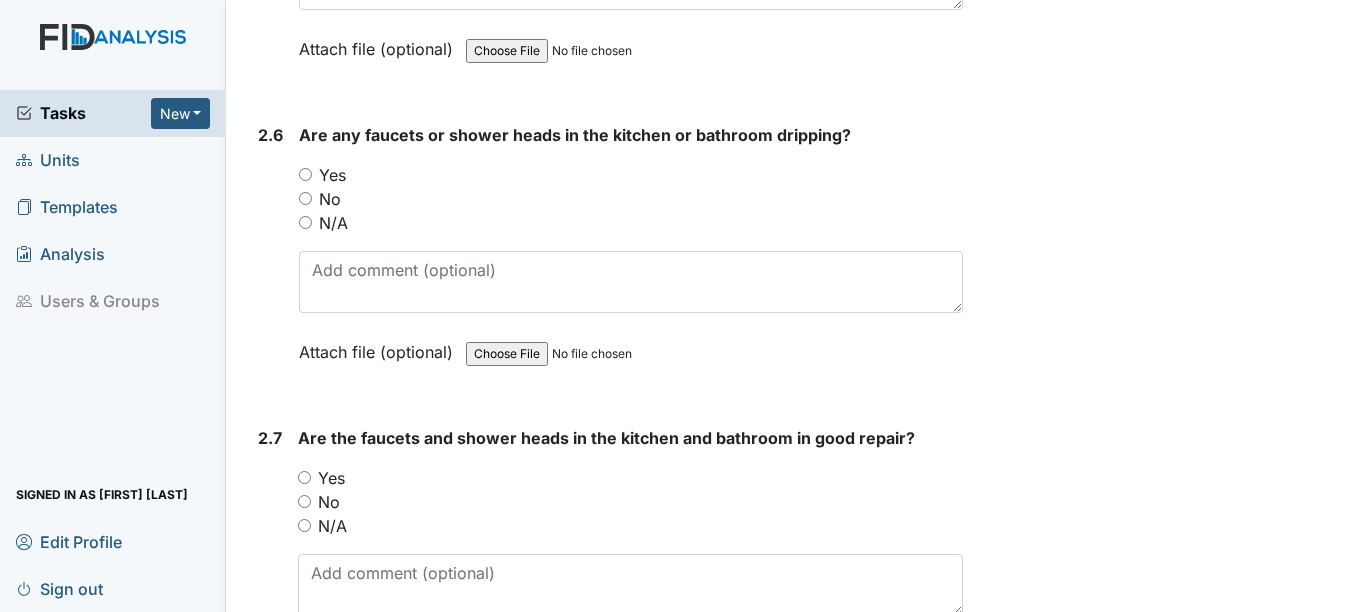 click on "Yes" at bounding box center (630, 175) 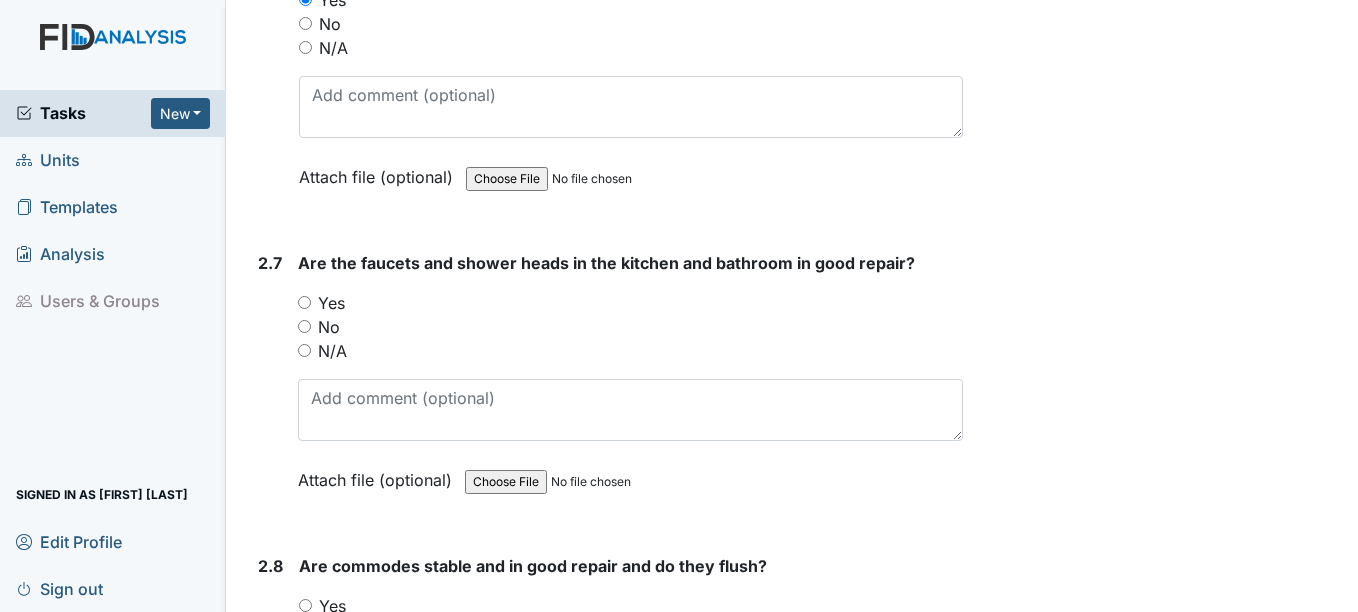 scroll, scrollTop: 4900, scrollLeft: 0, axis: vertical 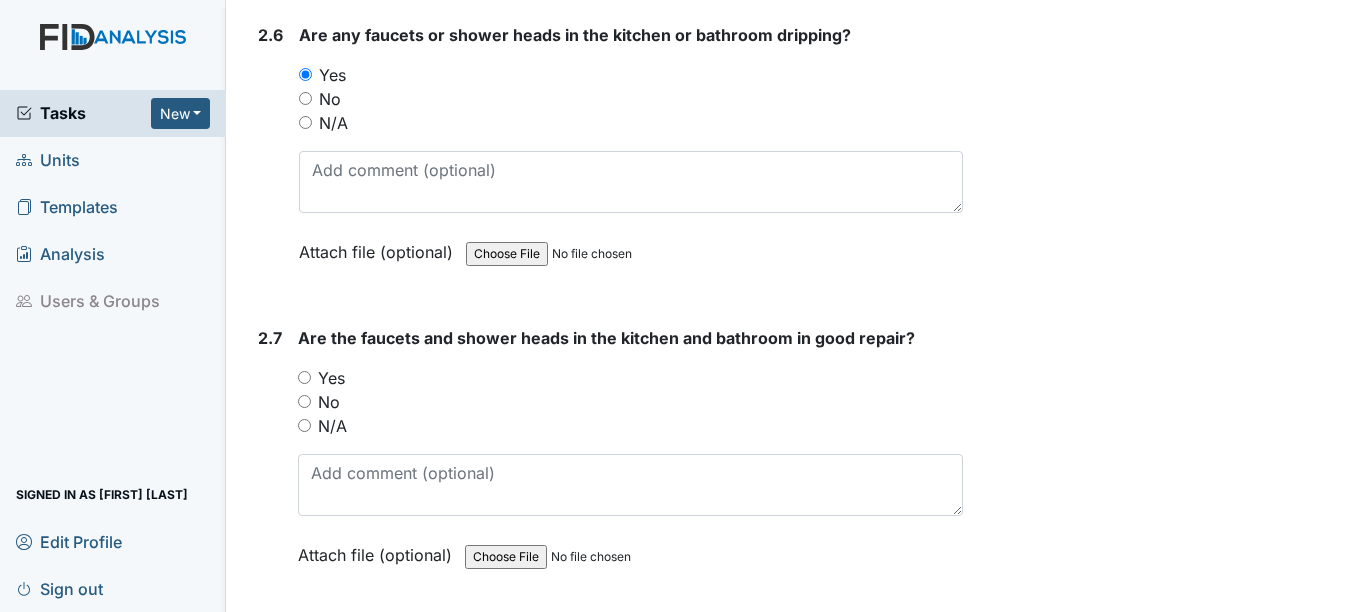 click on "No" at bounding box center [330, 99] 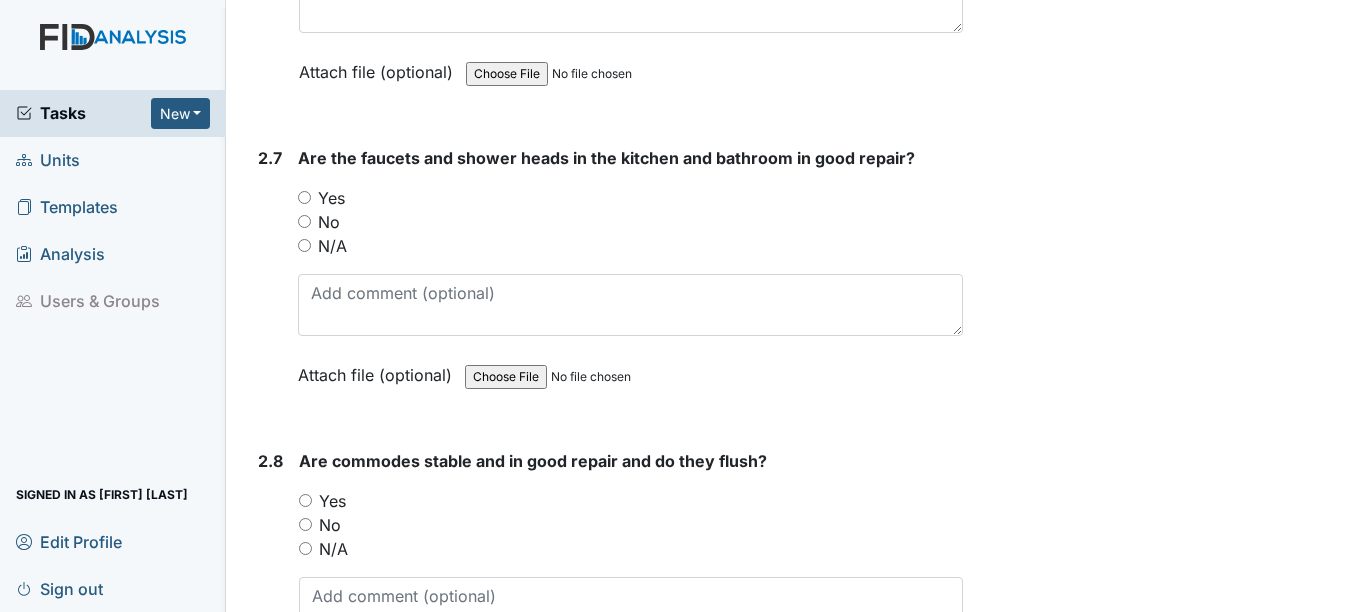 scroll, scrollTop: 5100, scrollLeft: 0, axis: vertical 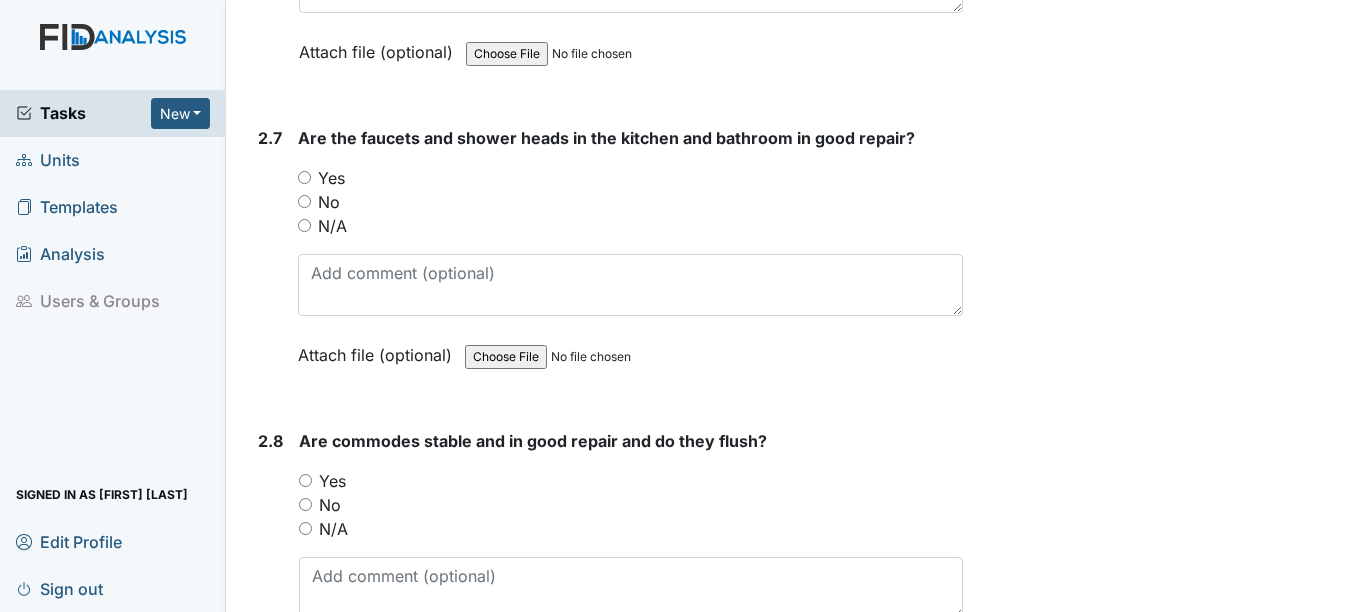 click on "Yes" at bounding box center [331, 178] 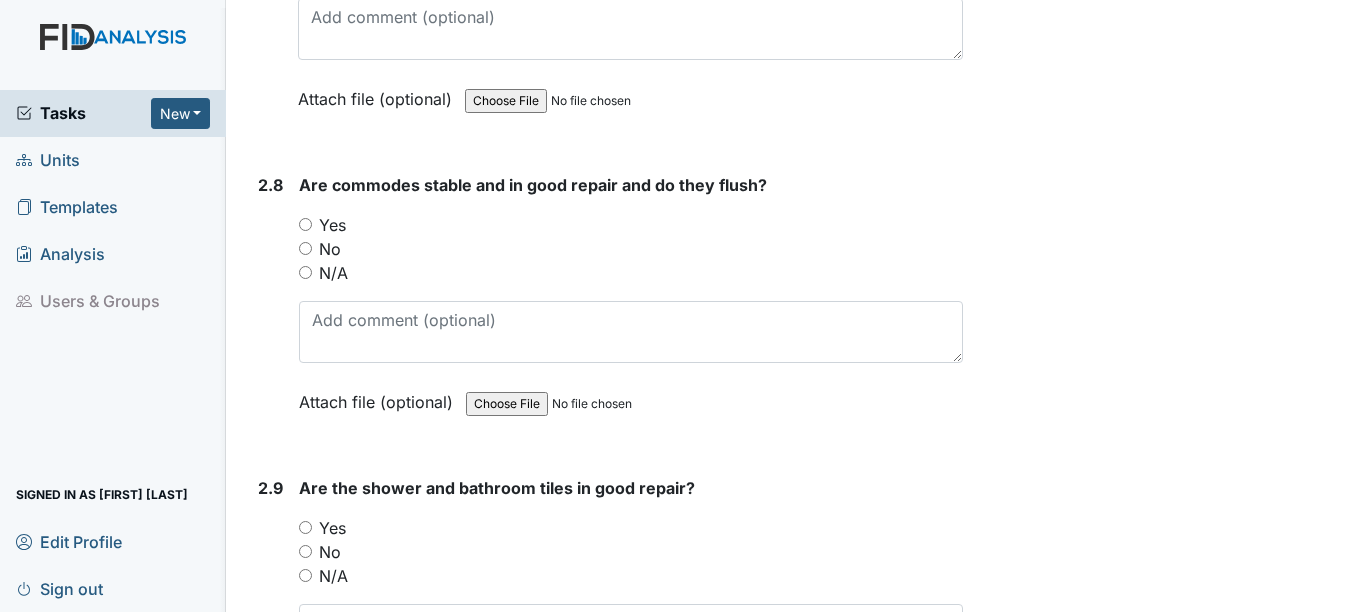 scroll, scrollTop: 5400, scrollLeft: 0, axis: vertical 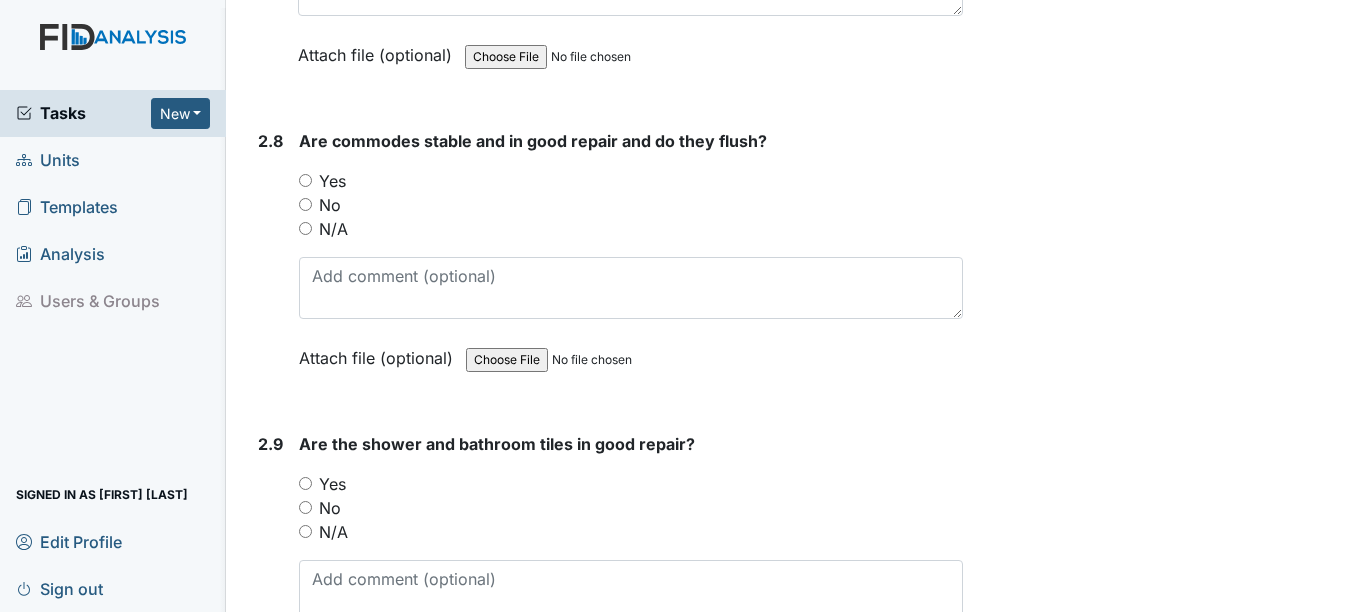 click on "Yes" at bounding box center [332, 181] 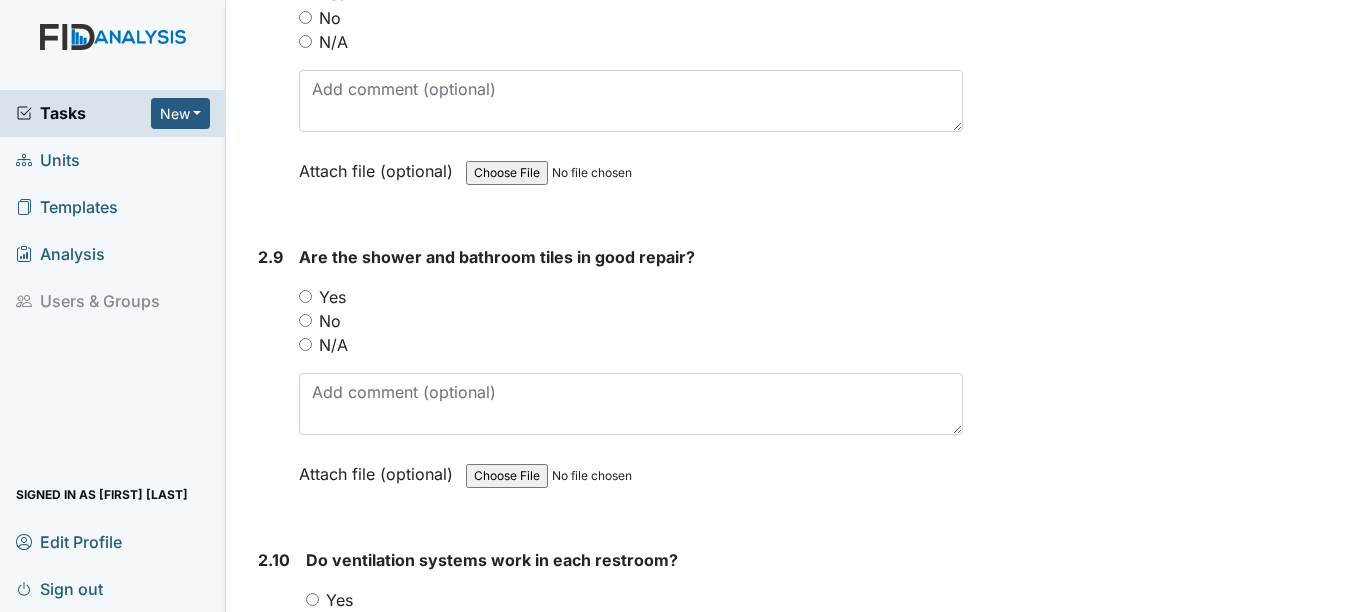 scroll, scrollTop: 5600, scrollLeft: 0, axis: vertical 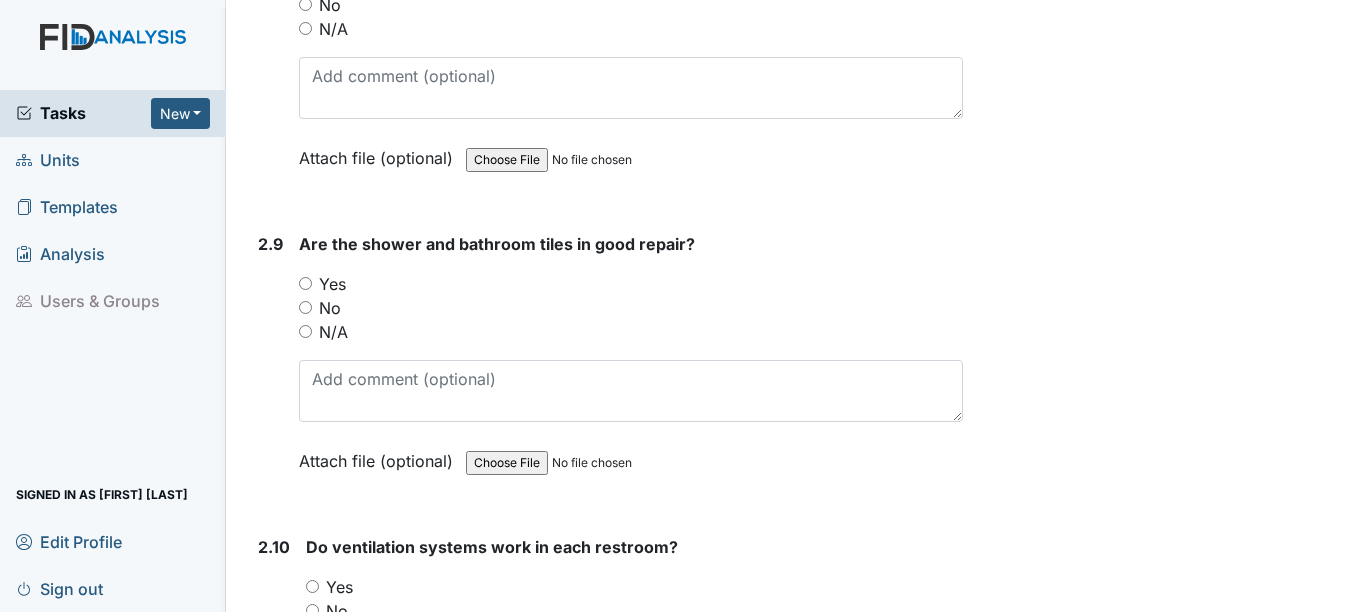 click on "Yes" at bounding box center [332, 284] 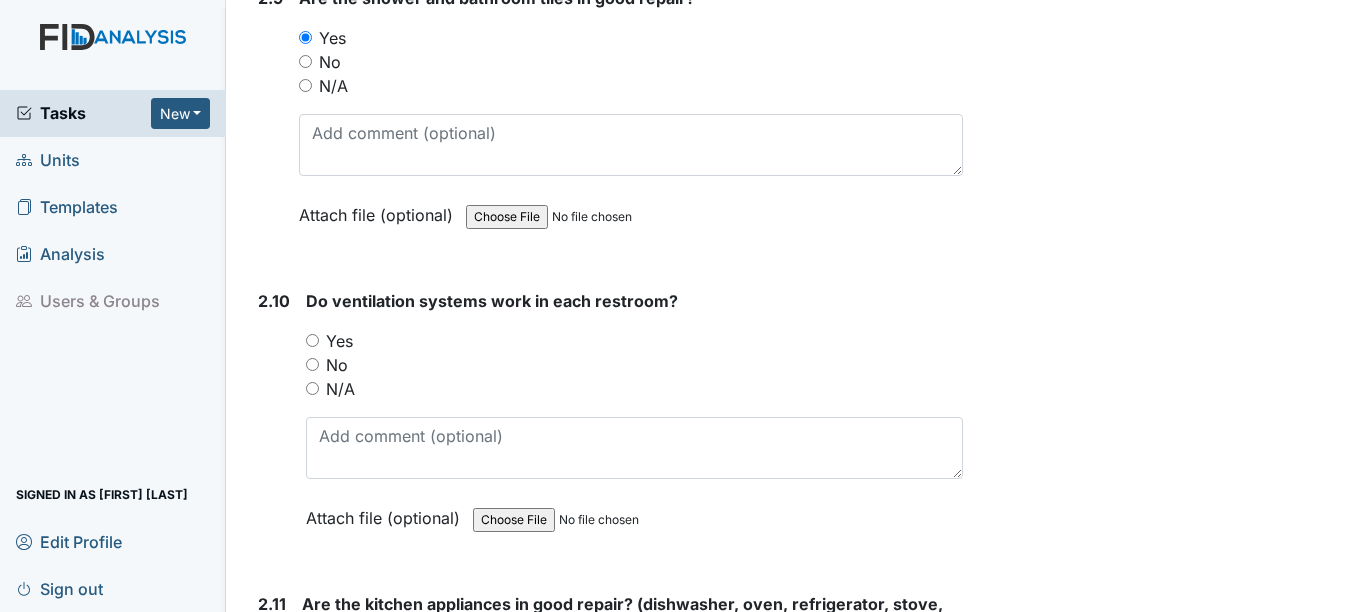 scroll, scrollTop: 5900, scrollLeft: 0, axis: vertical 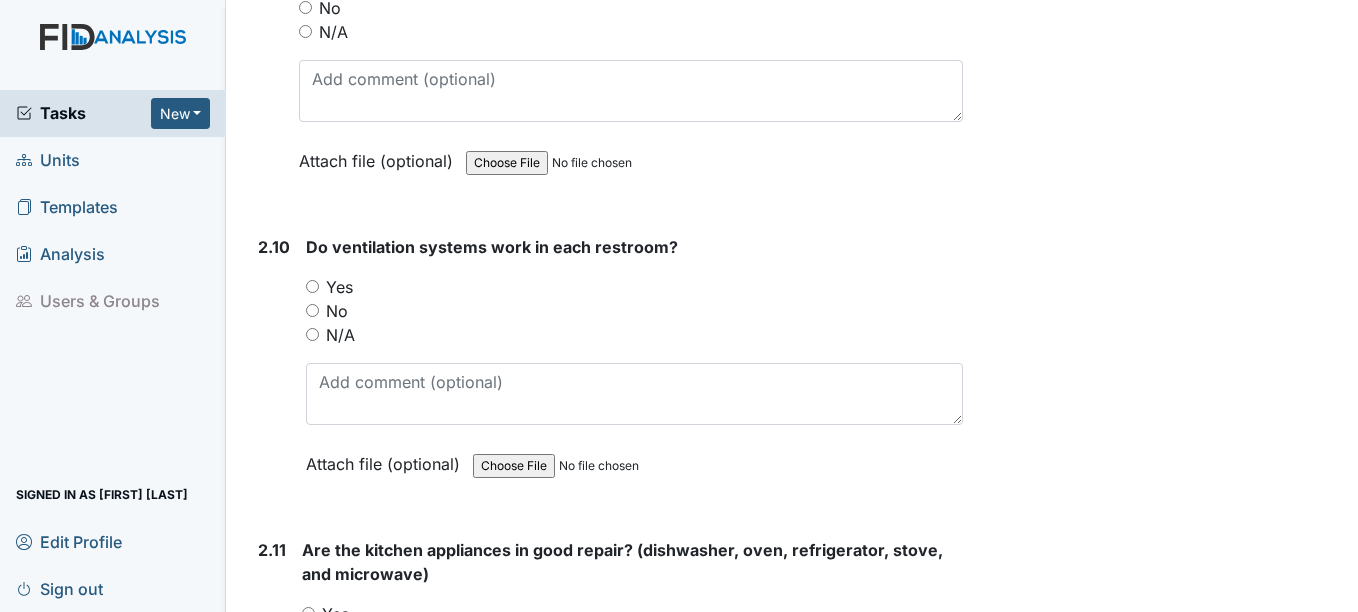 click on "Yes" at bounding box center [339, 287] 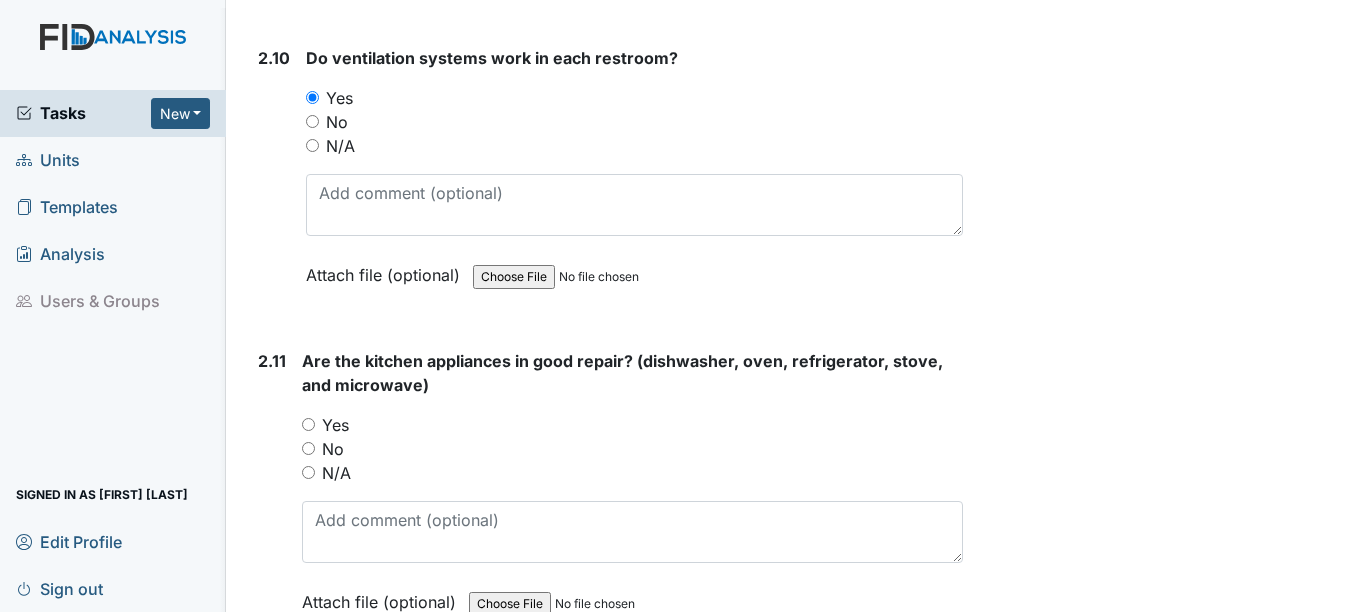 scroll, scrollTop: 6200, scrollLeft: 0, axis: vertical 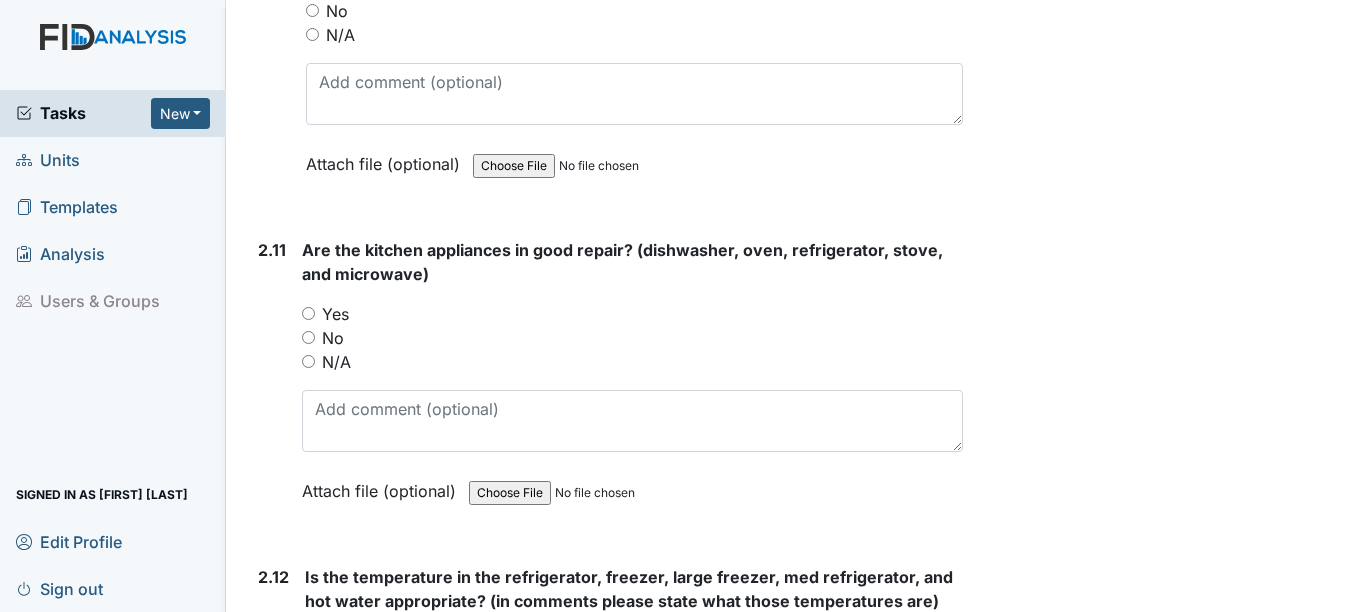 click on "Yes" at bounding box center [335, 314] 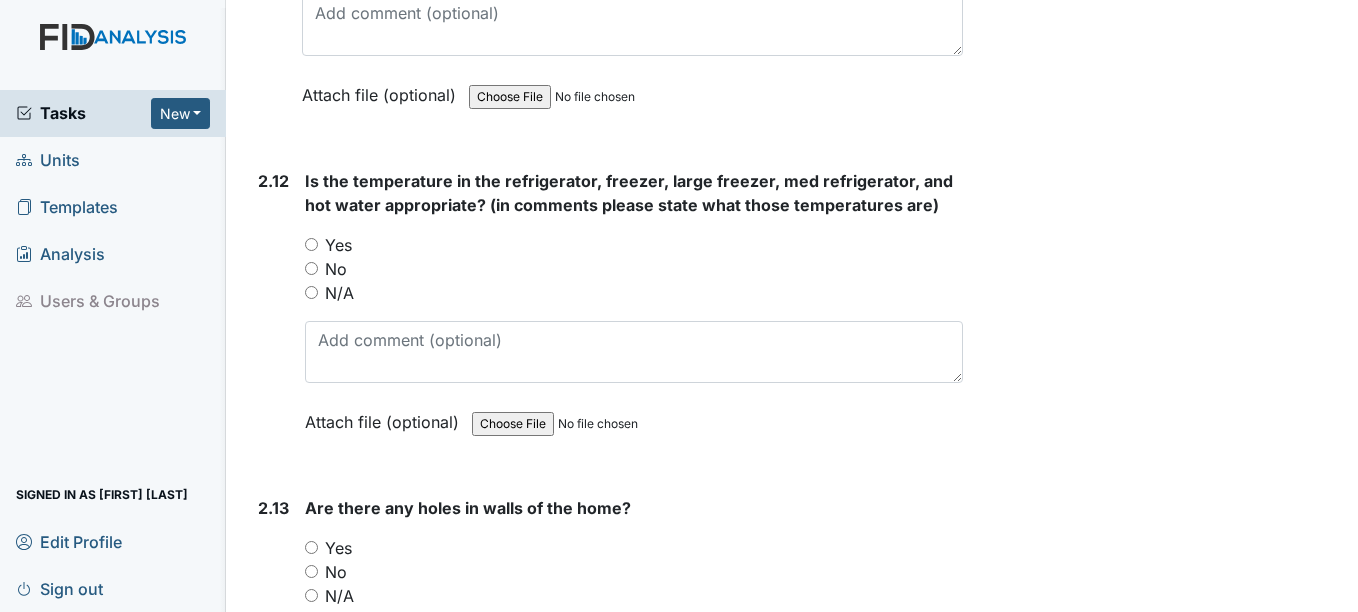 scroll, scrollTop: 6600, scrollLeft: 0, axis: vertical 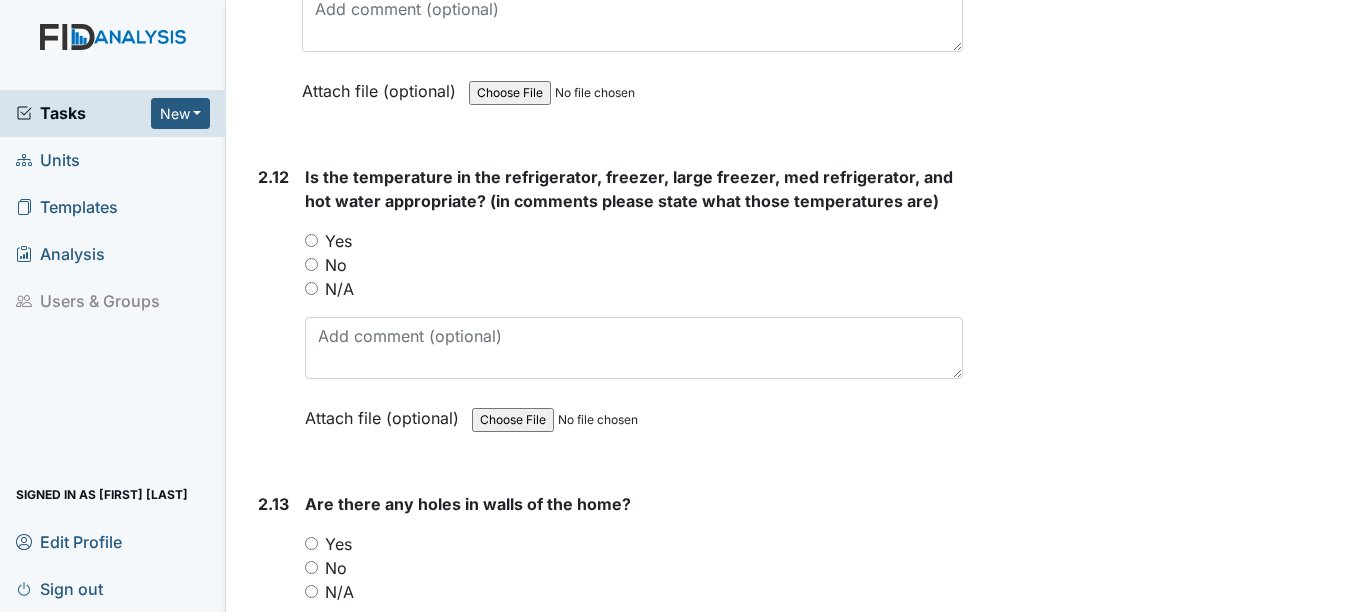 click on "Yes" at bounding box center [633, 241] 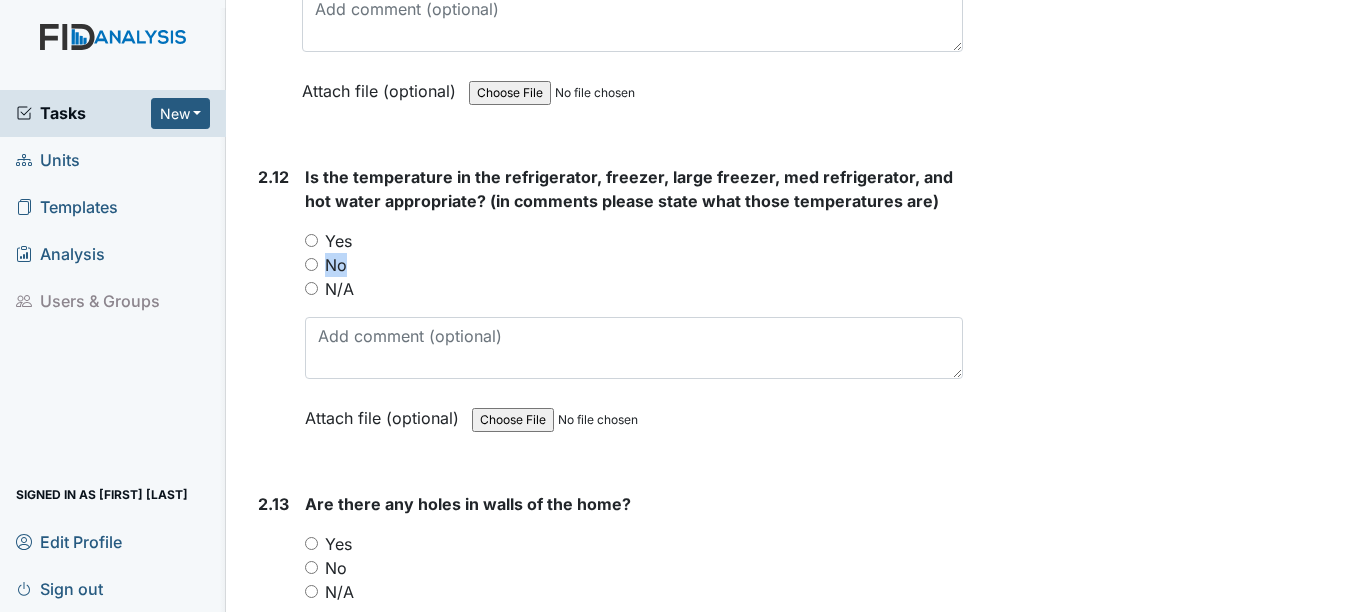 drag, startPoint x: 344, startPoint y: 248, endPoint x: 346, endPoint y: 268, distance: 20.09975 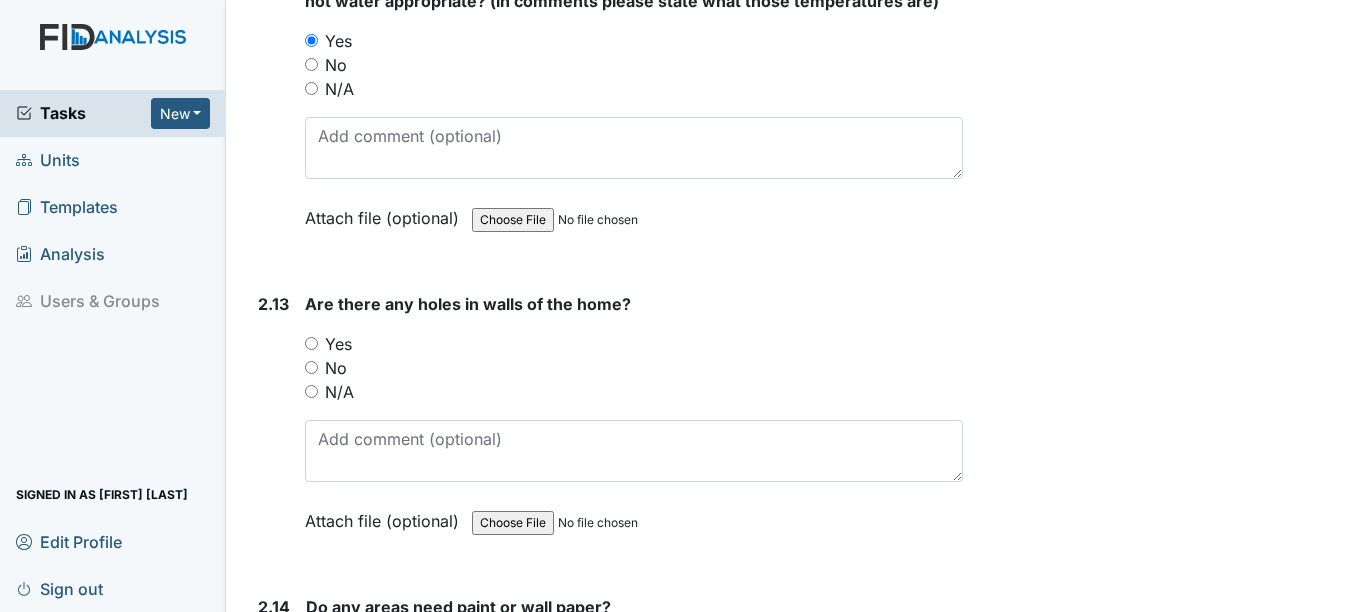 scroll, scrollTop: 6900, scrollLeft: 0, axis: vertical 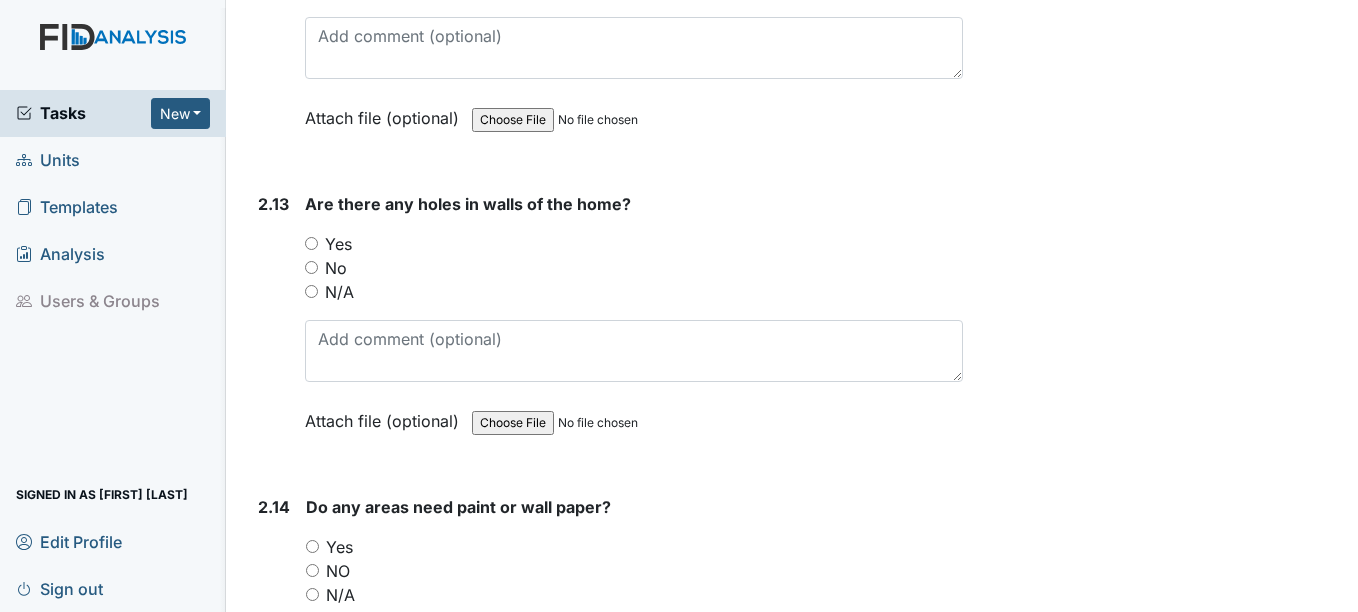click on "No" at bounding box center (336, 268) 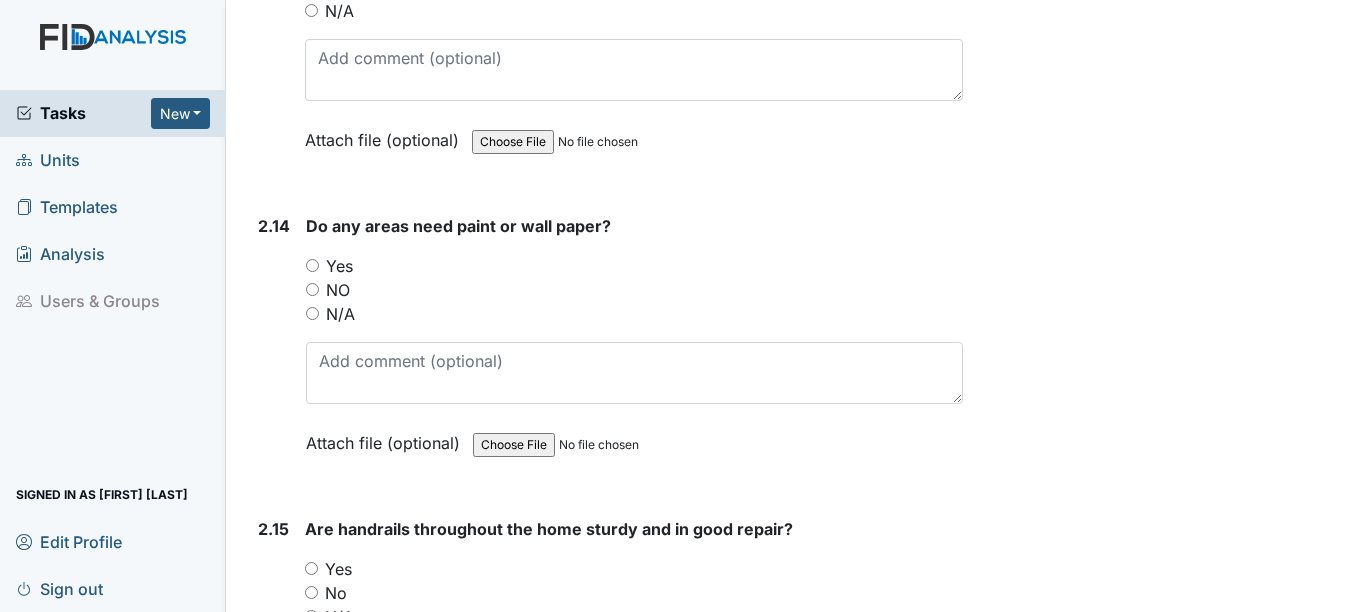 scroll, scrollTop: 7200, scrollLeft: 0, axis: vertical 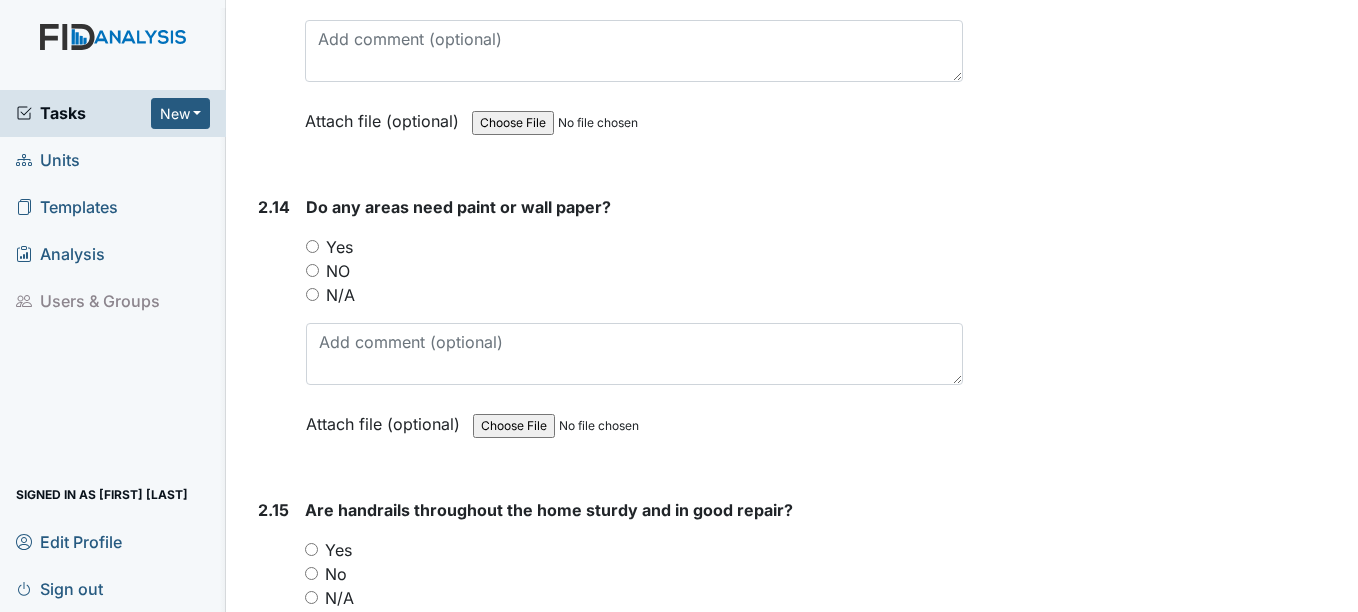 click on "NO" at bounding box center [338, 271] 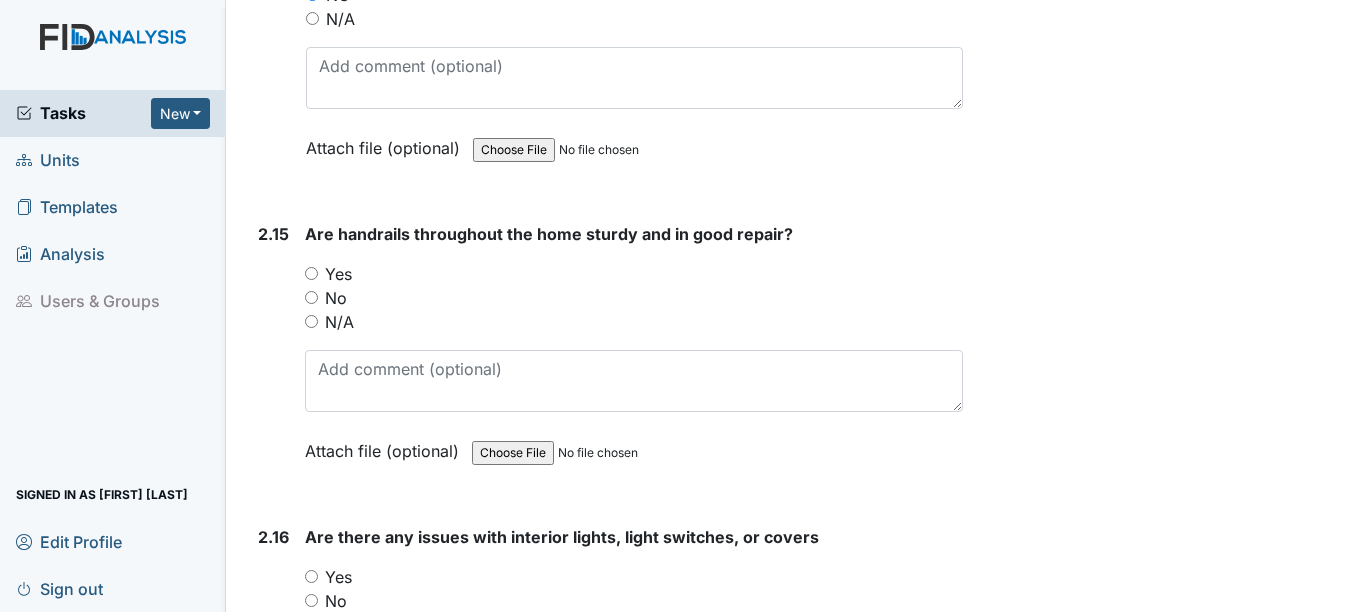 scroll, scrollTop: 7500, scrollLeft: 0, axis: vertical 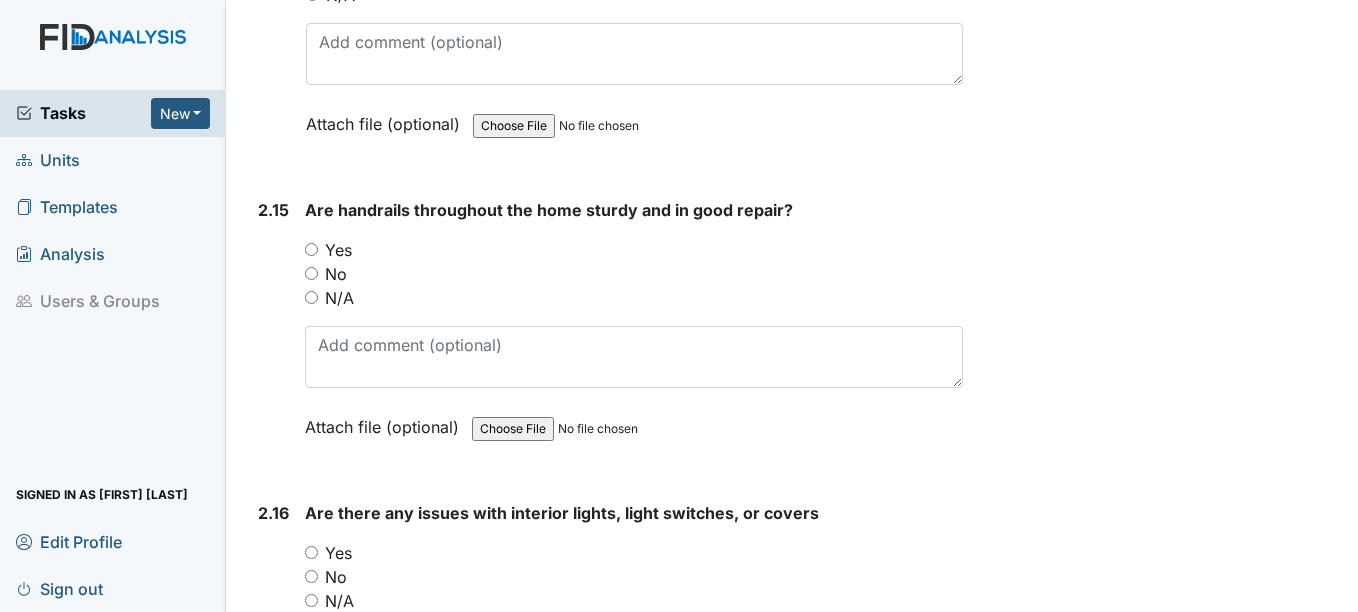 click on "Yes" at bounding box center [338, 250] 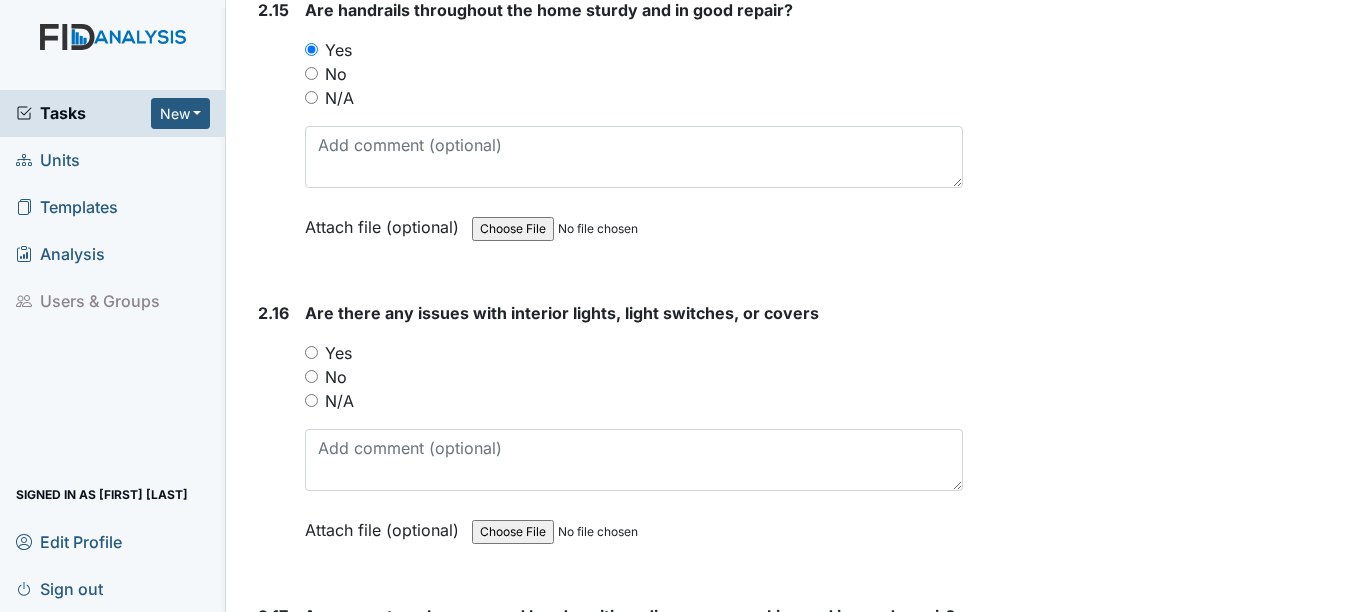 scroll, scrollTop: 7800, scrollLeft: 0, axis: vertical 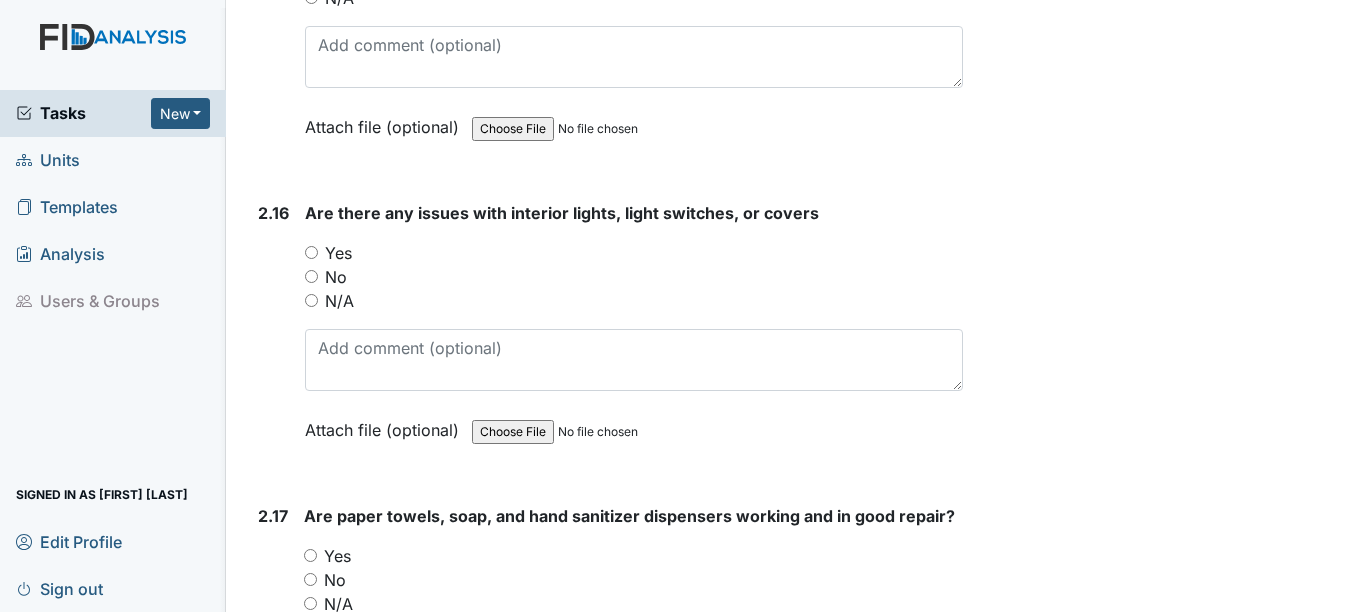 click on "No" at bounding box center (336, 277) 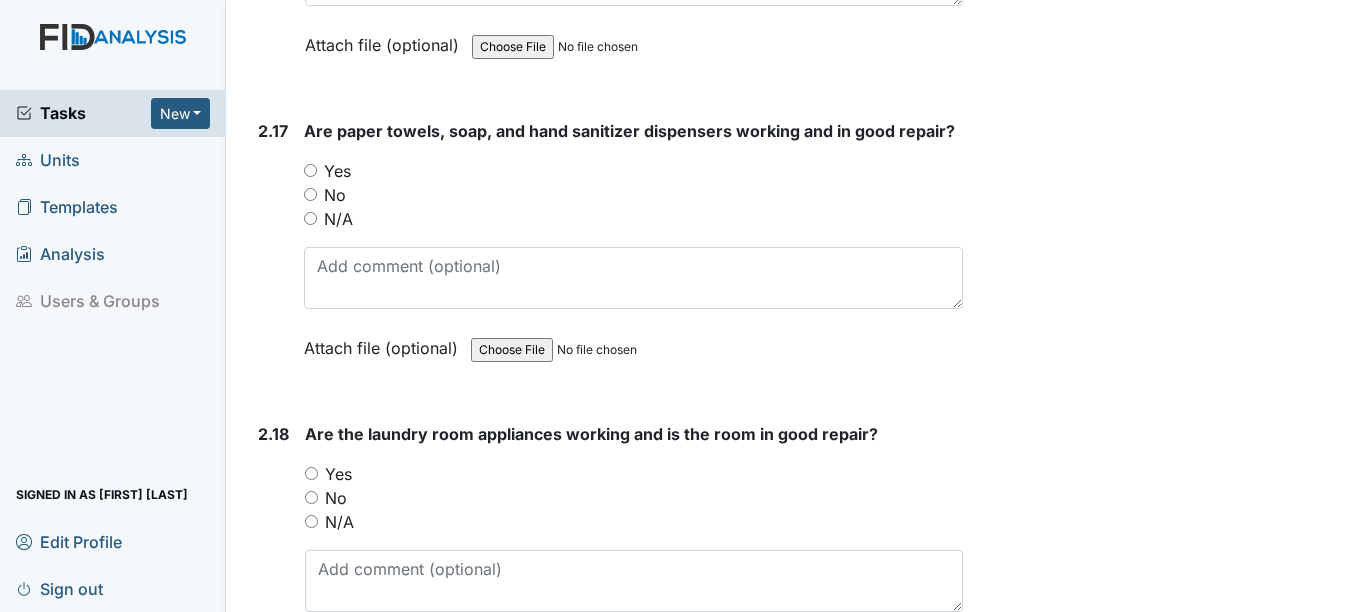 scroll, scrollTop: 8200, scrollLeft: 0, axis: vertical 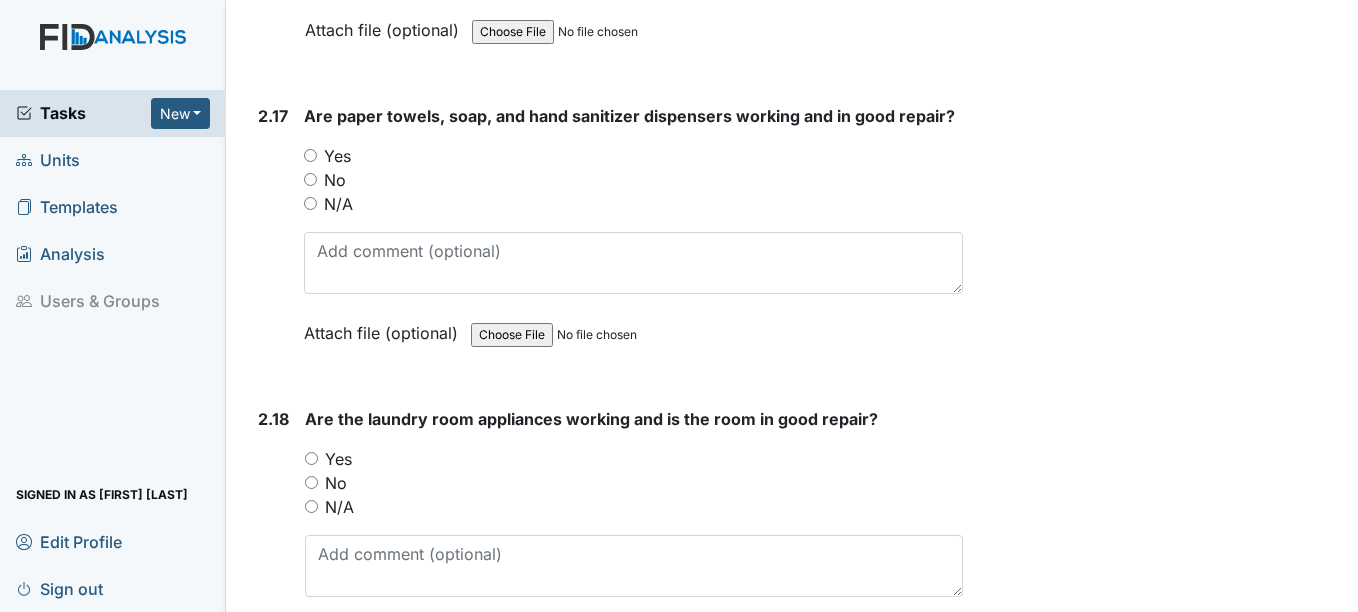 click on "Yes" at bounding box center [337, 156] 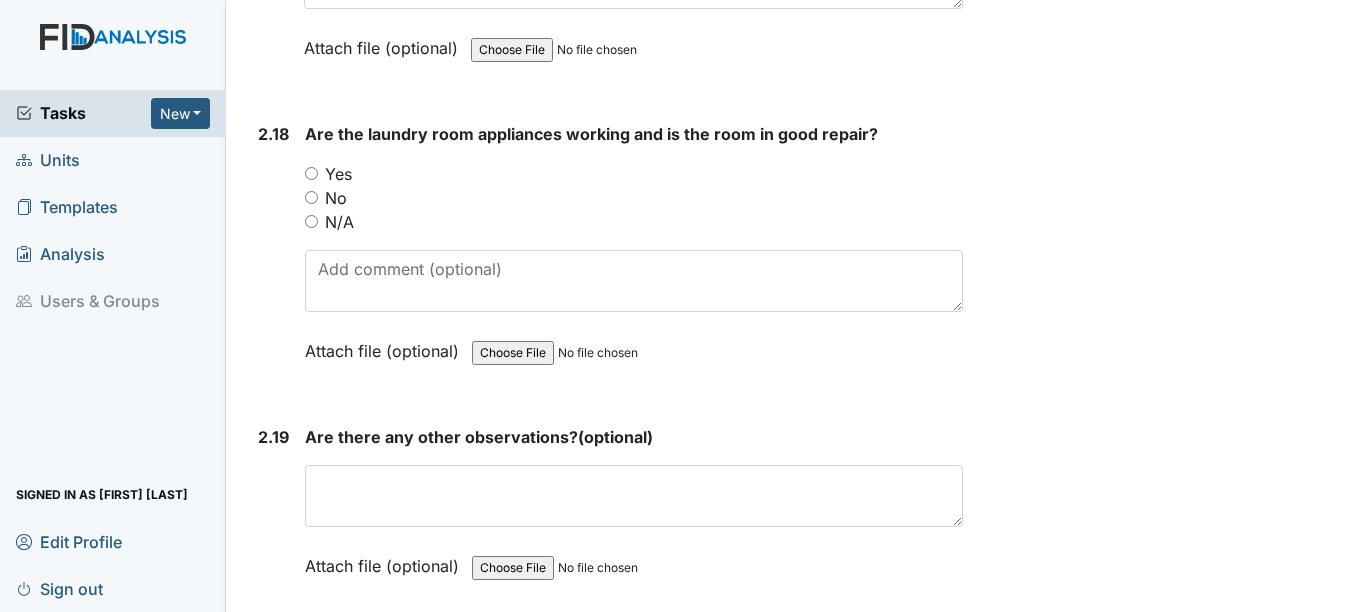 scroll, scrollTop: 8500, scrollLeft: 0, axis: vertical 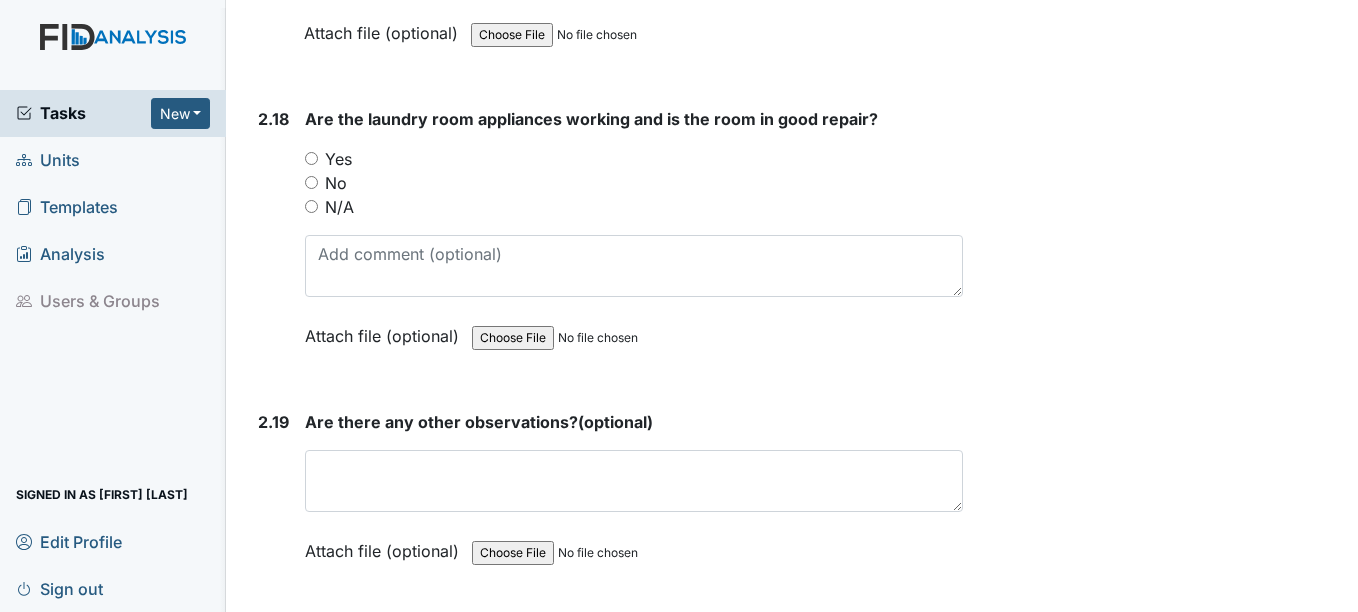 click on "Yes" at bounding box center (633, 159) 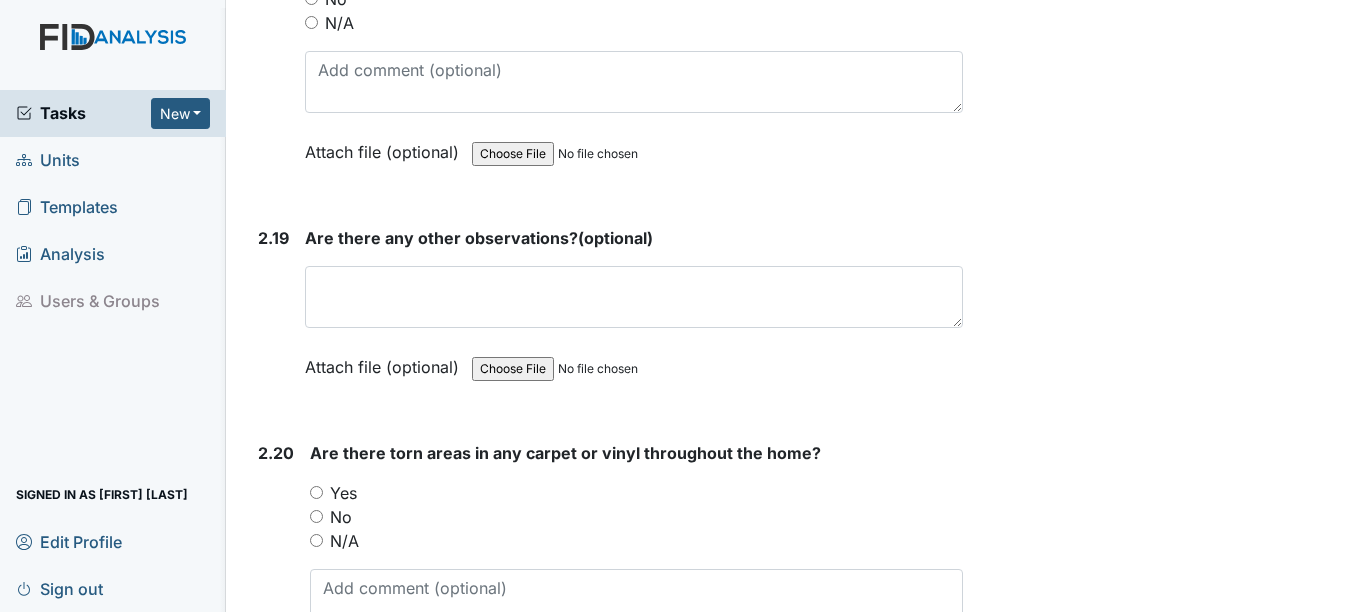 scroll, scrollTop: 8700, scrollLeft: 0, axis: vertical 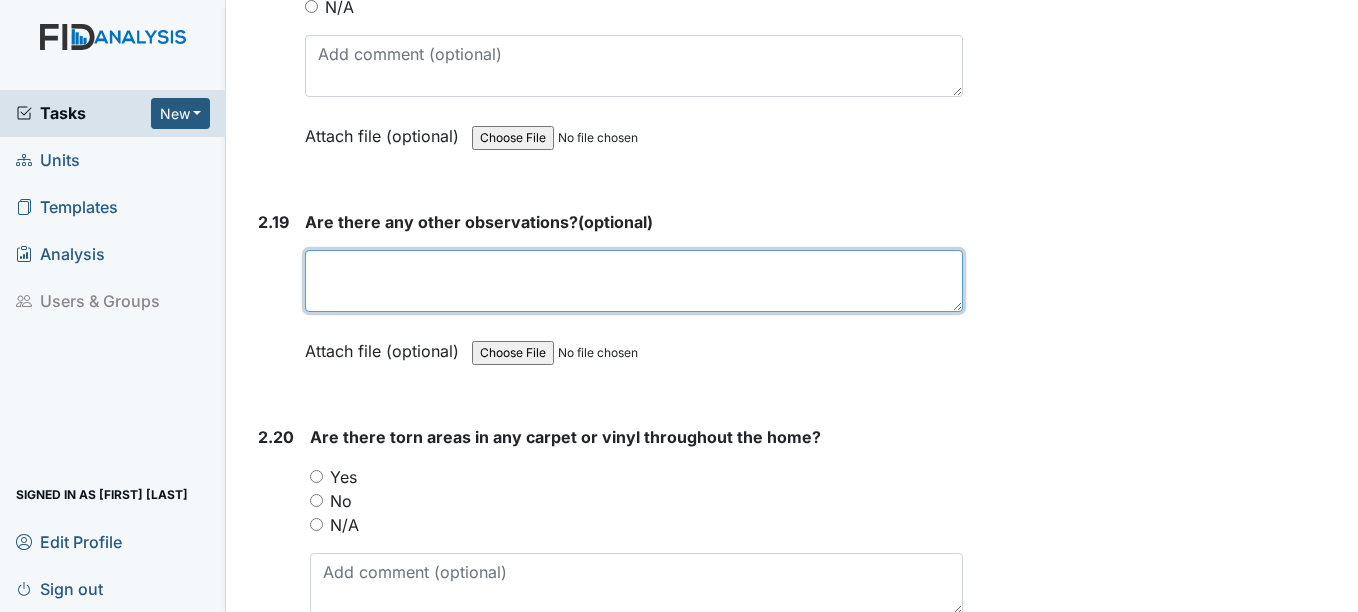 click at bounding box center [633, 281] 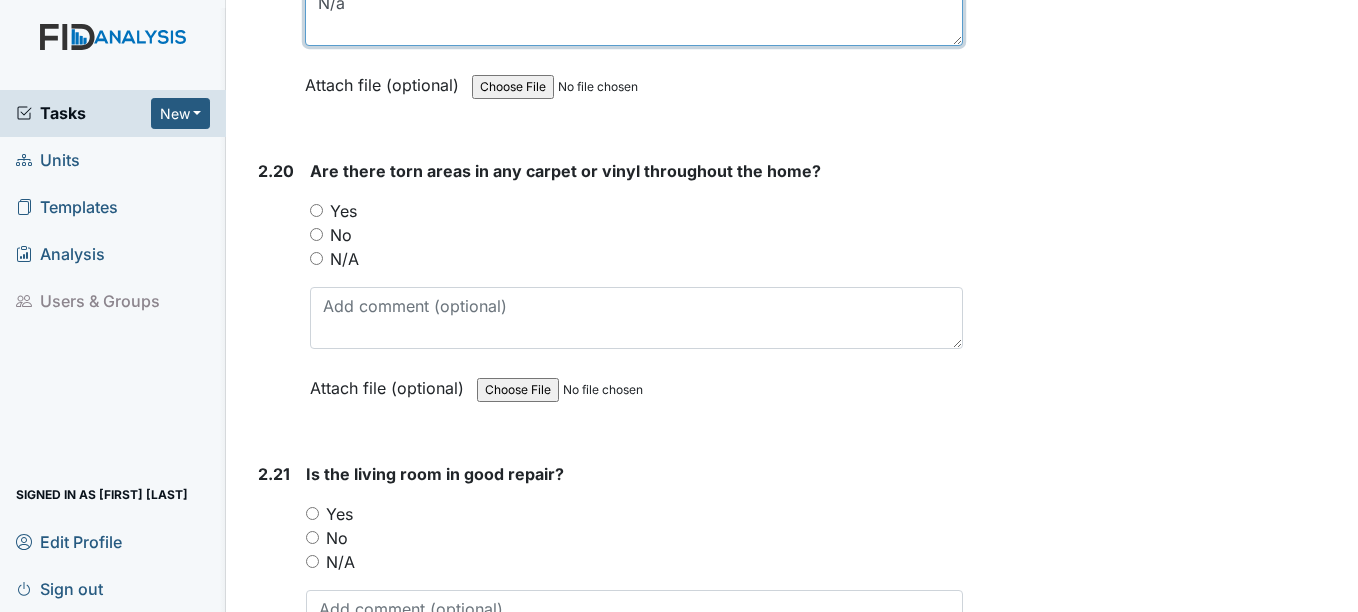 scroll, scrollTop: 9000, scrollLeft: 0, axis: vertical 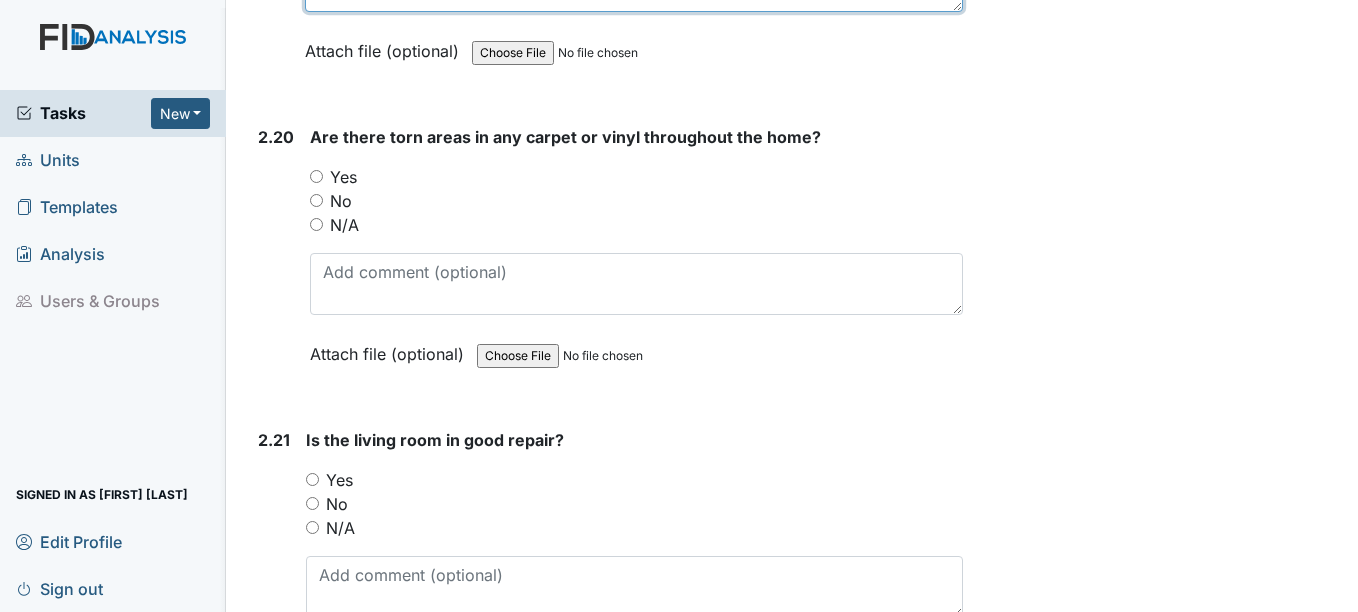 type on "N/a" 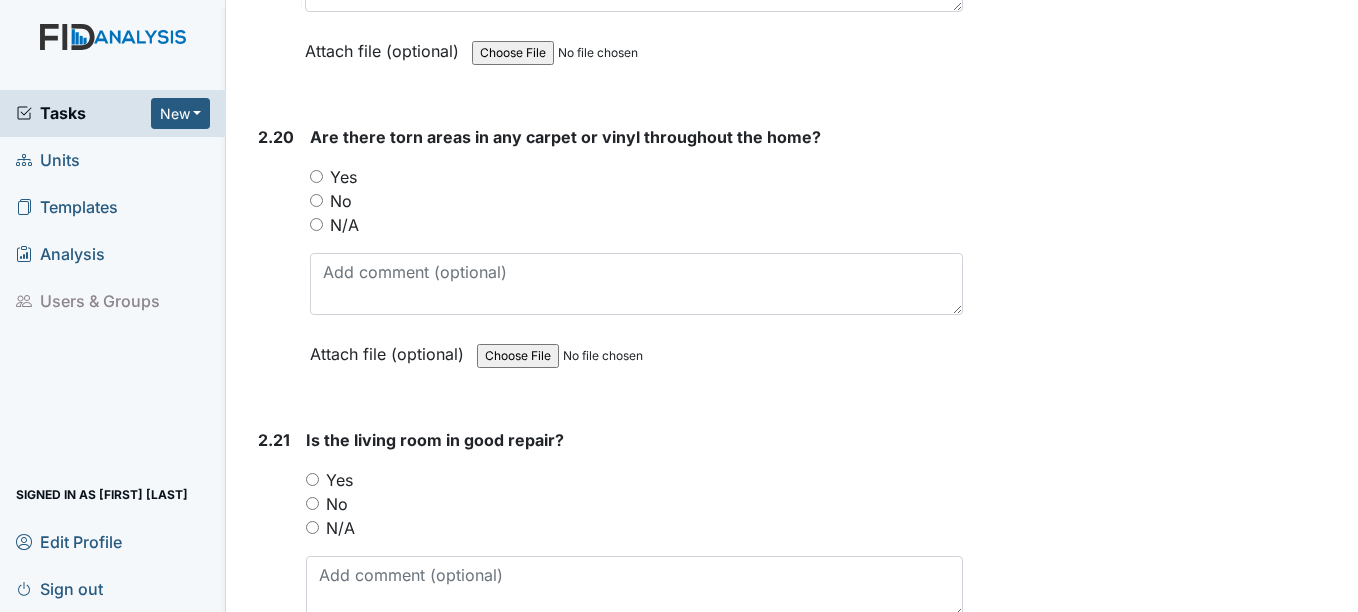 click on "No" at bounding box center (341, 201) 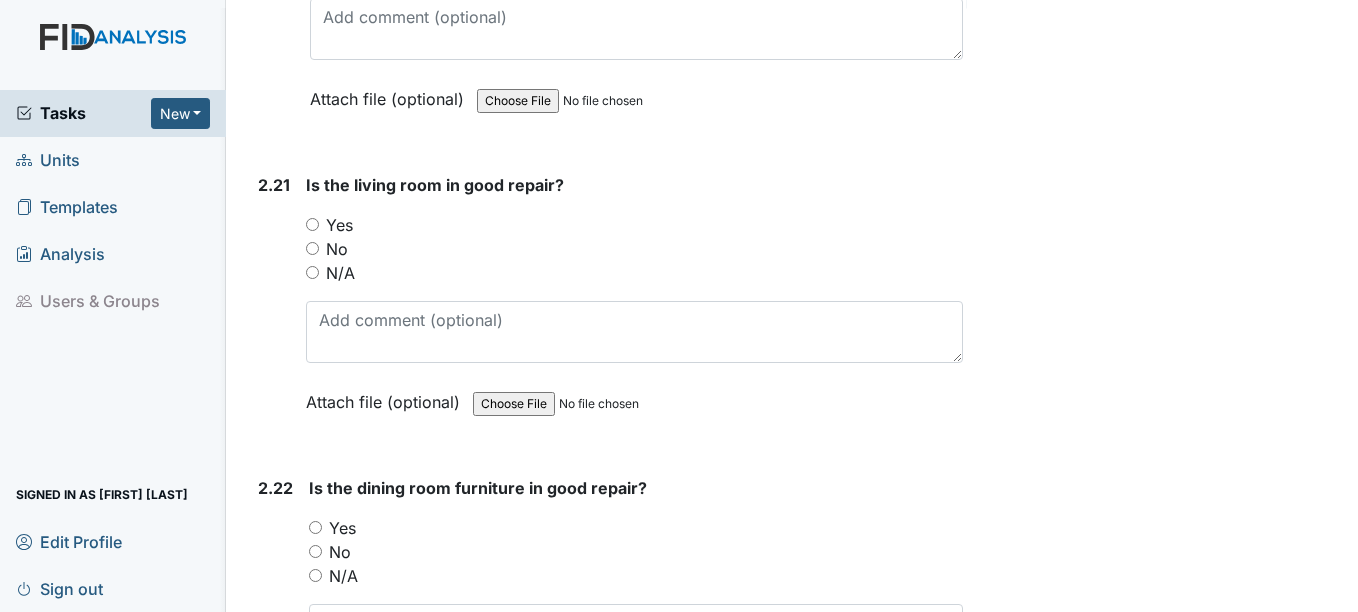 scroll, scrollTop: 9300, scrollLeft: 0, axis: vertical 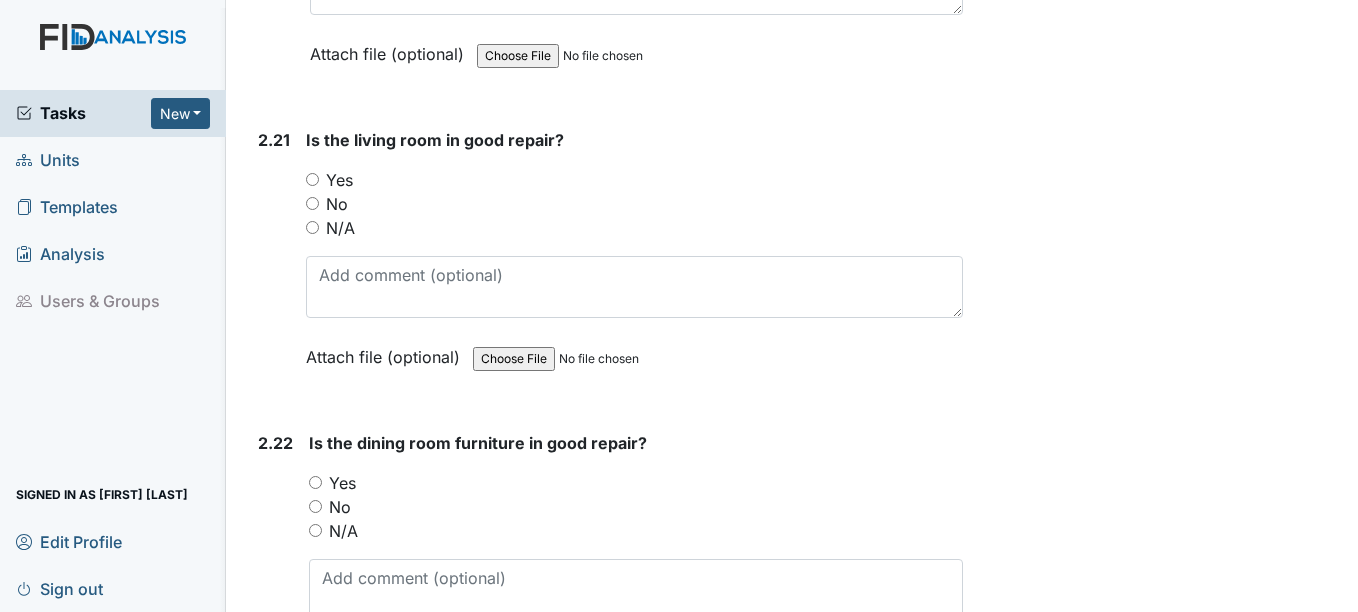 click on "Yes" at bounding box center [339, 180] 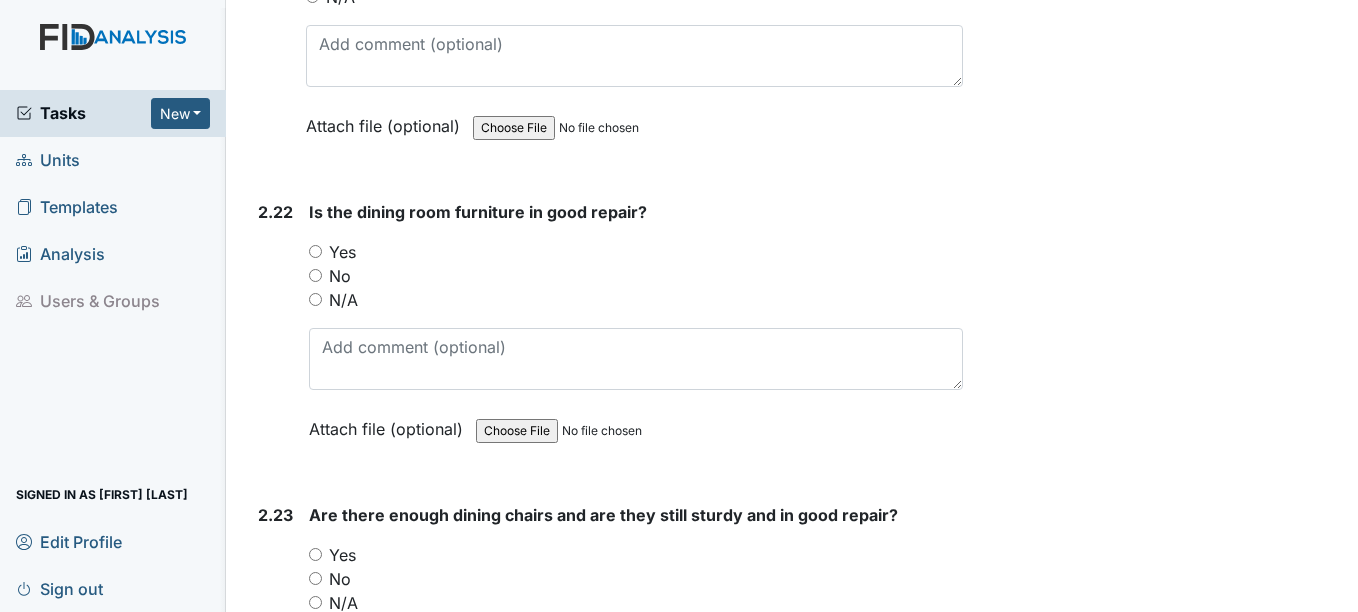 scroll, scrollTop: 9600, scrollLeft: 0, axis: vertical 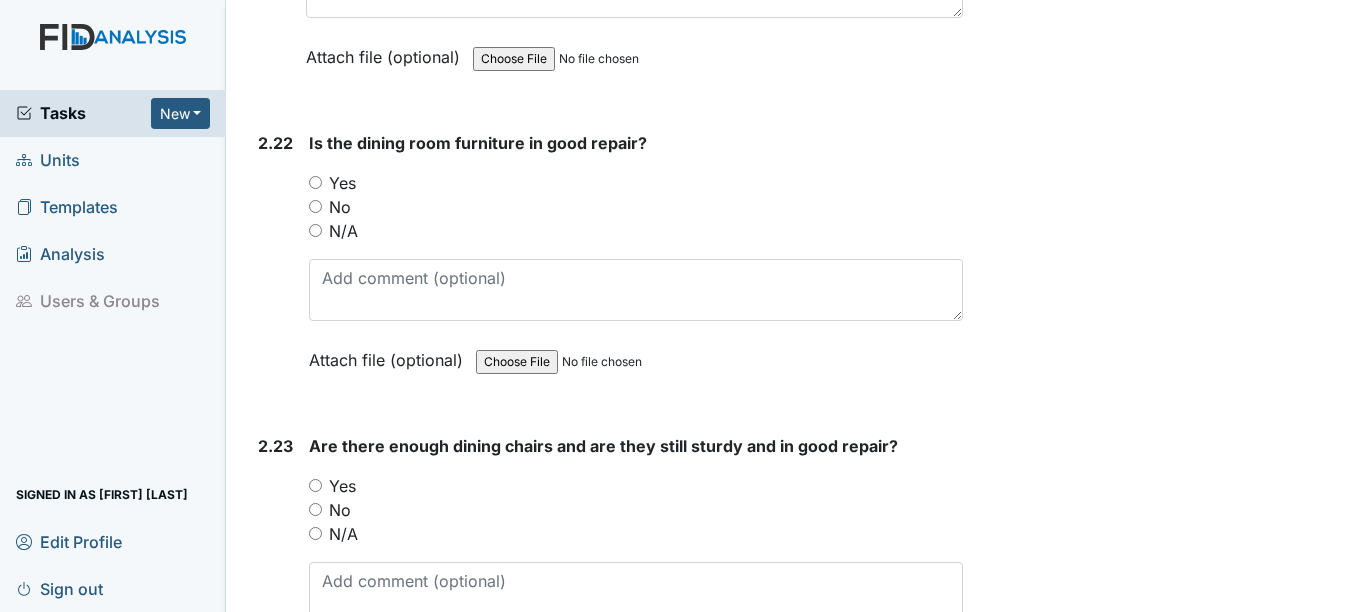click on "Yes" at bounding box center [342, 183] 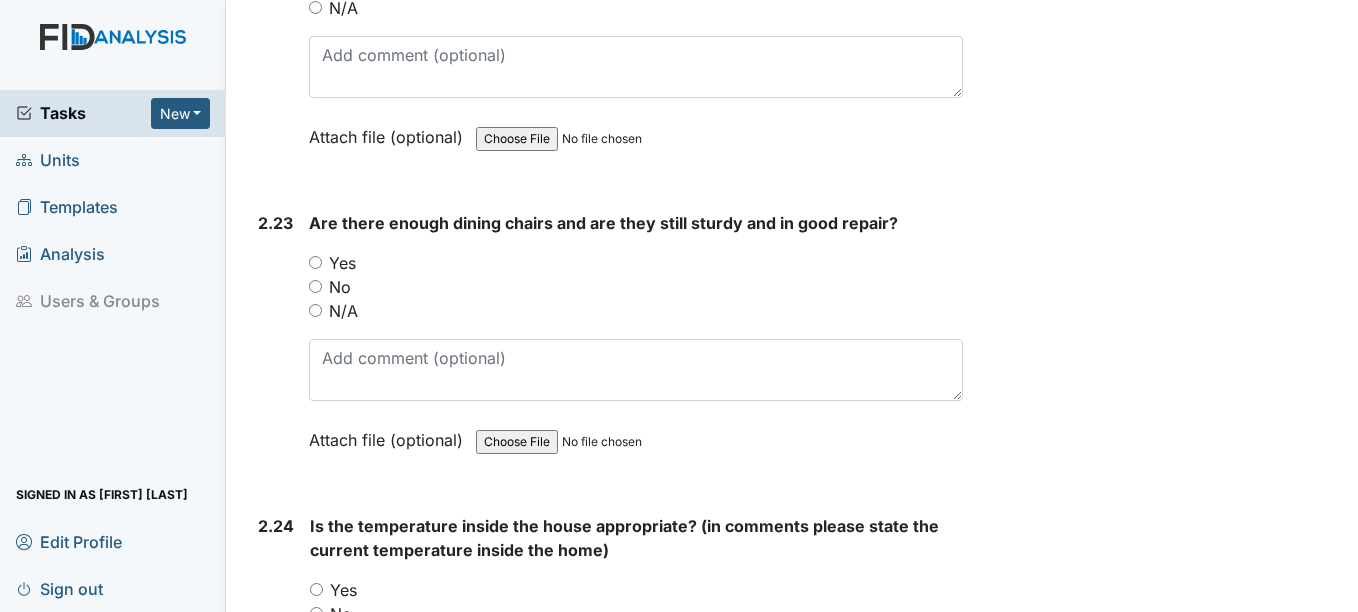 scroll, scrollTop: 9900, scrollLeft: 0, axis: vertical 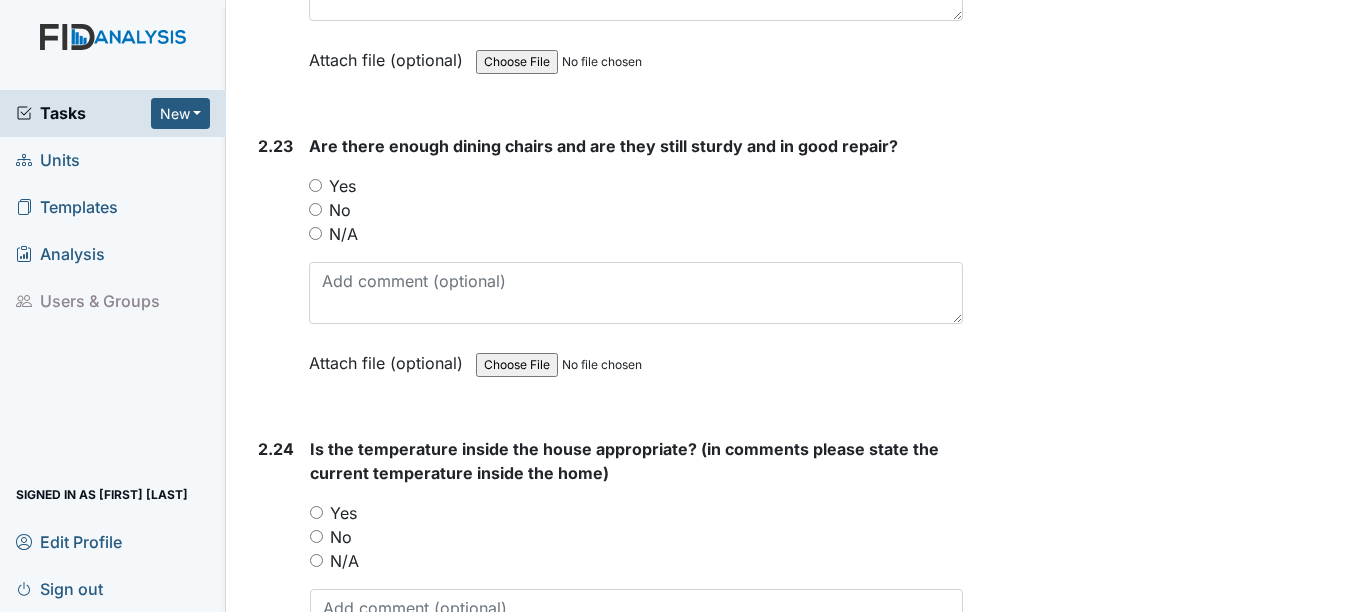 click on "Yes" at bounding box center (342, 186) 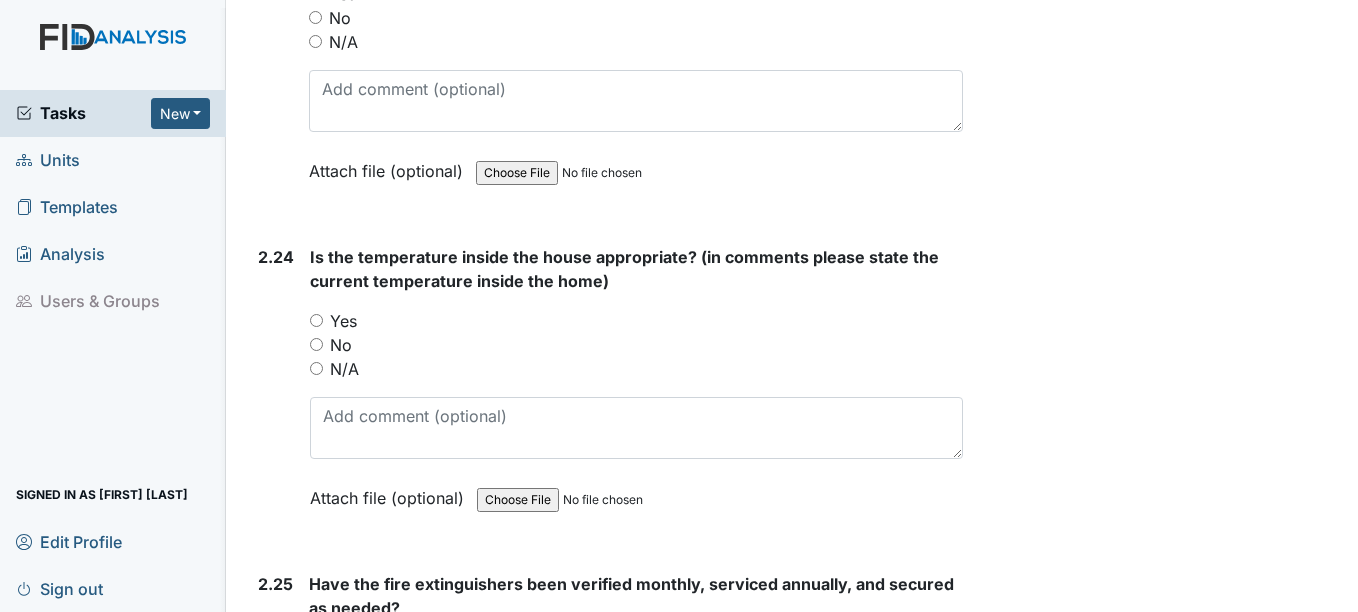 scroll, scrollTop: 10200, scrollLeft: 0, axis: vertical 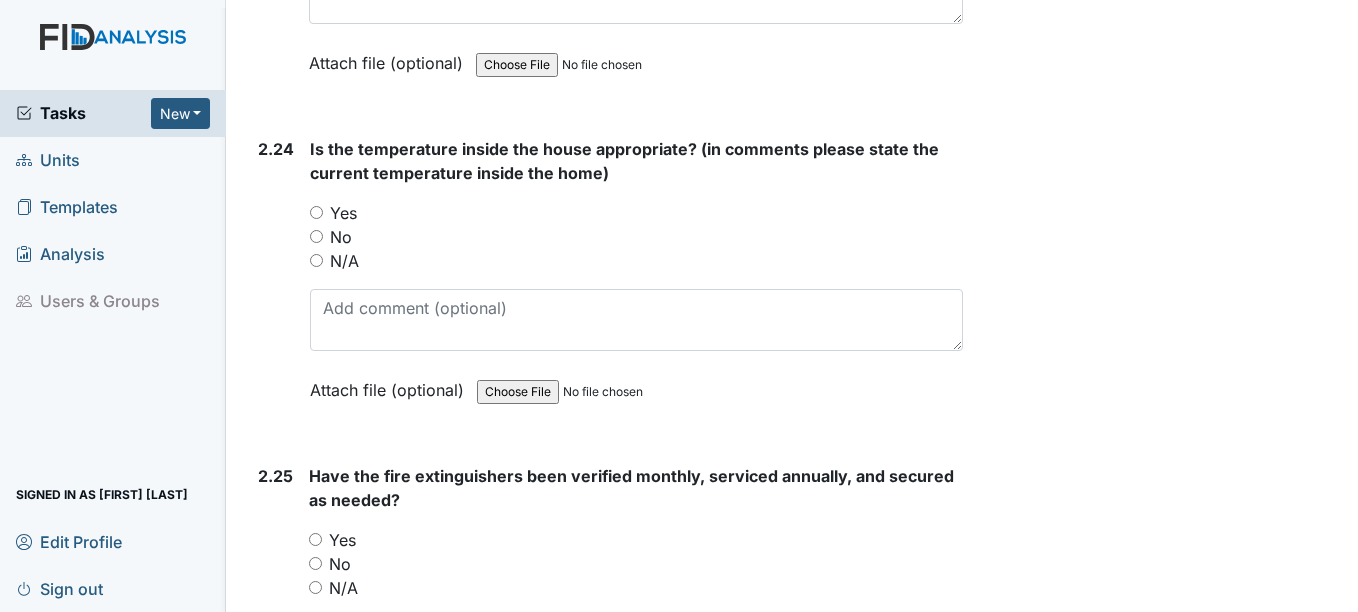click on "Yes" at bounding box center (636, 213) 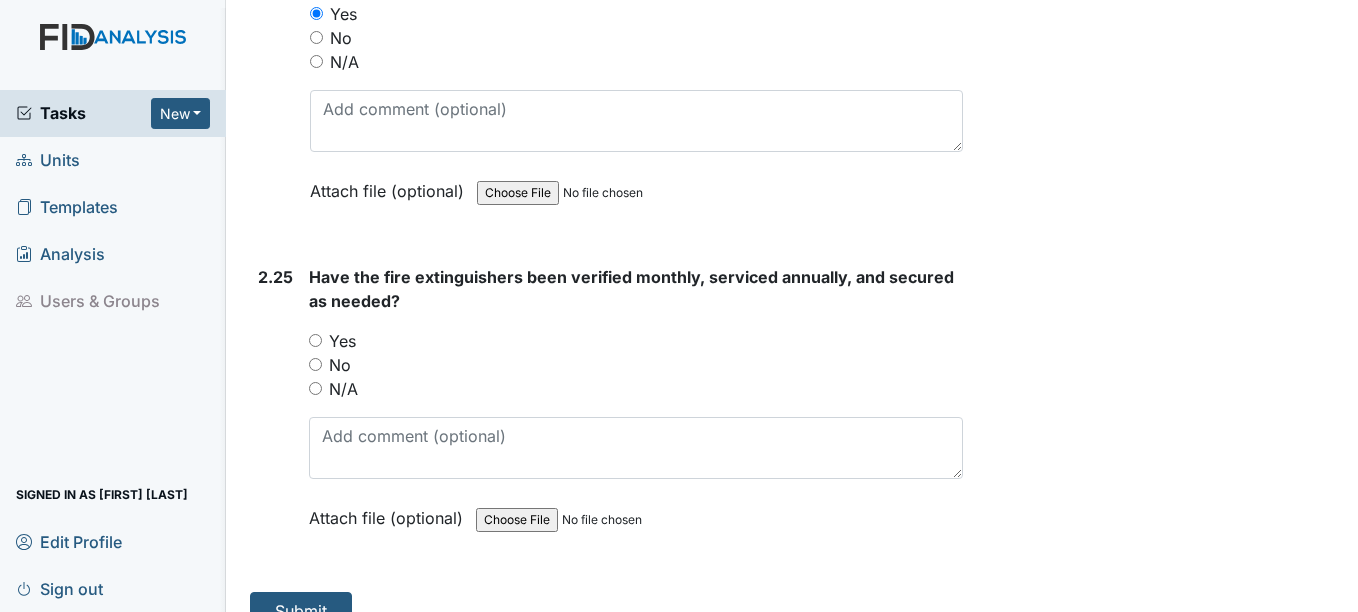 scroll, scrollTop: 10433, scrollLeft: 0, axis: vertical 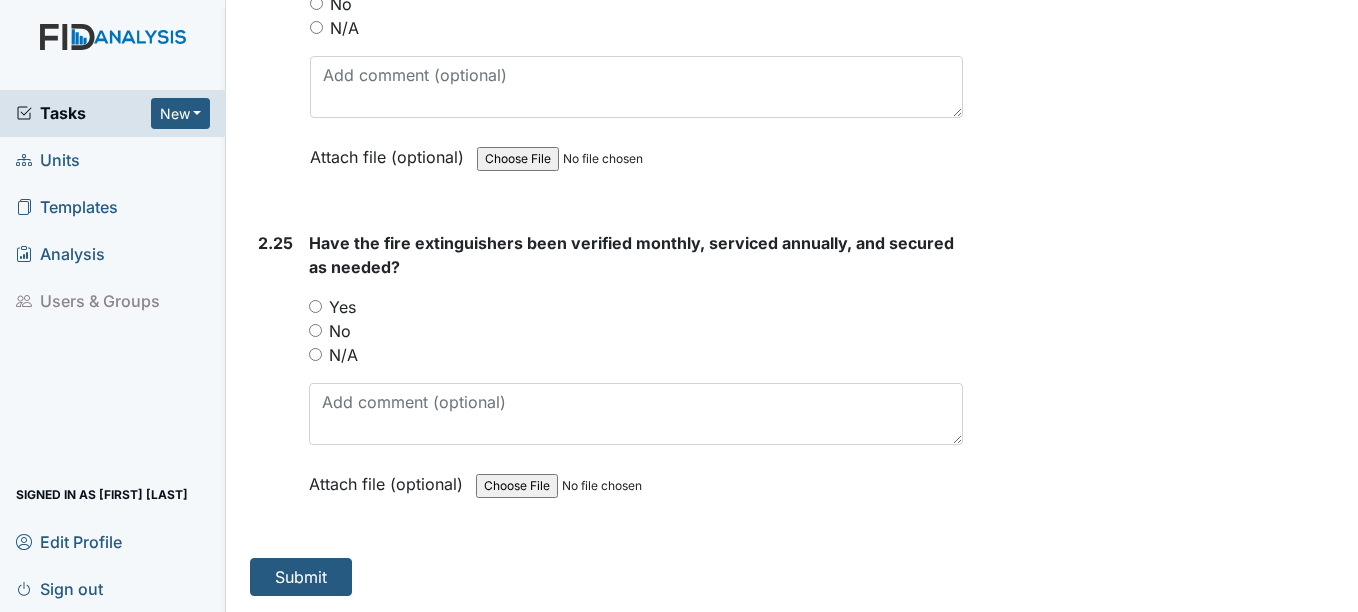 click on "Yes" at bounding box center (342, 307) 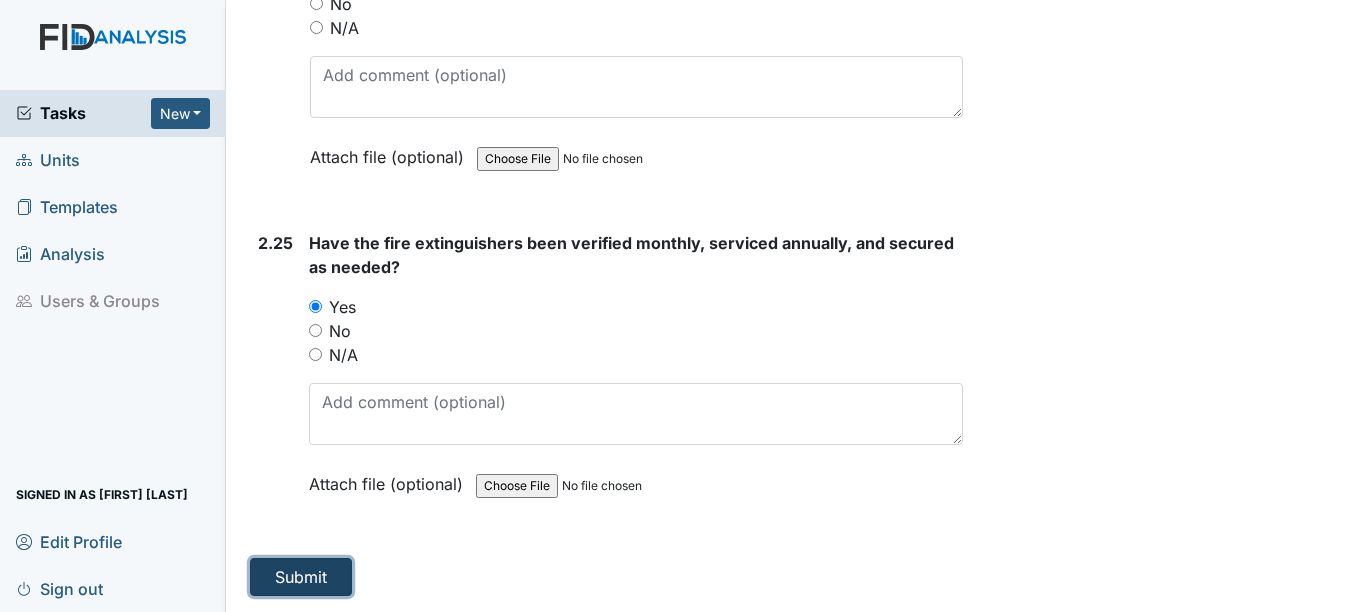 click on "Submit" at bounding box center (301, 577) 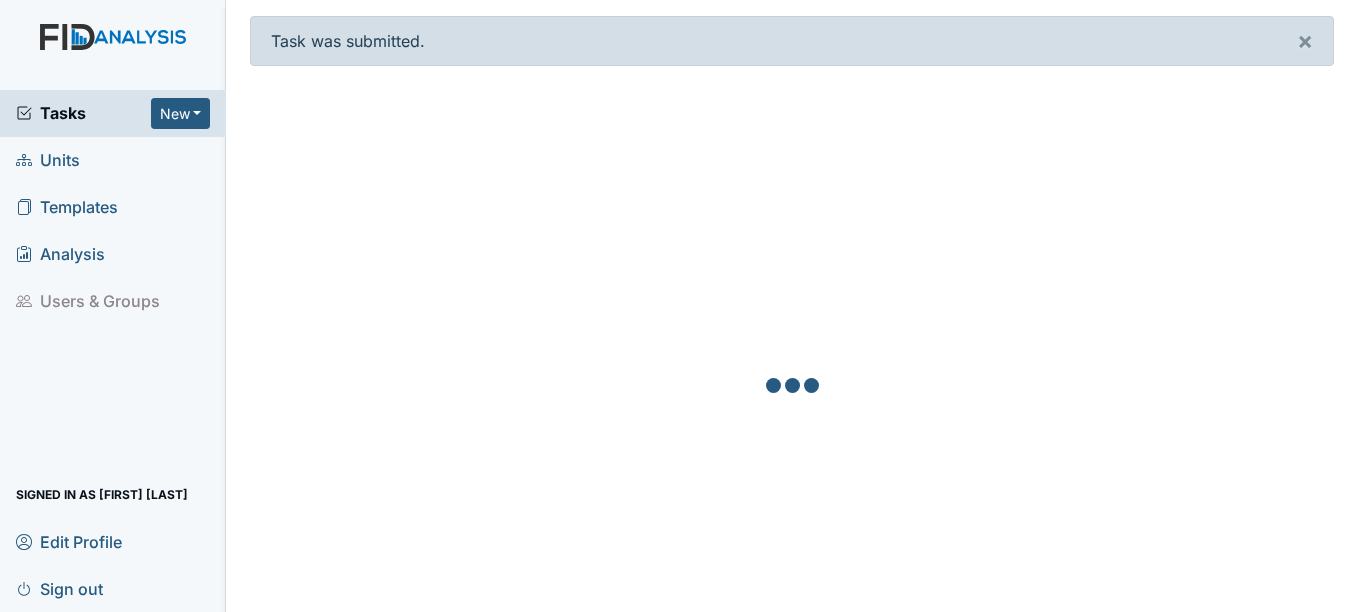 scroll, scrollTop: 0, scrollLeft: 0, axis: both 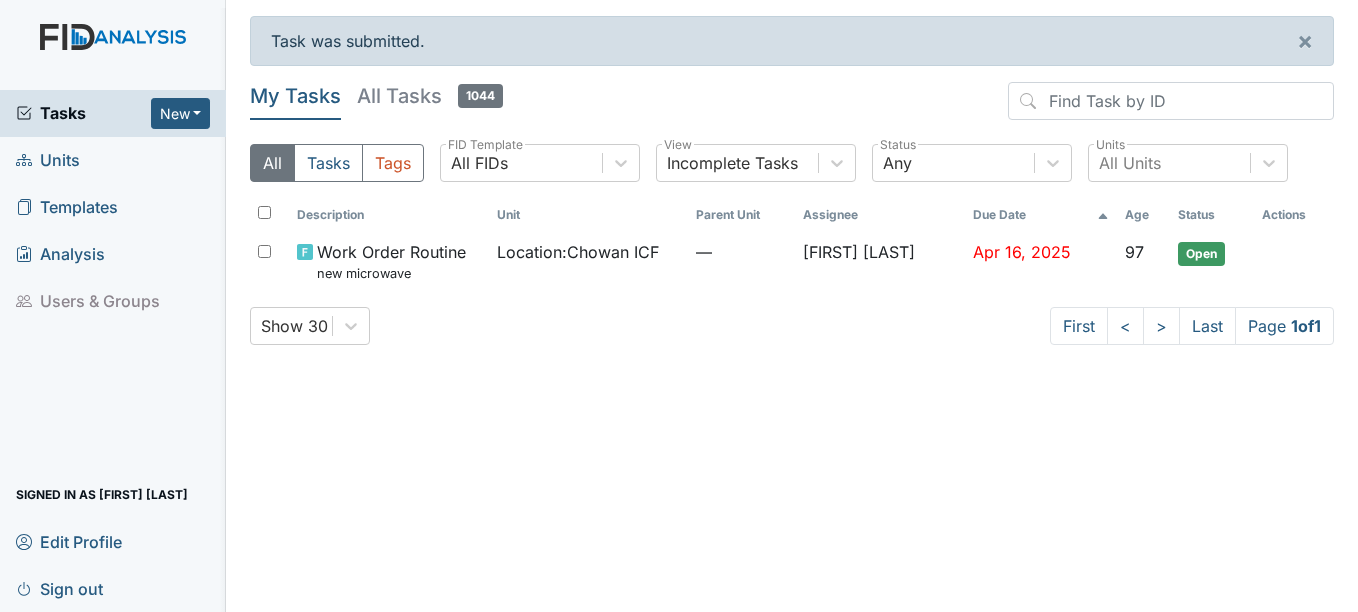click on "My Tasks   All Tasks   1044" at bounding box center [792, 105] 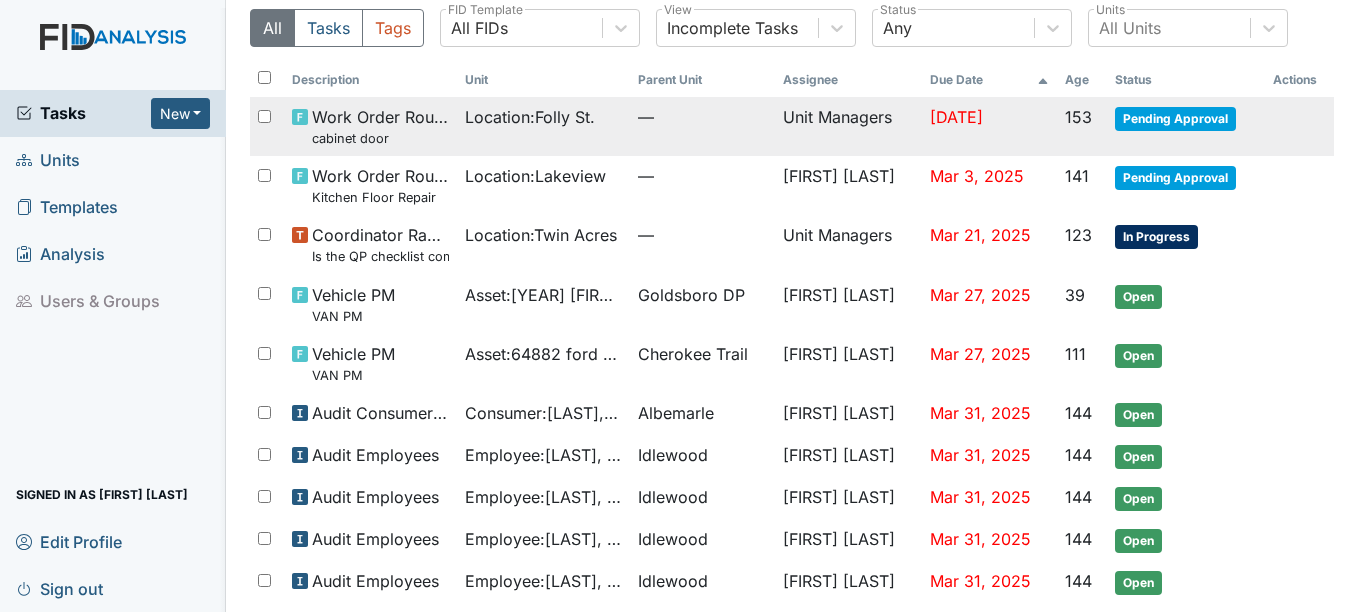 scroll, scrollTop: 100, scrollLeft: 0, axis: vertical 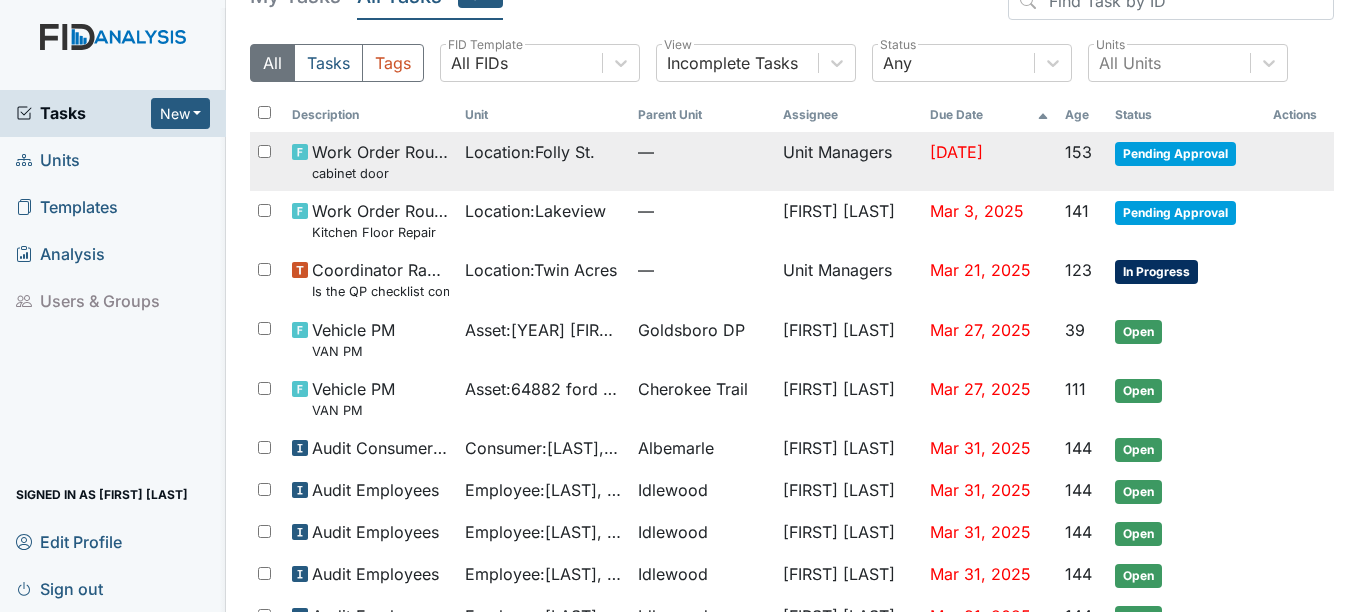 click on "—" at bounding box center [702, 152] 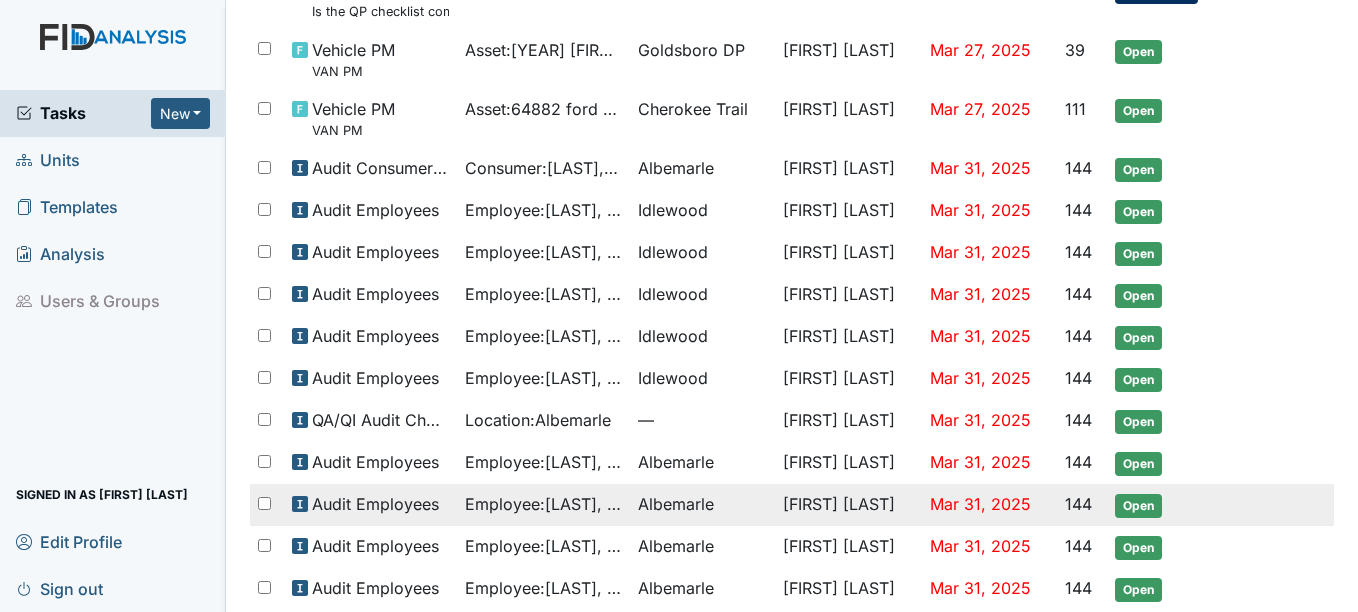 scroll, scrollTop: 86, scrollLeft: 0, axis: vertical 